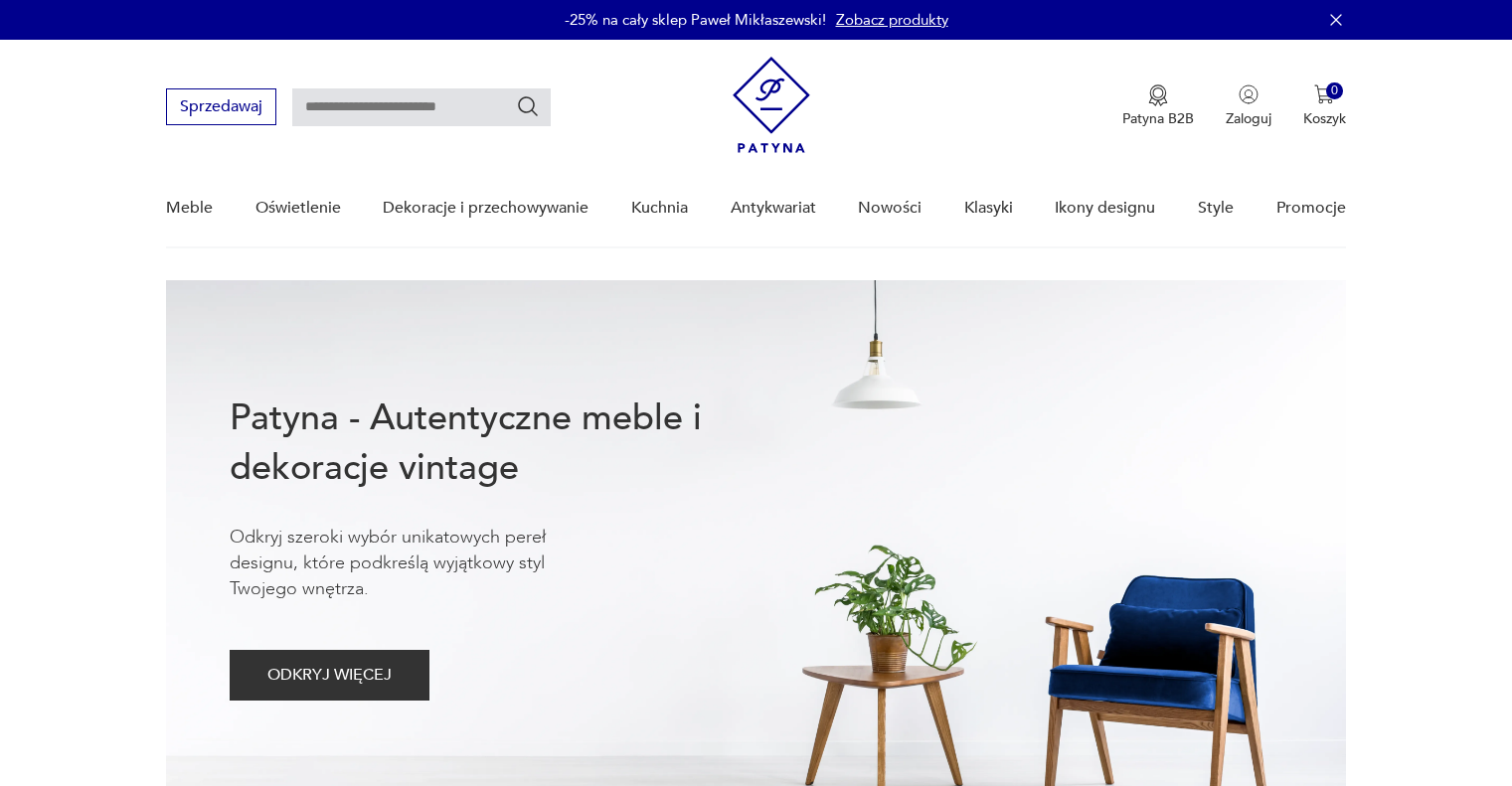 scroll, scrollTop: 0, scrollLeft: 0, axis: both 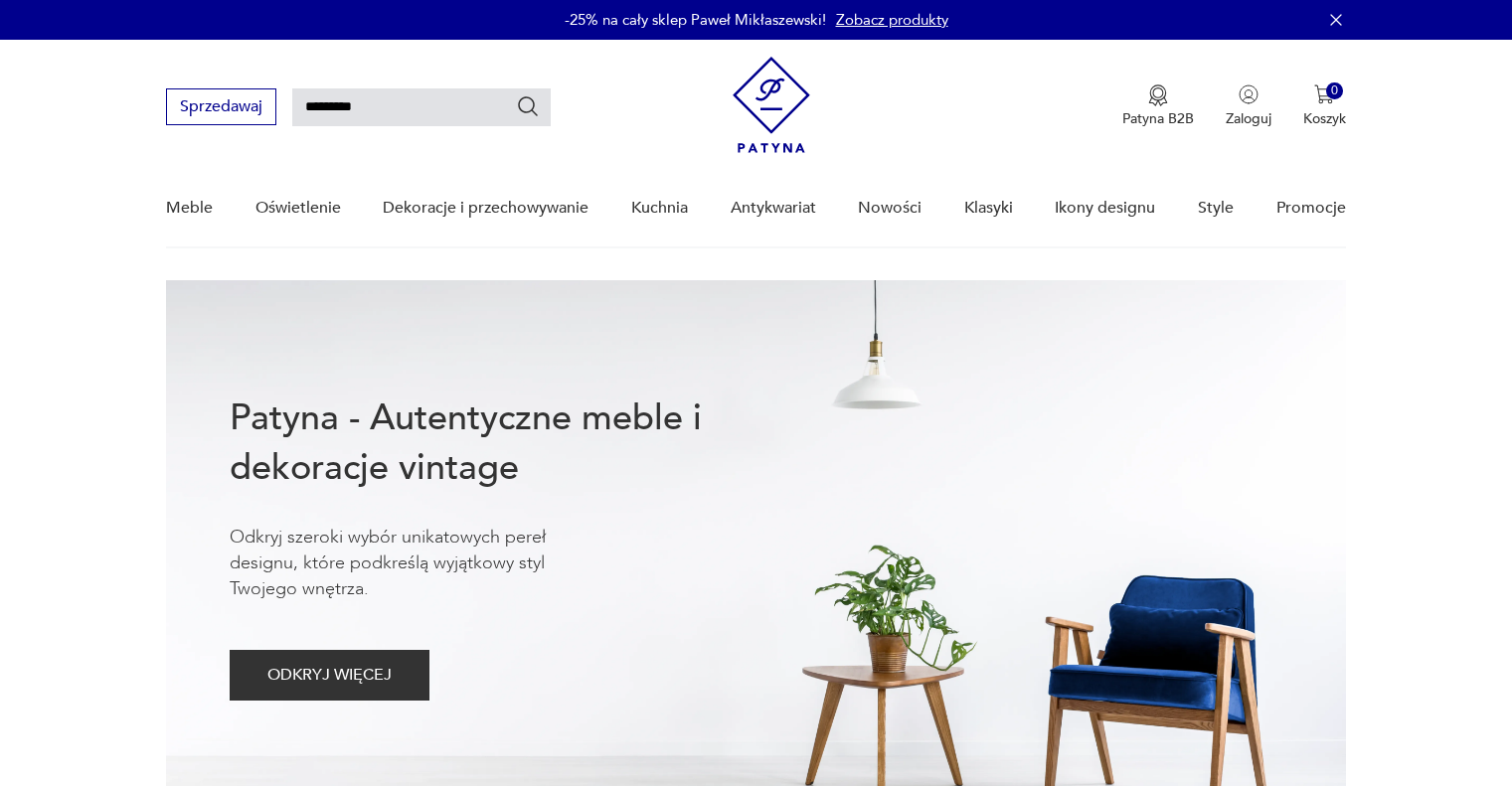 type on "*********" 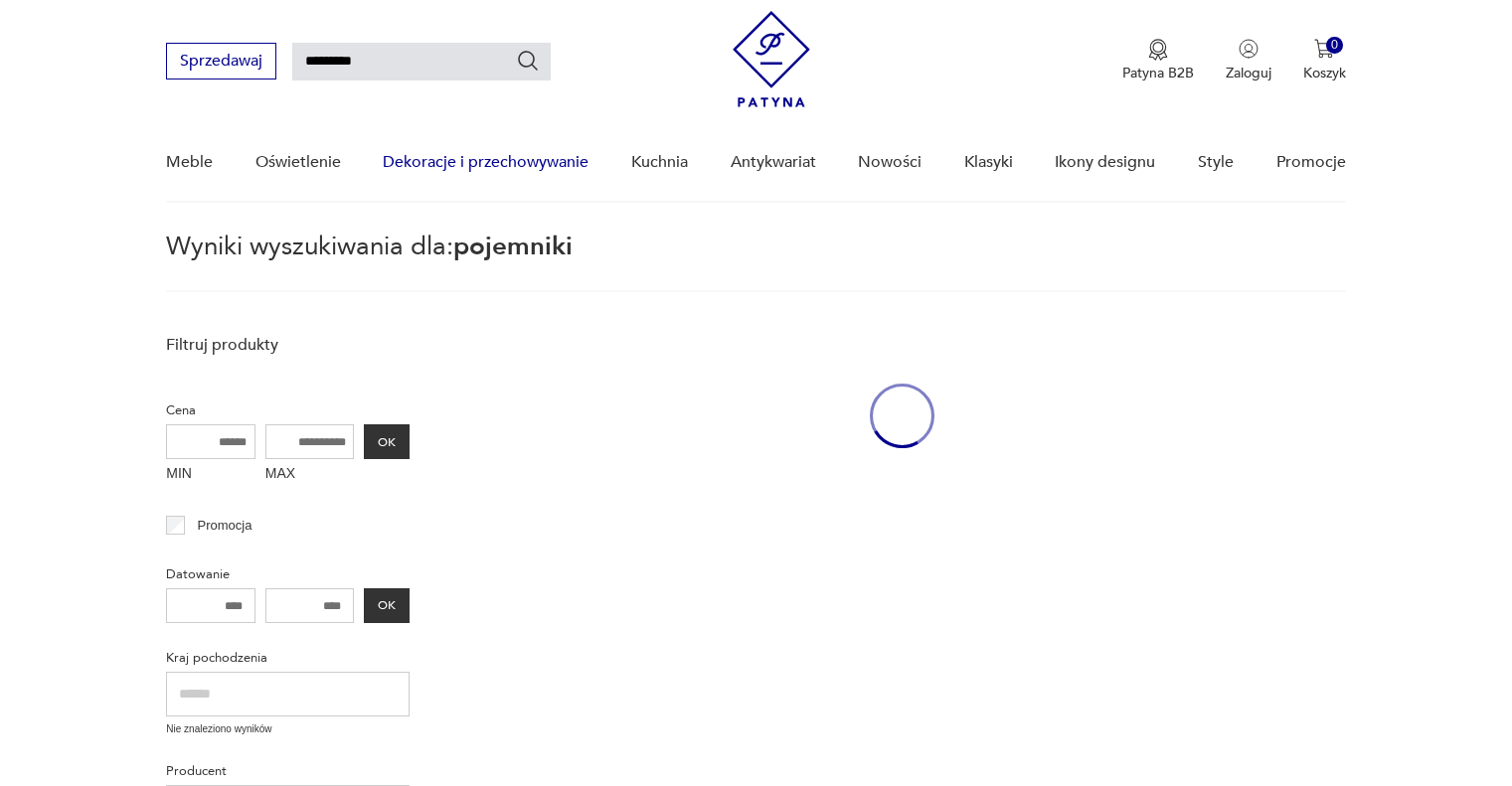 scroll, scrollTop: 72, scrollLeft: 0, axis: vertical 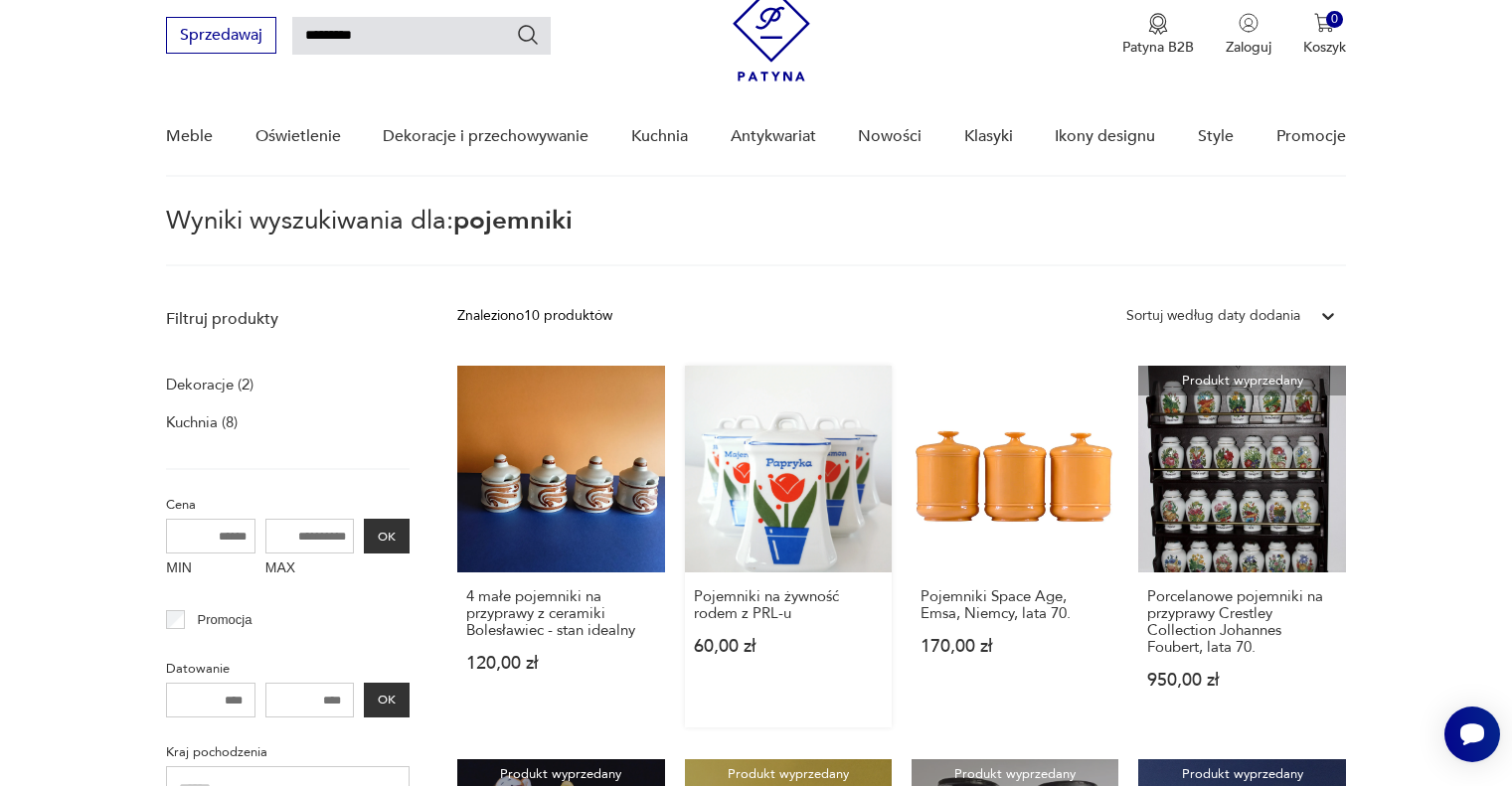 click on "Pojemniki na żywność rodem z PRL-u 60,00 zł" at bounding box center [788, 547] 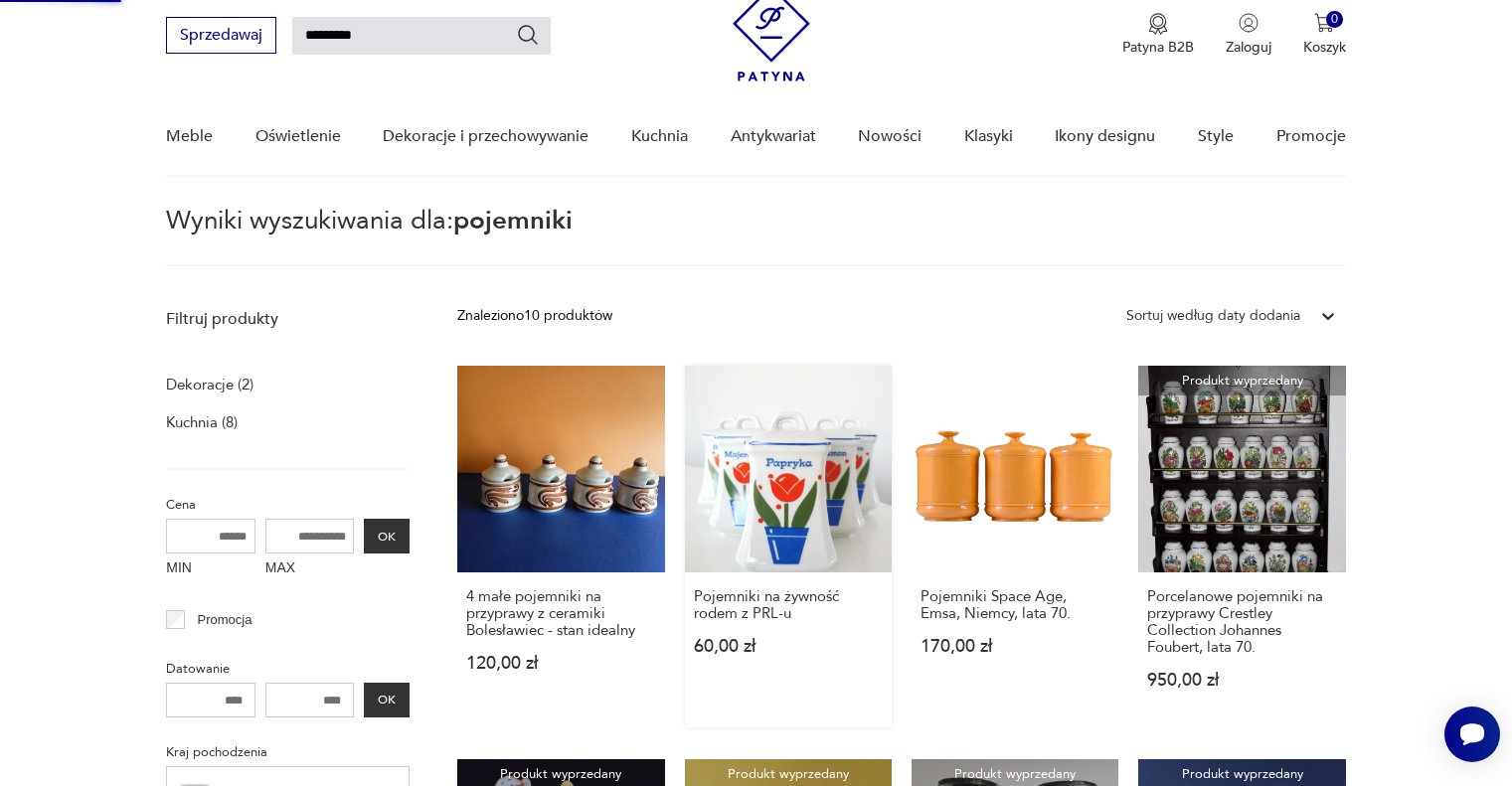 type 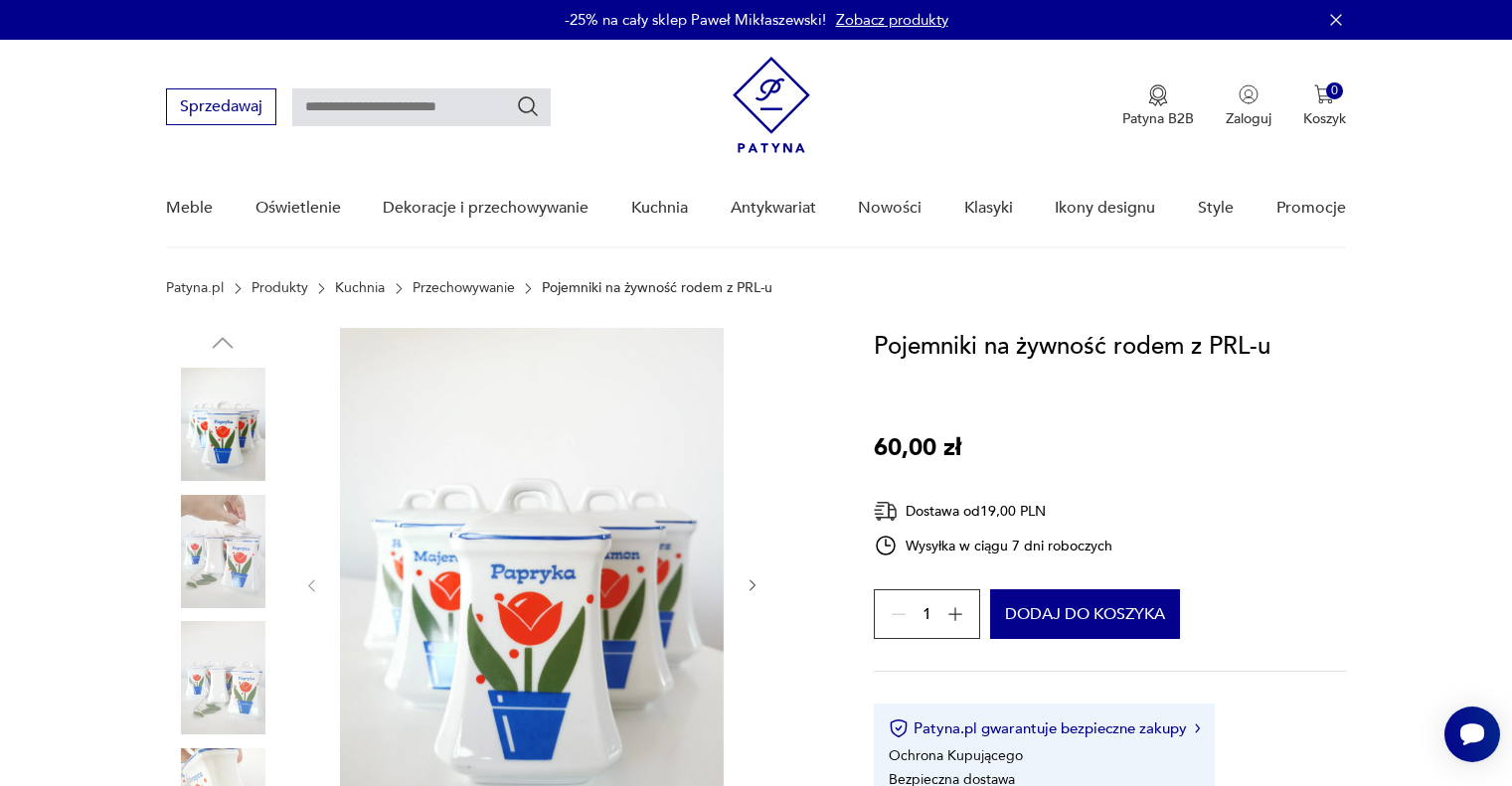 scroll, scrollTop: 199, scrollLeft: 0, axis: vertical 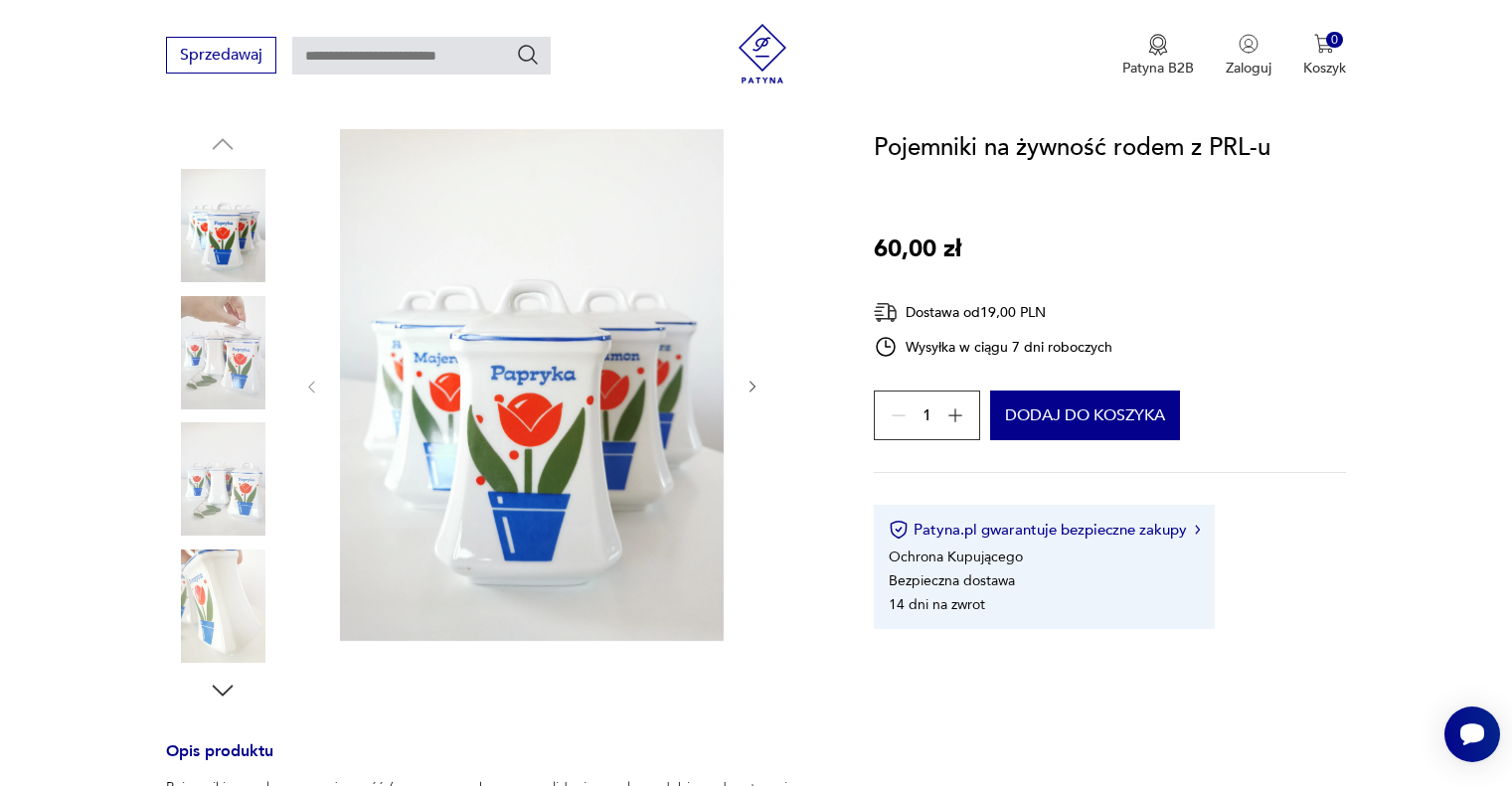click at bounding box center [223, 353] 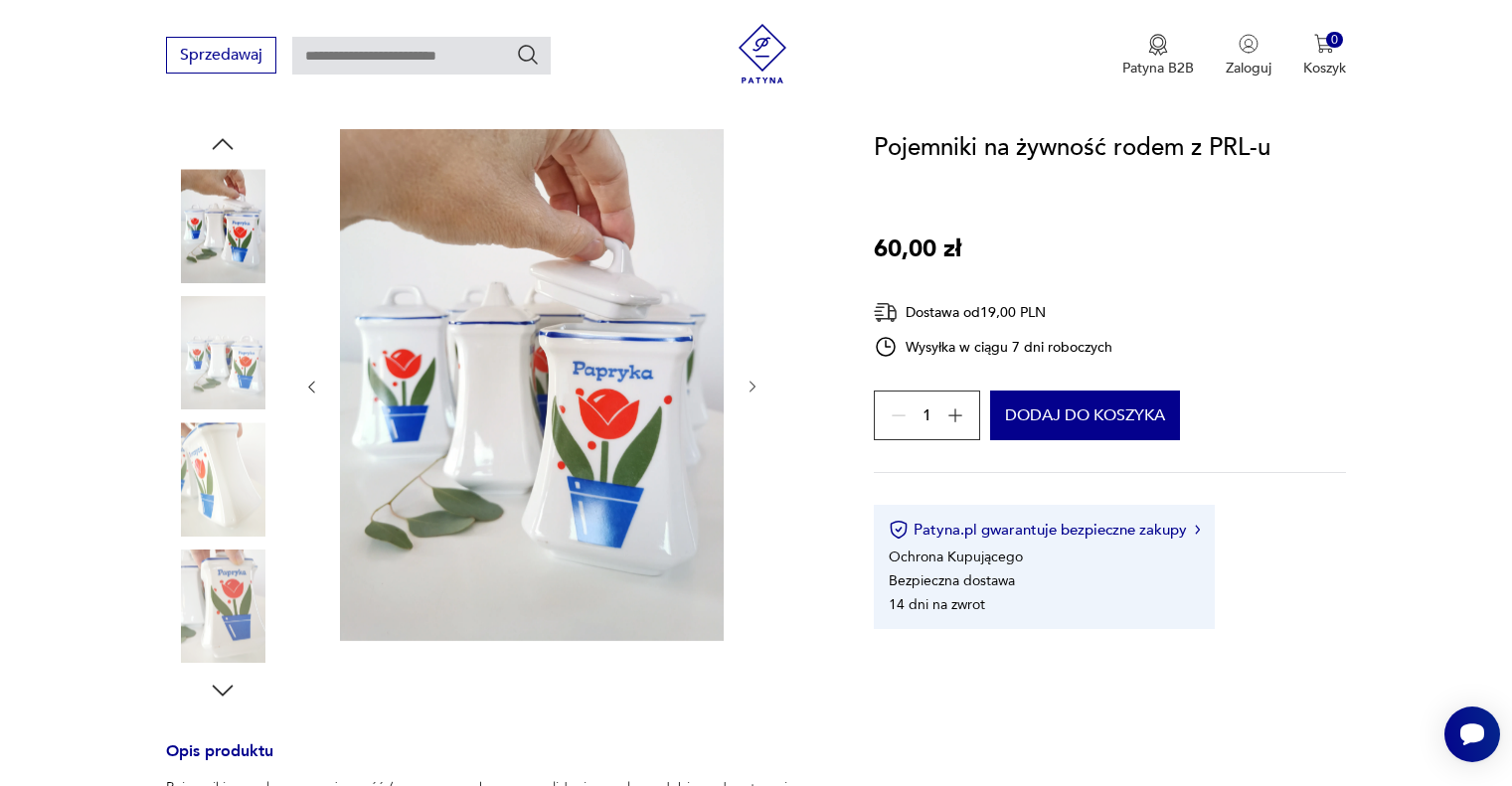 click at bounding box center [223, 479] 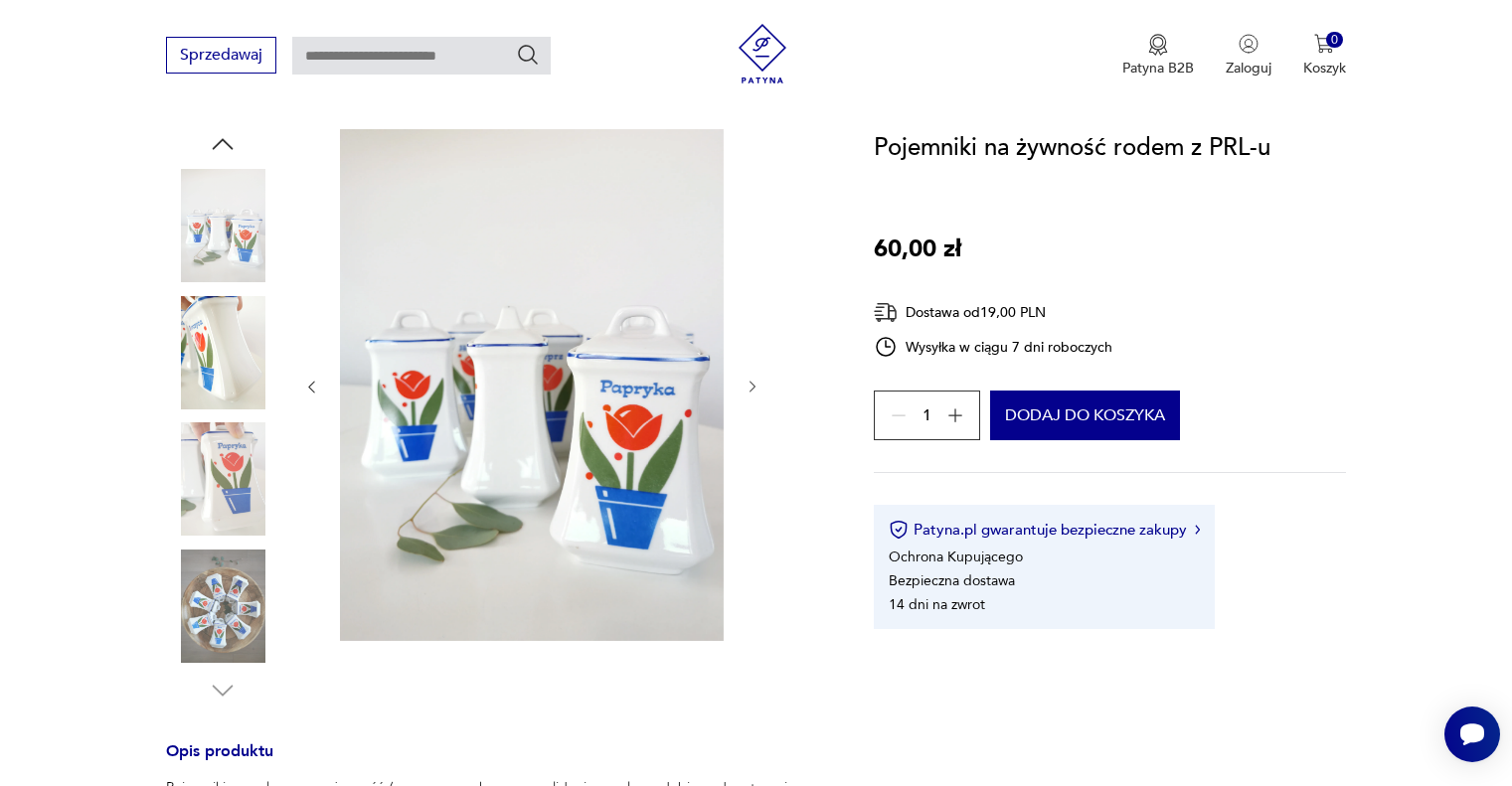 click at bounding box center (223, 479) 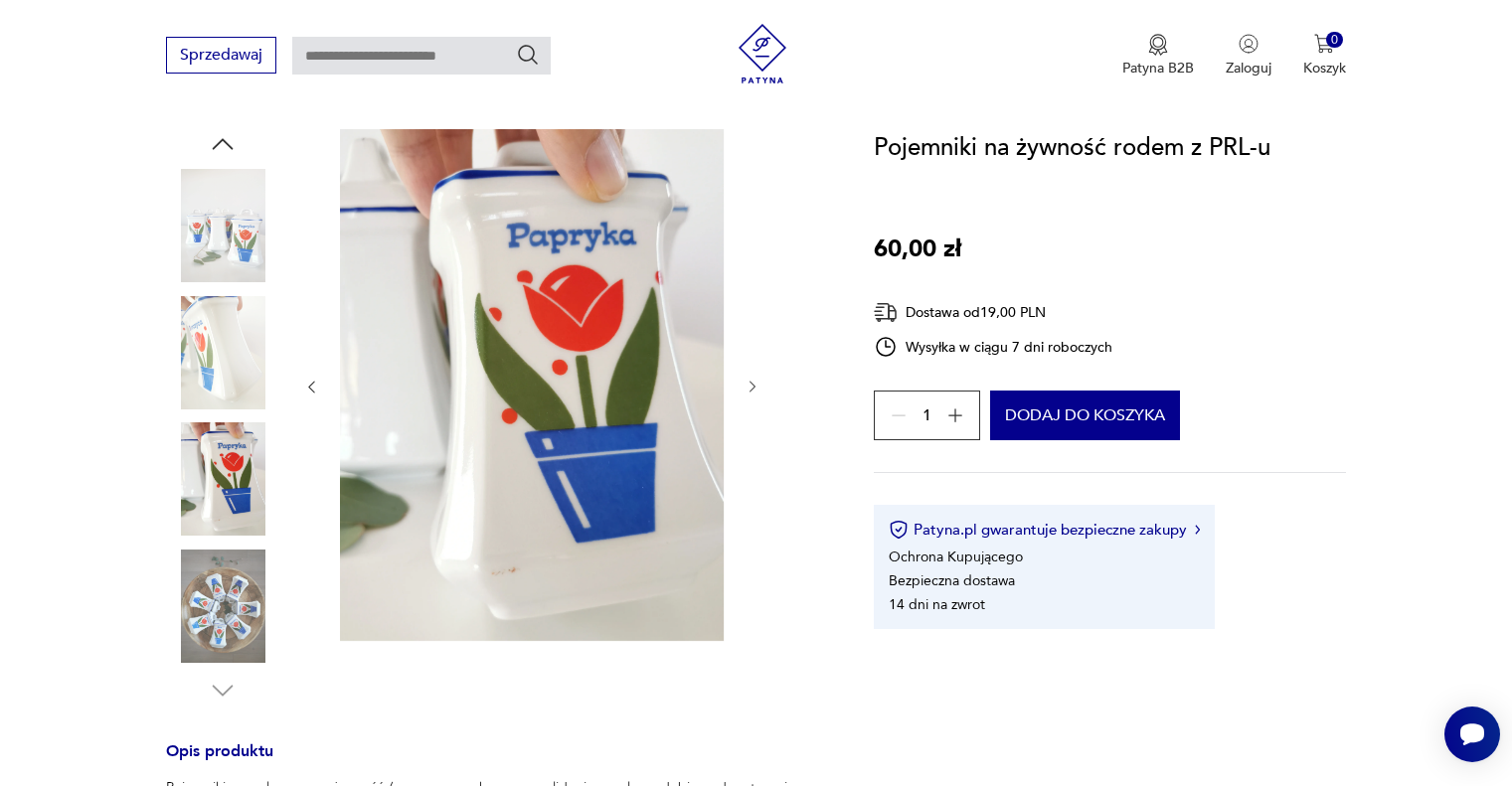 click at bounding box center [223, 606] 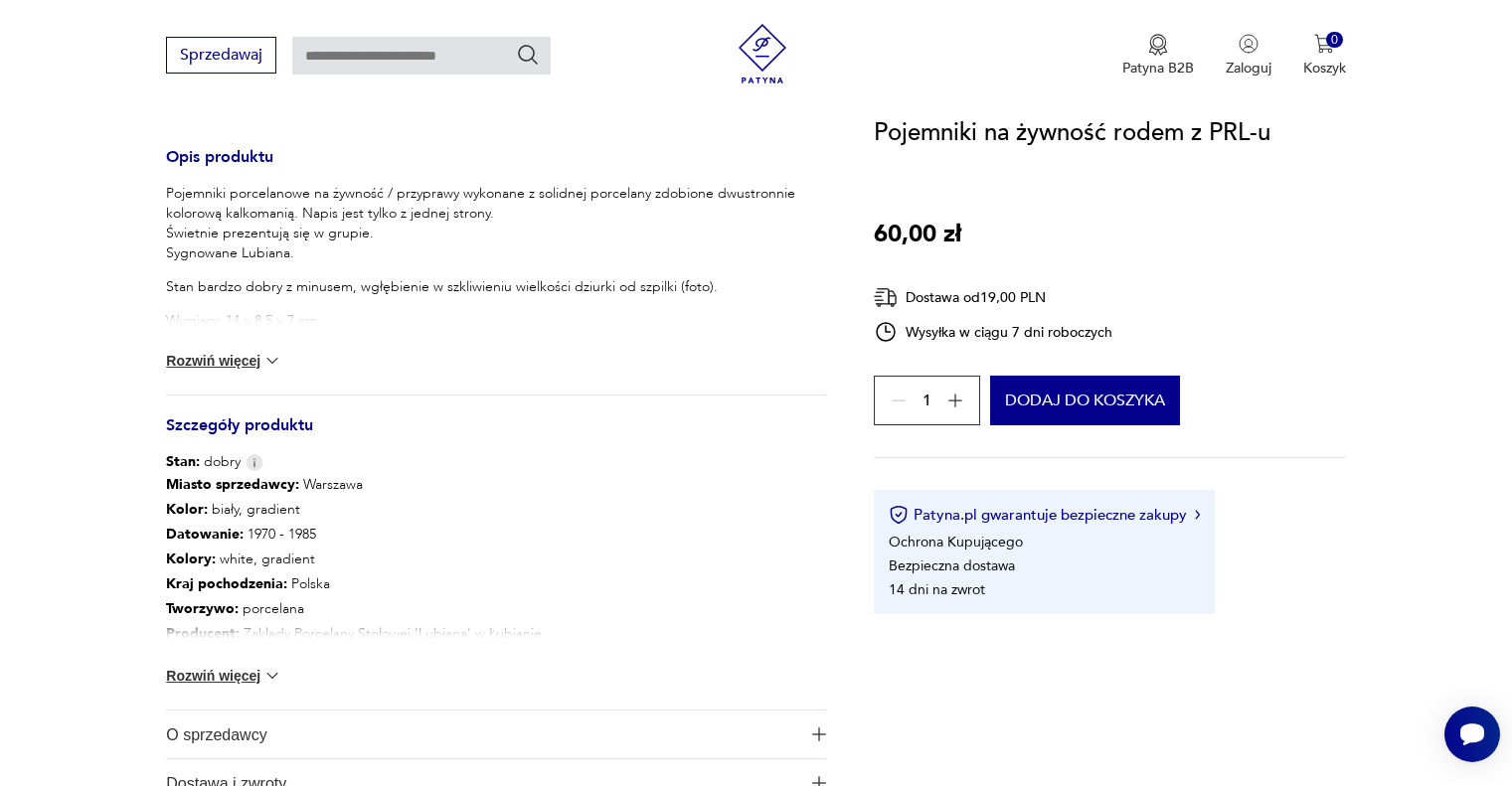 scroll, scrollTop: 795, scrollLeft: 0, axis: vertical 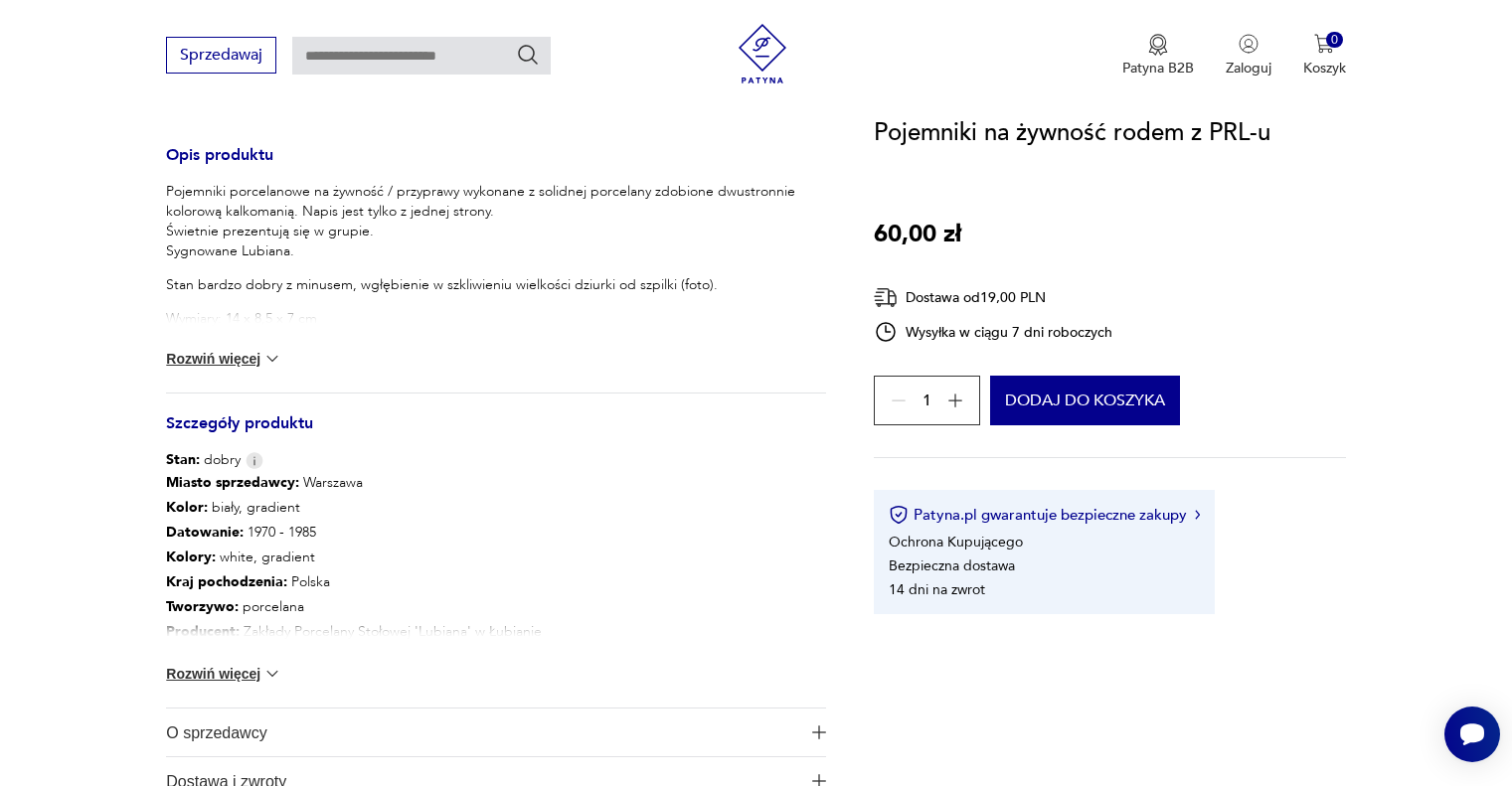 click on "Pojemniki porcelanowe na żywność / przyprawy wykonane z solidnej porcelany zdobione dwustronnie kolorową kalkomanią. Napis jest tylko z jednej strony.
Świetnie prezentują się w grupie.
Sygnowane Lubiana.
Stan bardzo dobry z minusem, wgłębienie w szkliwieniu wielkości dziurki od szpilki (foto).
Wymiary: 14 x 8,5 x 7 cm
Cena dotyczy 1 szt.
(niedostępne: Majeranek i Papryka) Rozwiń więcej" at bounding box center [496, 287] 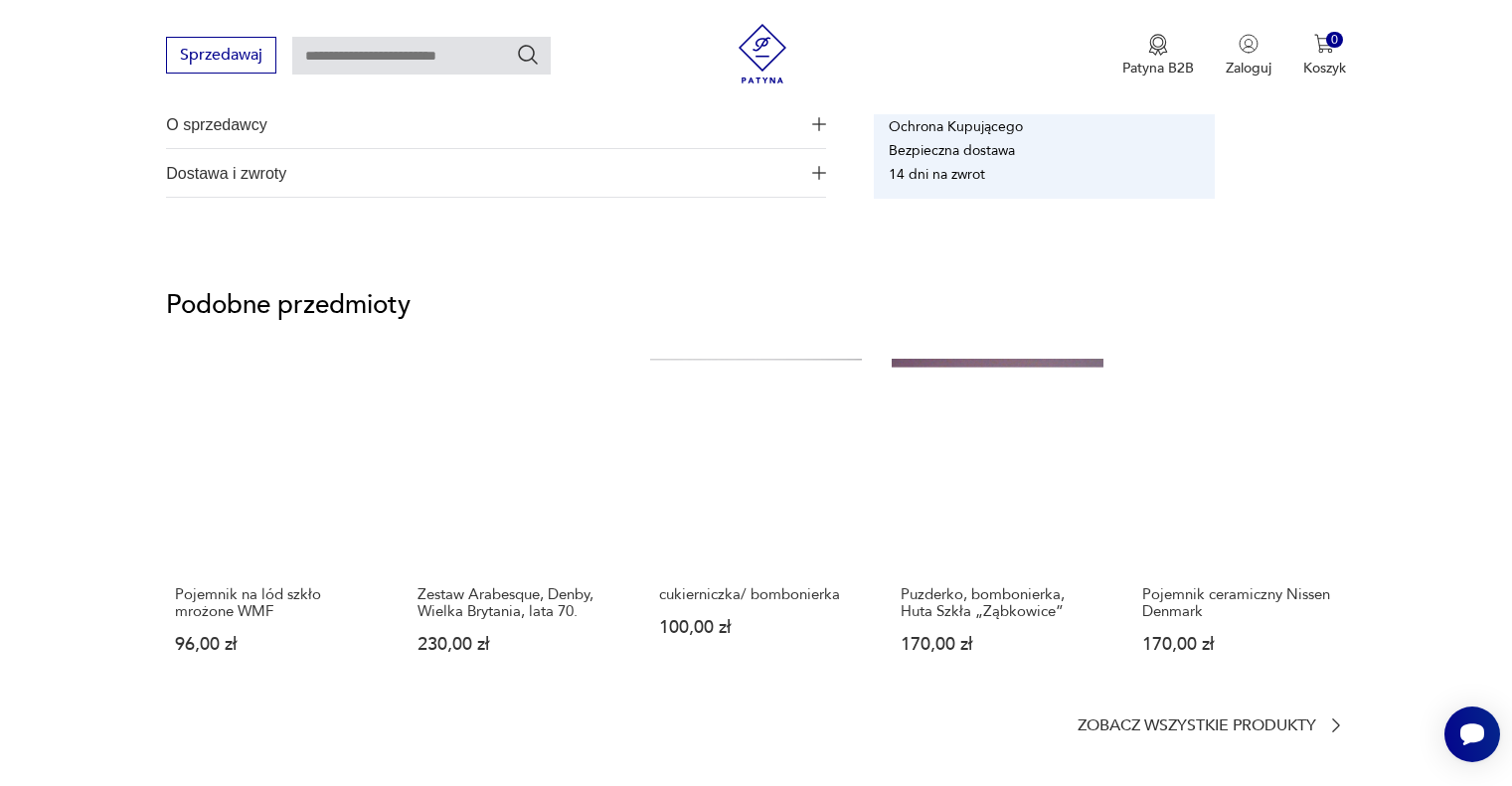 scroll, scrollTop: 1491, scrollLeft: 0, axis: vertical 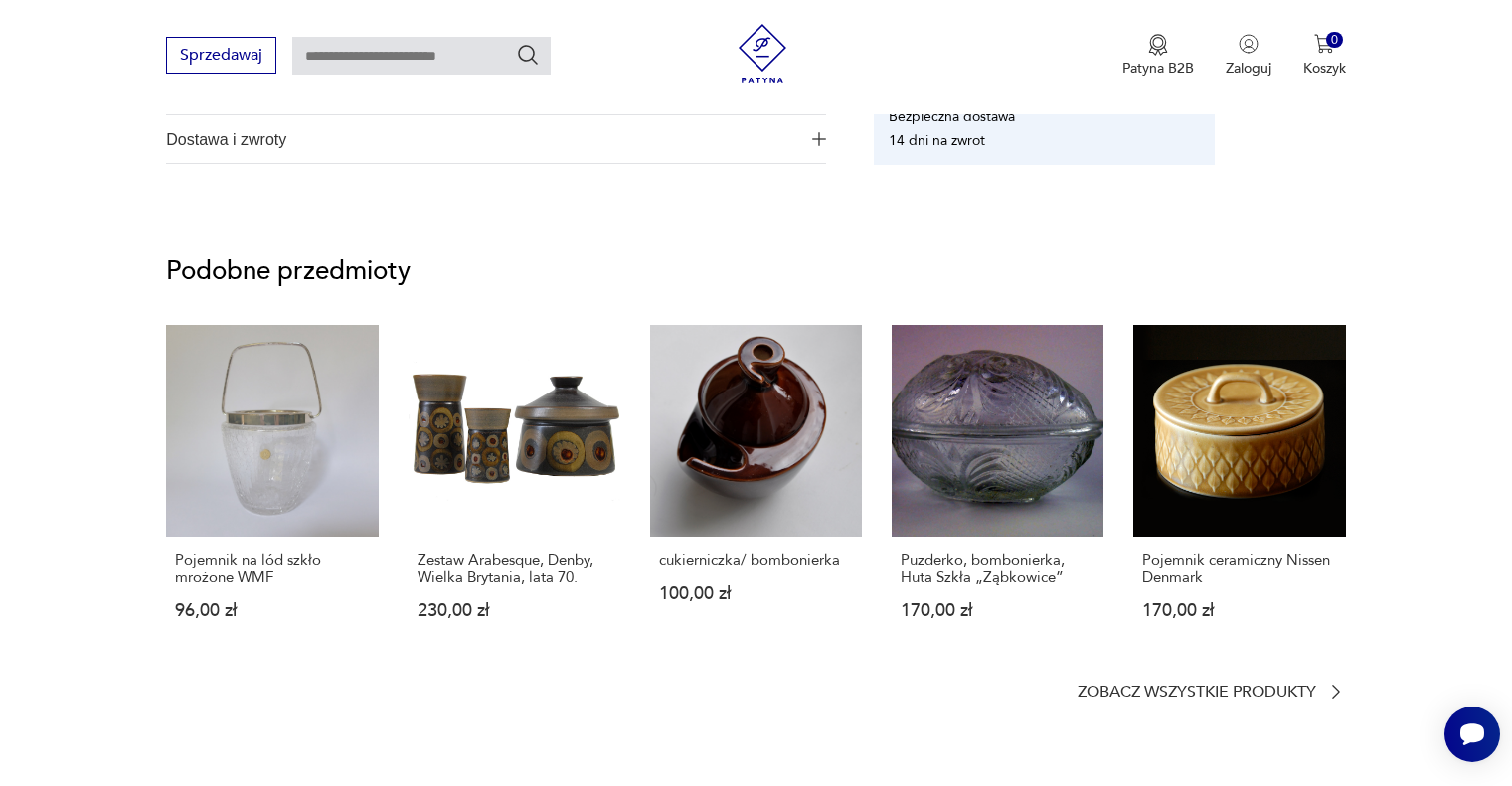 type on "*********" 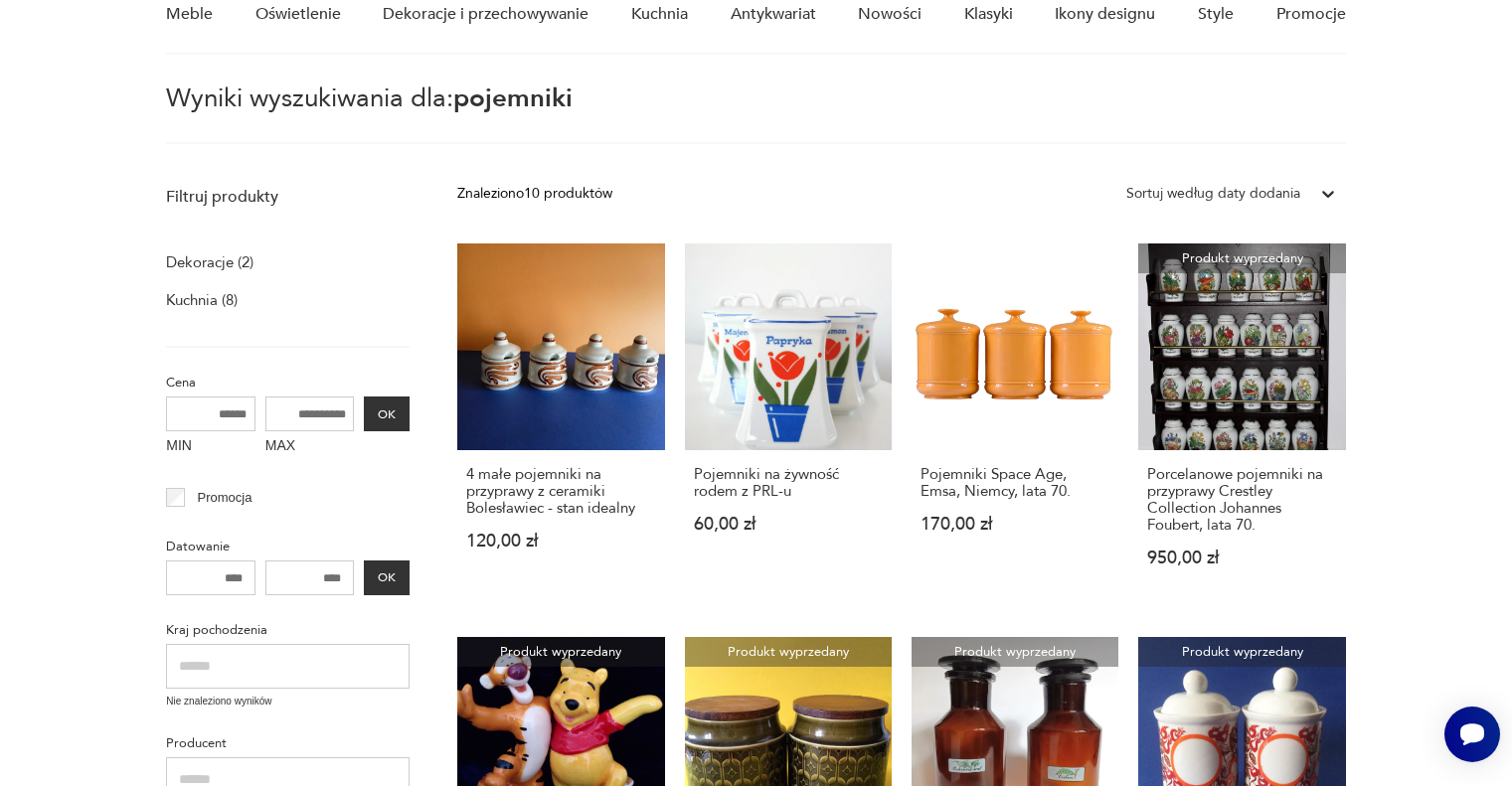 scroll, scrollTop: 171, scrollLeft: 0, axis: vertical 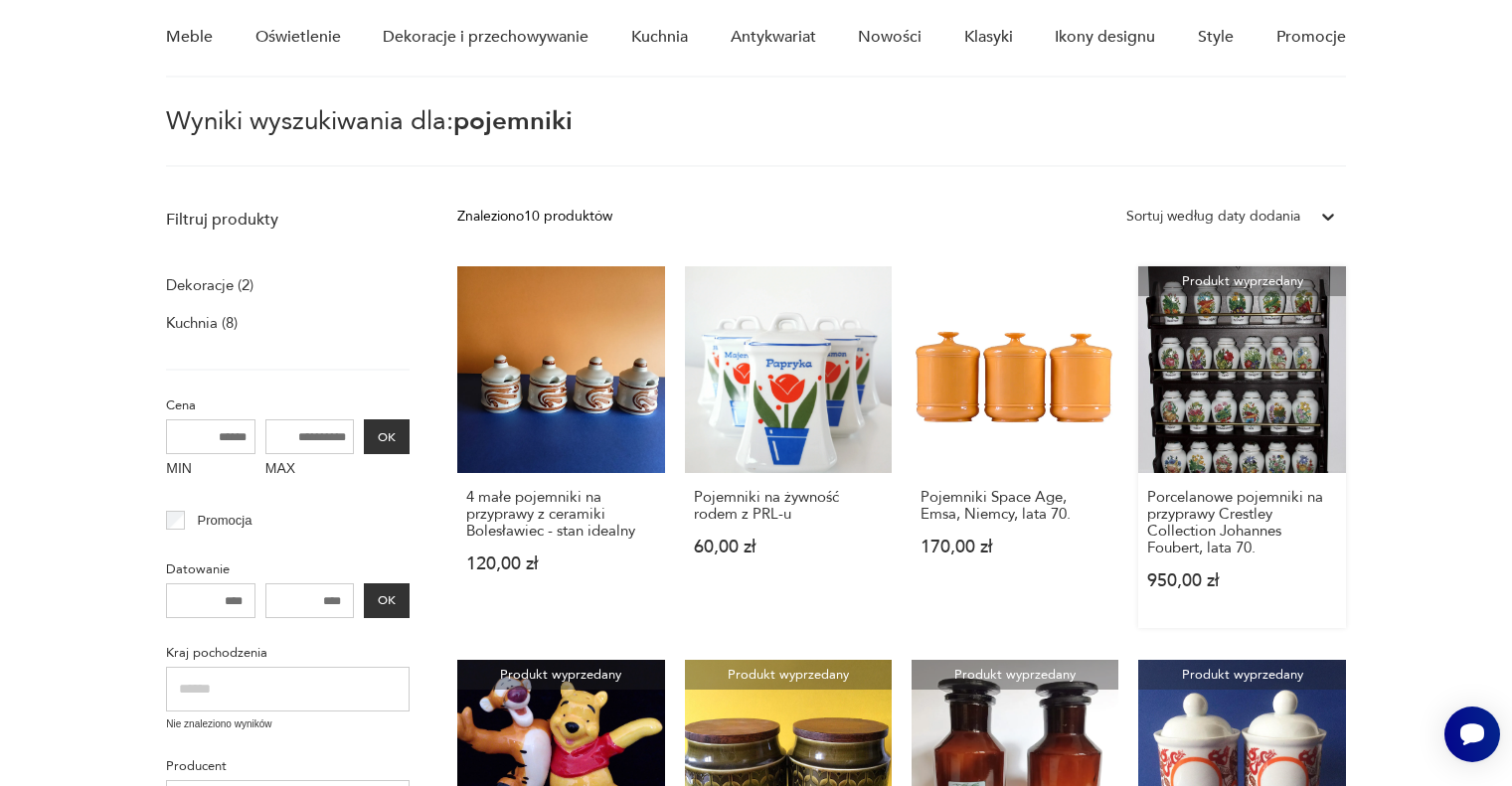click on "Produkt wyprzedany Porcelanowe pojemniki na przyprawy Crestley Collection Johannes Foubert, lata 70. 950,00 zł" at bounding box center [1242, 447] 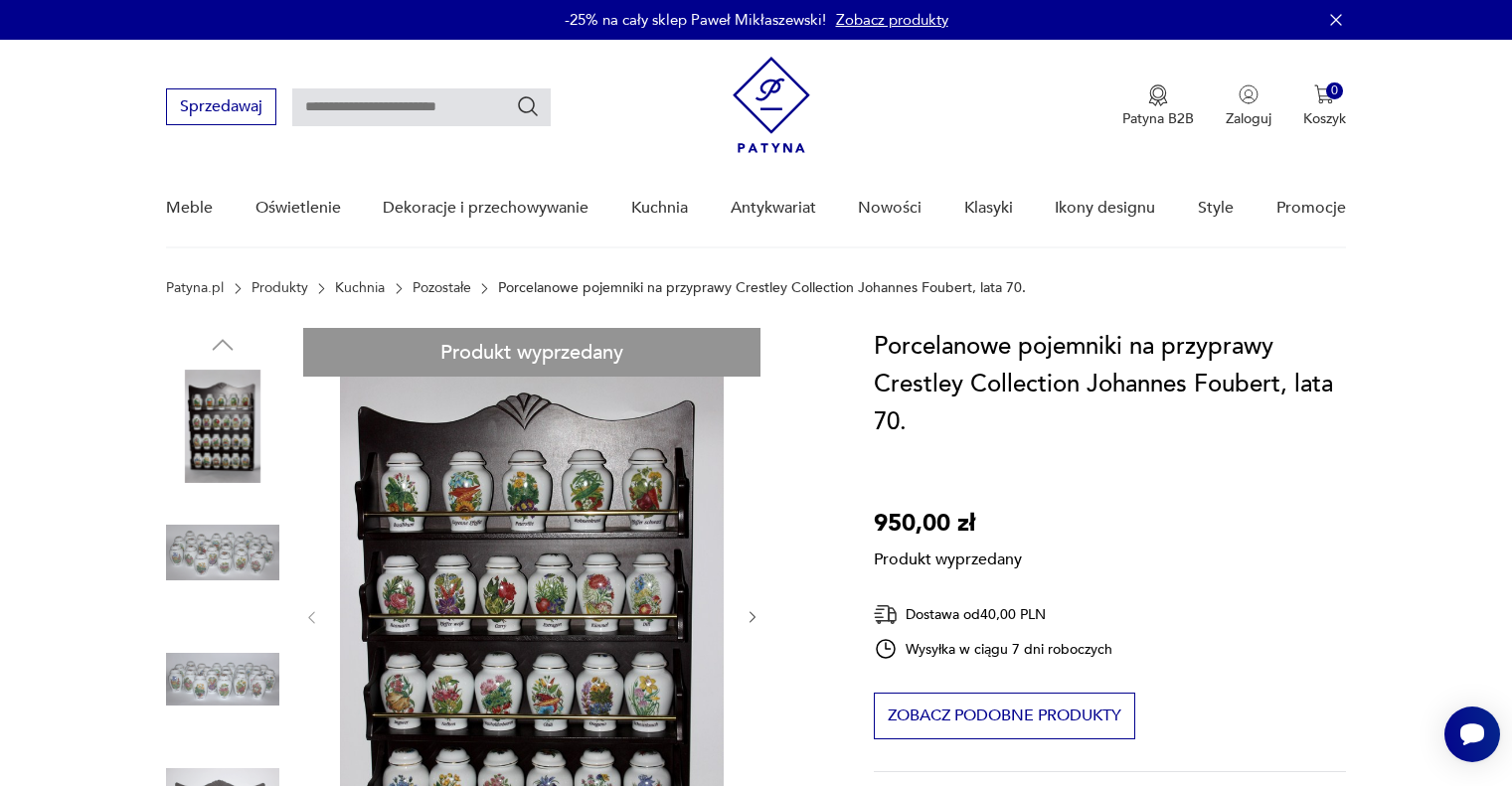 scroll, scrollTop: 497, scrollLeft: 0, axis: vertical 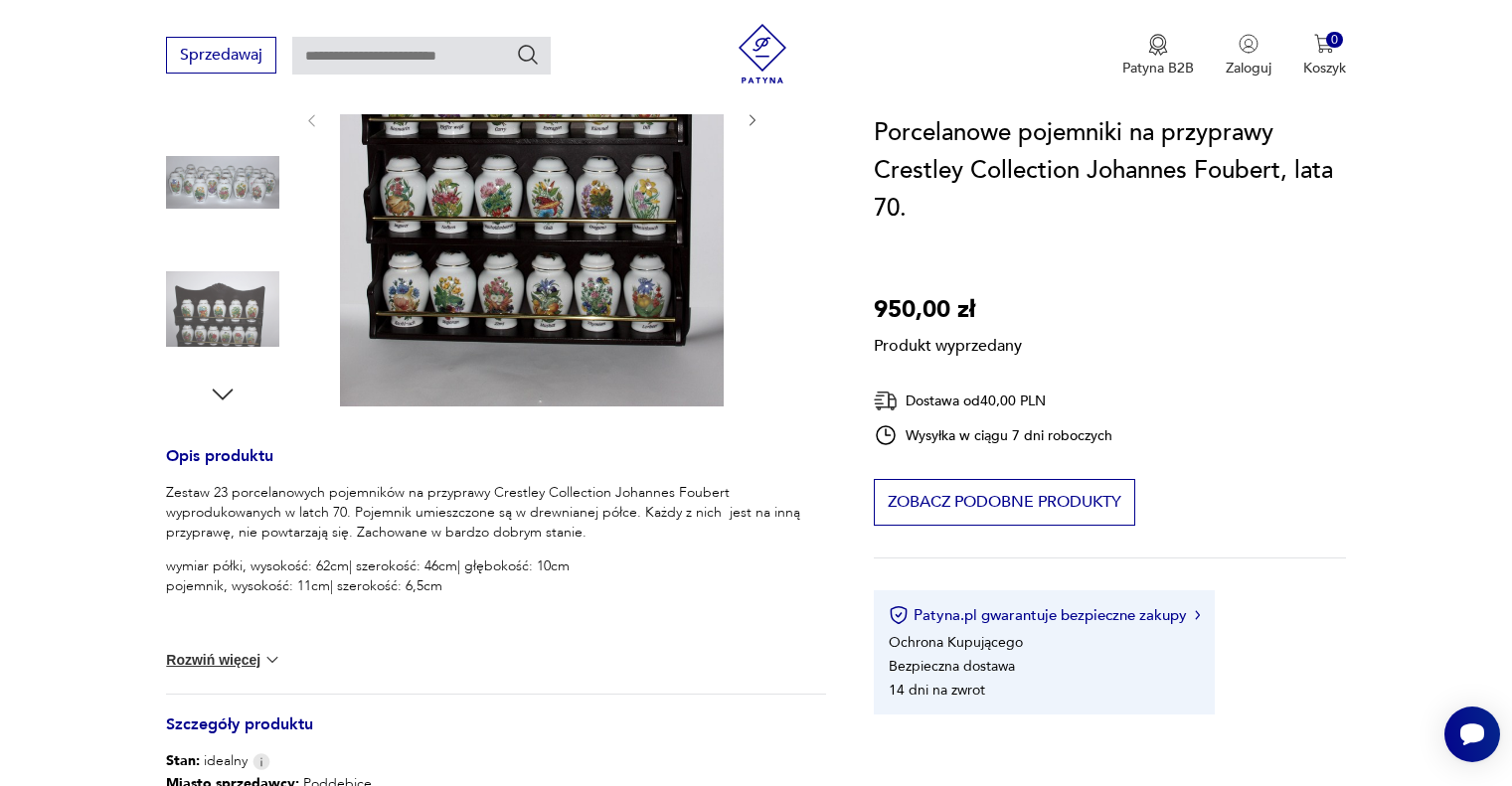 click on "Produkt wyprzedany Opis produktu Zestaw 23 porcelanowych pojemników na przyprawy Crestley Collection Johannes Foubert wyprodukowanych w latch 70. Pojemnik umieszczone są w drewnianej półce. Każdy z nich  jest na inną przyprawę, nie powtarzają się. Zachowane w bardzo dobrym stanie.
wymiar półki, wysokość: 62cm| szerokość: 46cm| głębokość: 10cm
pojemnik, wysokość: 11cm| szerokość: 6,5cm Rozwiń więcej Szczegóły produktu Stan:   idealny Miasto sprzedawcy :   Poddębice Wysokość :   62 Szerokość :   46 Datowanie :   1970 - 1970 Dodatkowe :   sygnatura Miasto Sprzedawcy :   Poddębice Tagi:   porcelana ,  lata 70. ,  Pierwszy śnieg O sprzedawcy Decor Zweryfikowany sprzedawca Poddębice Od 9 lat z Patyną Dostawa i zwroty Dostępne formy dostawy: Kurier   40,00 PLN Zwroty: Jeśli z jakiegokolwiek powodu chcesz zwrócić zamówiony przedmiot, masz na to   14 dni od momentu otrzymania przesyłki. Porcelanowe pojemniki na przyprawy Crestley Collection Johannes Foubert, lata 70.
:" at bounding box center (756, 473) 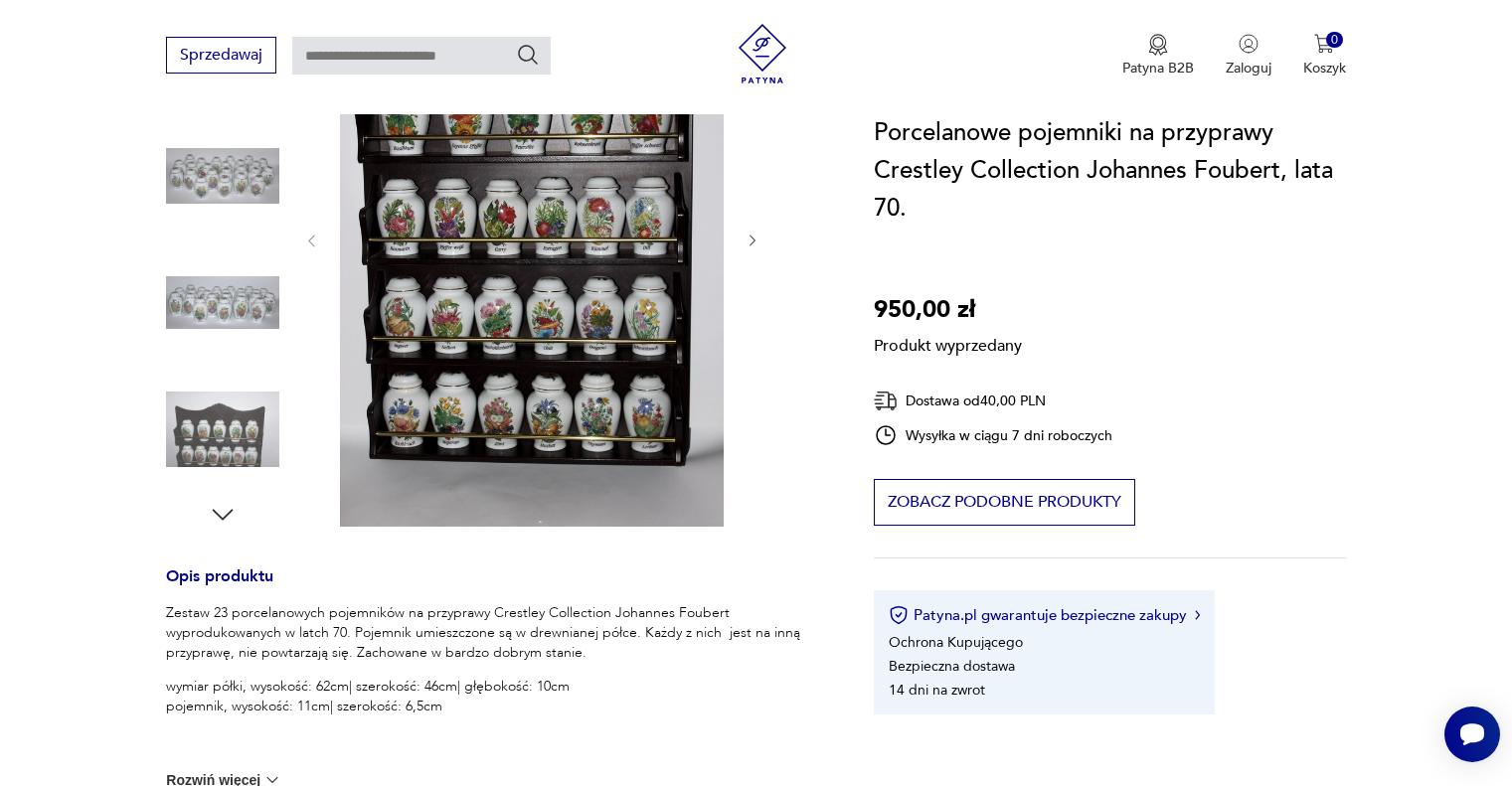 scroll, scrollTop: 199, scrollLeft: 0, axis: vertical 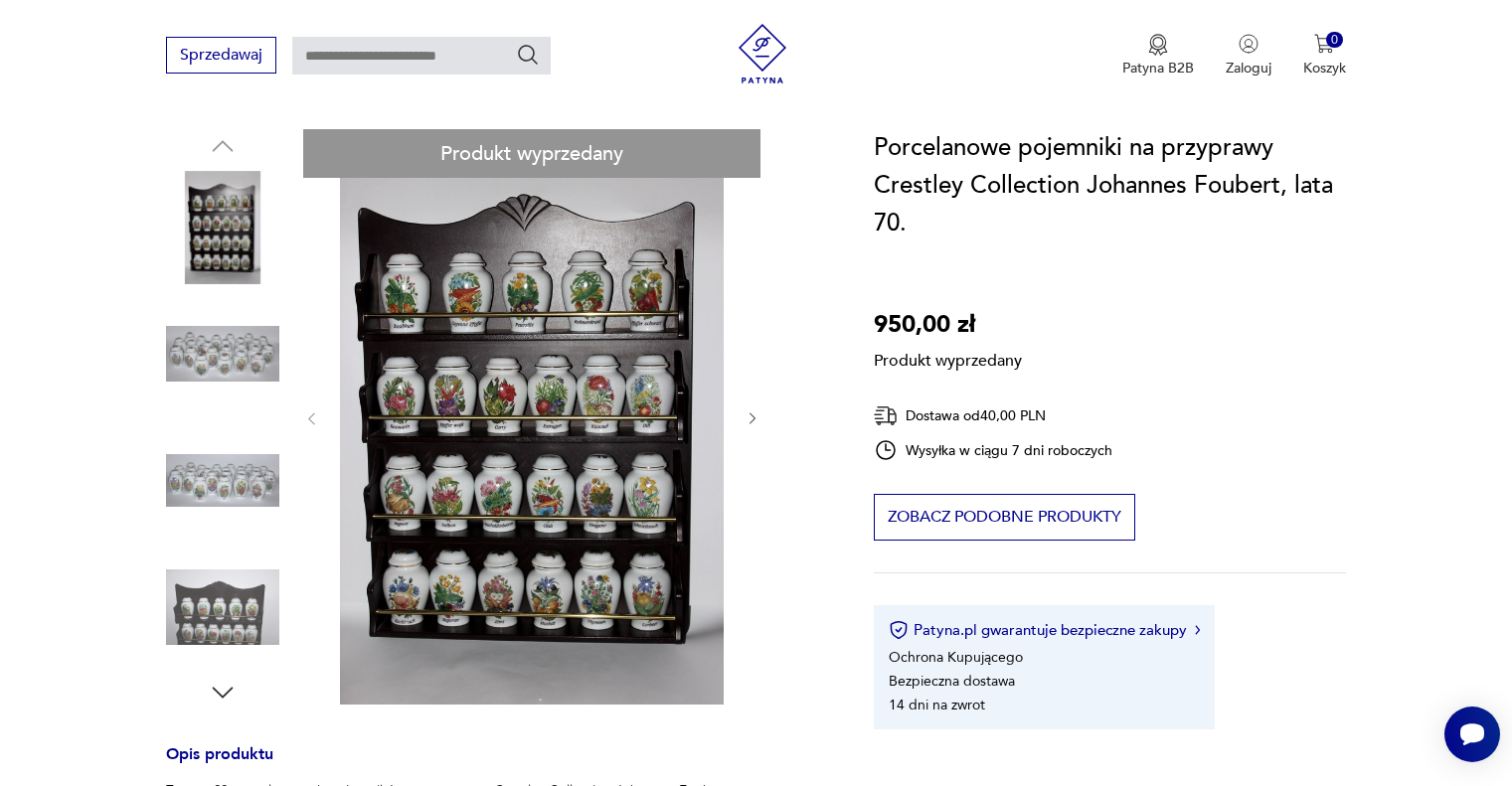 click on "Produkt wyprzedany Opis produktu Zestaw 23 porcelanowych pojemników na przyprawy Crestley Collection Johannes Foubert wyprodukowanych w latch 70. Pojemnik umieszczone są w drewnianej półce. Każdy z nich  jest na inną przyprawę, nie powtarzają się. Zachowane w bardzo dobrym stanie.
wymiar półki, wysokość: 62cm| szerokość: 46cm| głębokość: 10cm
pojemnik, wysokość: 11cm| szerokość: 6,5cm Rozwiń więcej Szczegóły produktu Stan:   idealny Miasto sprzedawcy :   Poddębice Wysokość :   62 Szerokość :   46 Datowanie :   1970 - 1970 Dodatkowe :   sygnatura Miasto Sprzedawcy :   Poddębice Tagi:   porcelana ,  lata 70. ,  Pierwszy śnieg O sprzedawcy Decor Zweryfikowany sprzedawca Poddębice Od 9 lat z Patyną Dostawa i zwroty Dostępne formy dostawy: Kurier   40,00 PLN Zwroty: Jeśli z jakiegokolwiek powodu chcesz zwrócić zamówiony przedmiot, masz na to   14 dni od momentu otrzymania przesyłki." at bounding box center (496, 747) 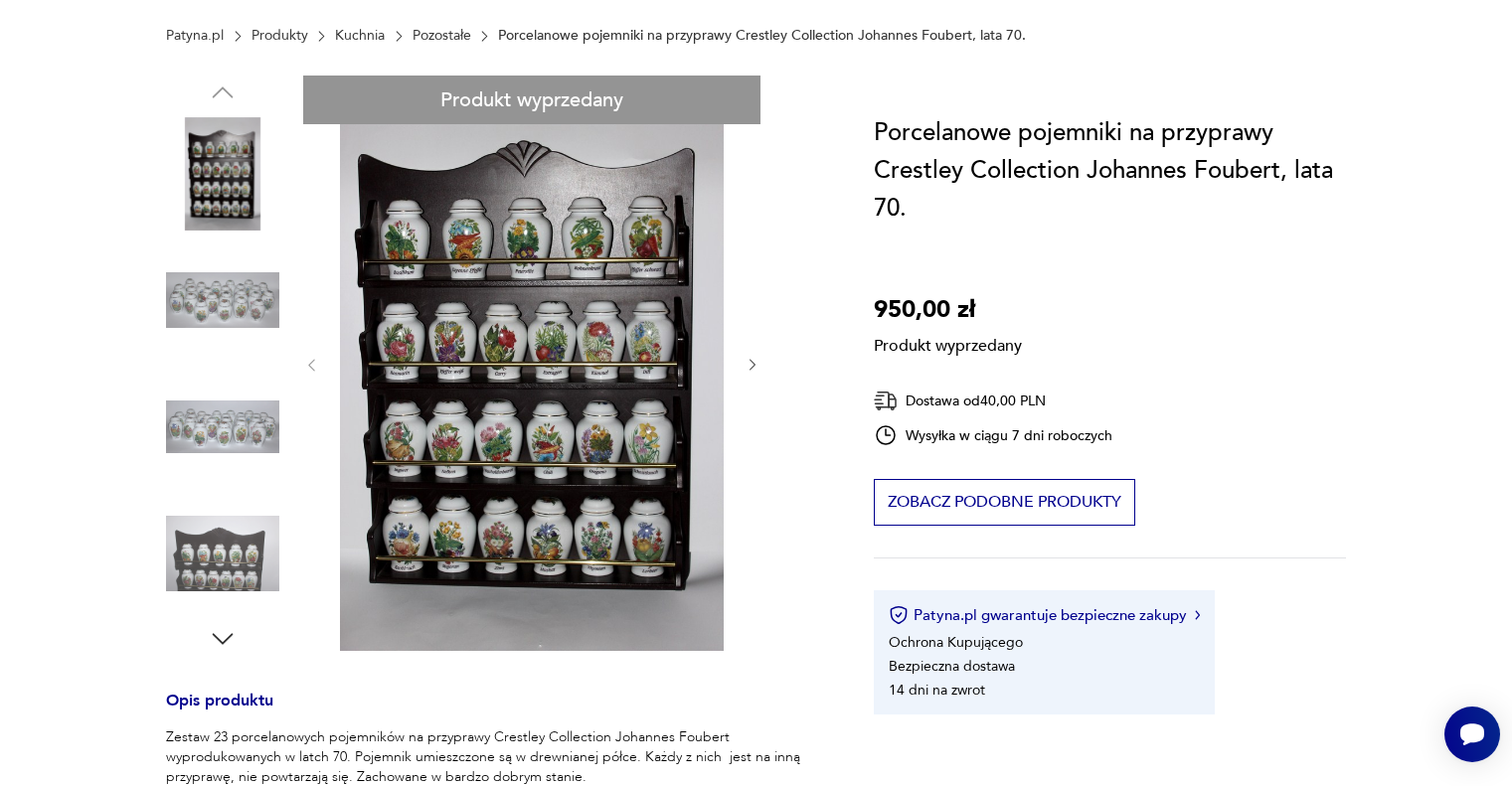 scroll, scrollTop: 298, scrollLeft: 0, axis: vertical 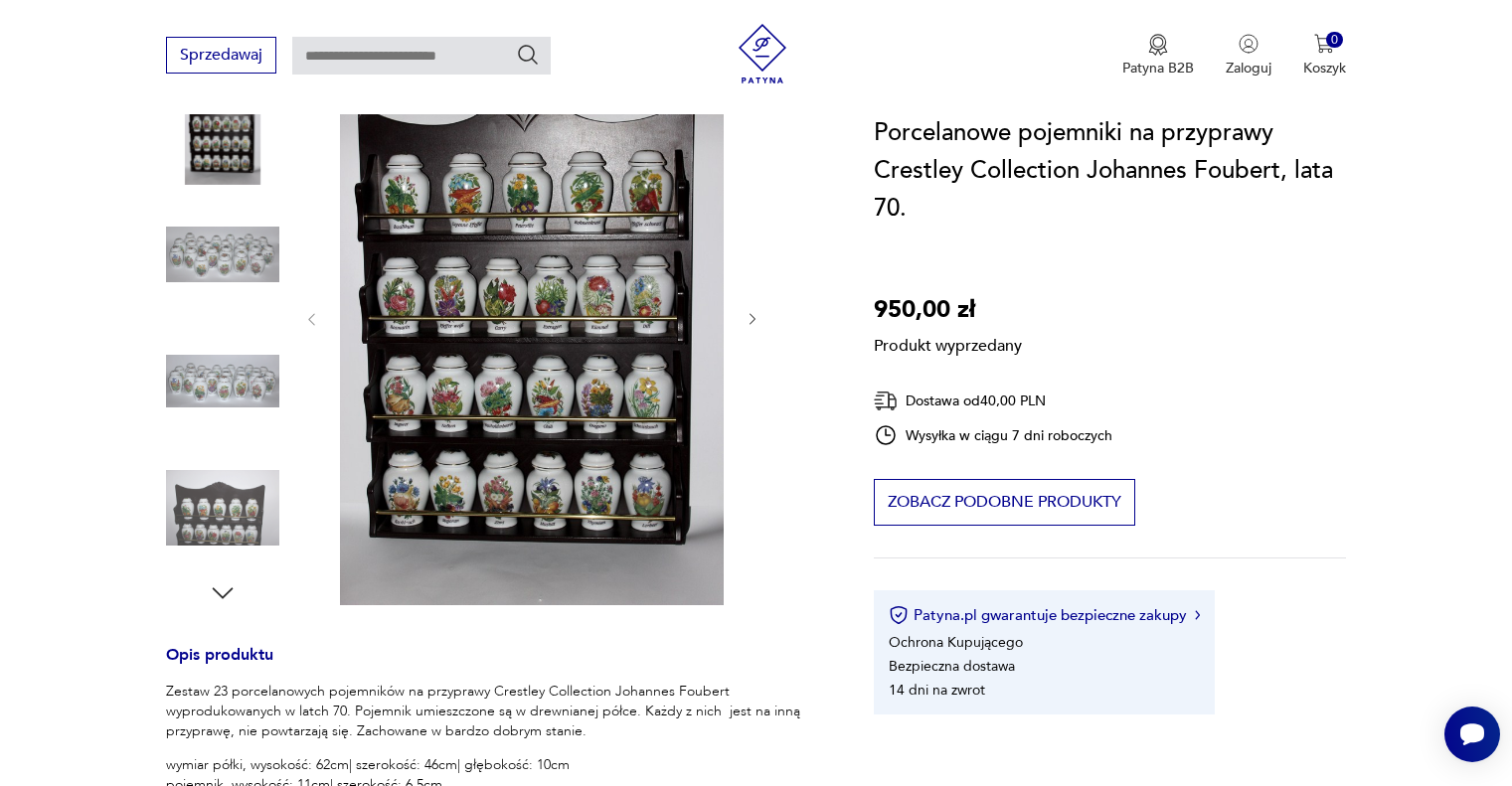 type on "*********" 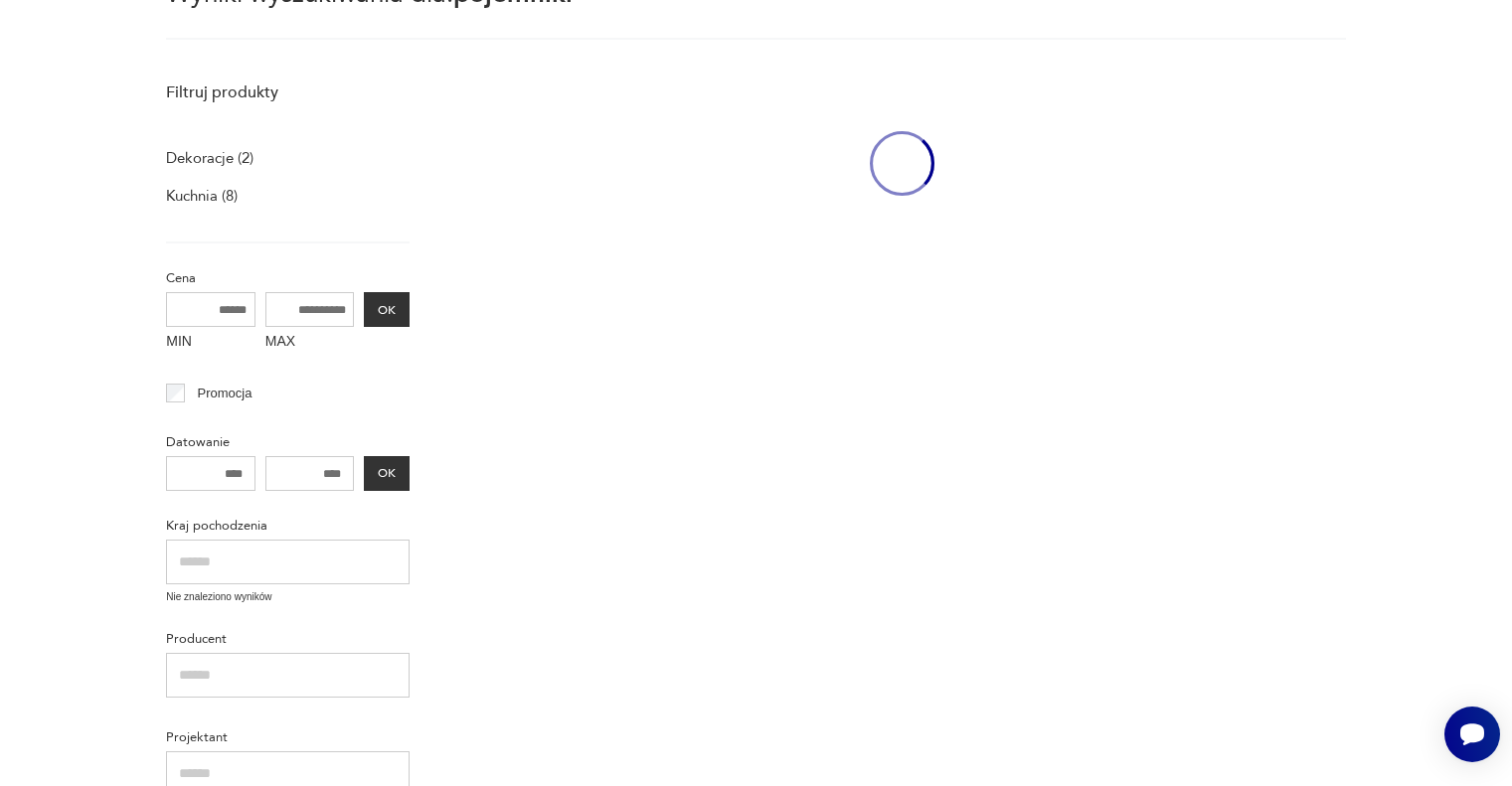 scroll, scrollTop: 171, scrollLeft: 0, axis: vertical 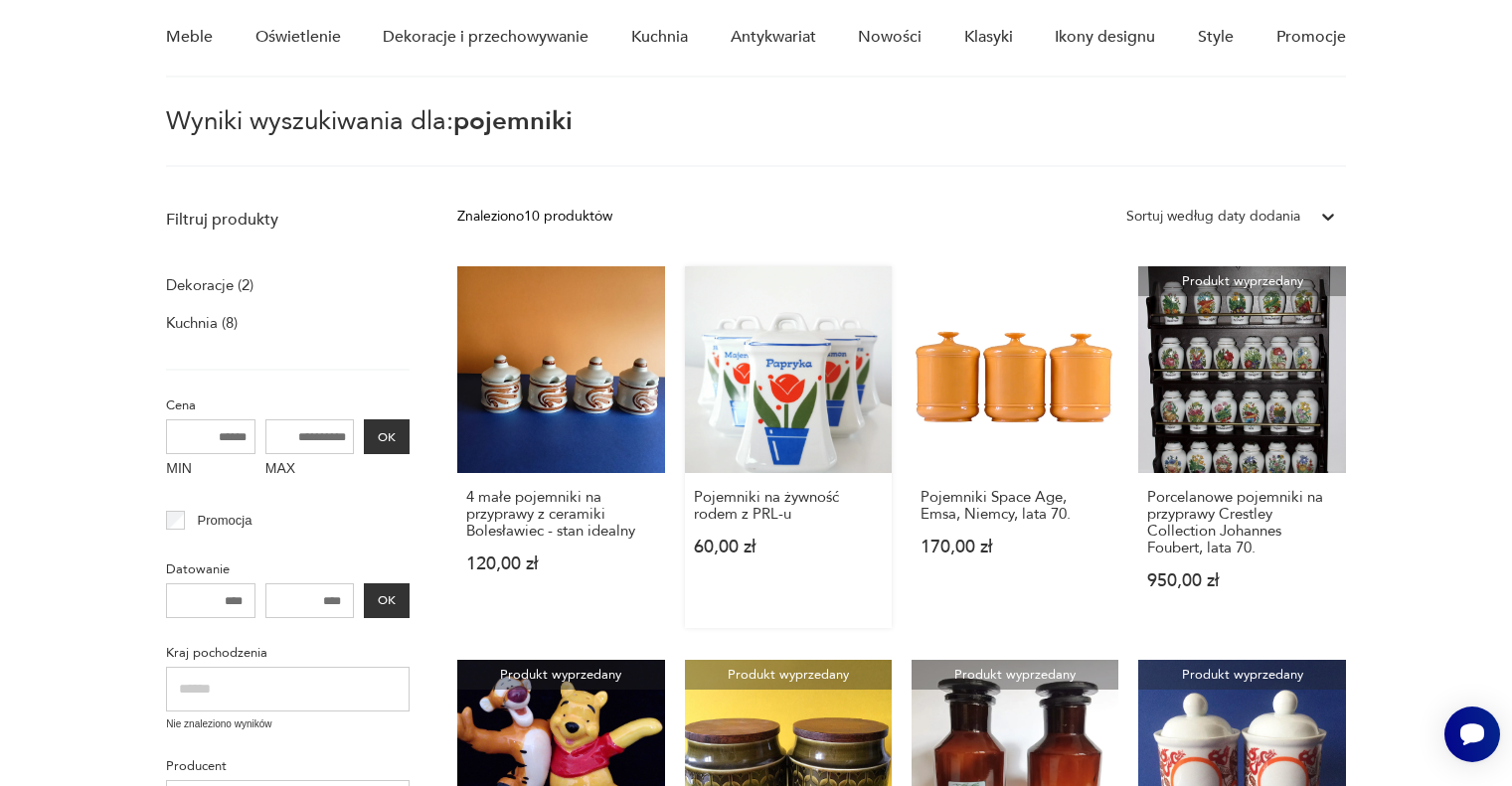 click on "Pojemniki na żywność rodem z PRL-u 60,00 zł" at bounding box center [788, 447] 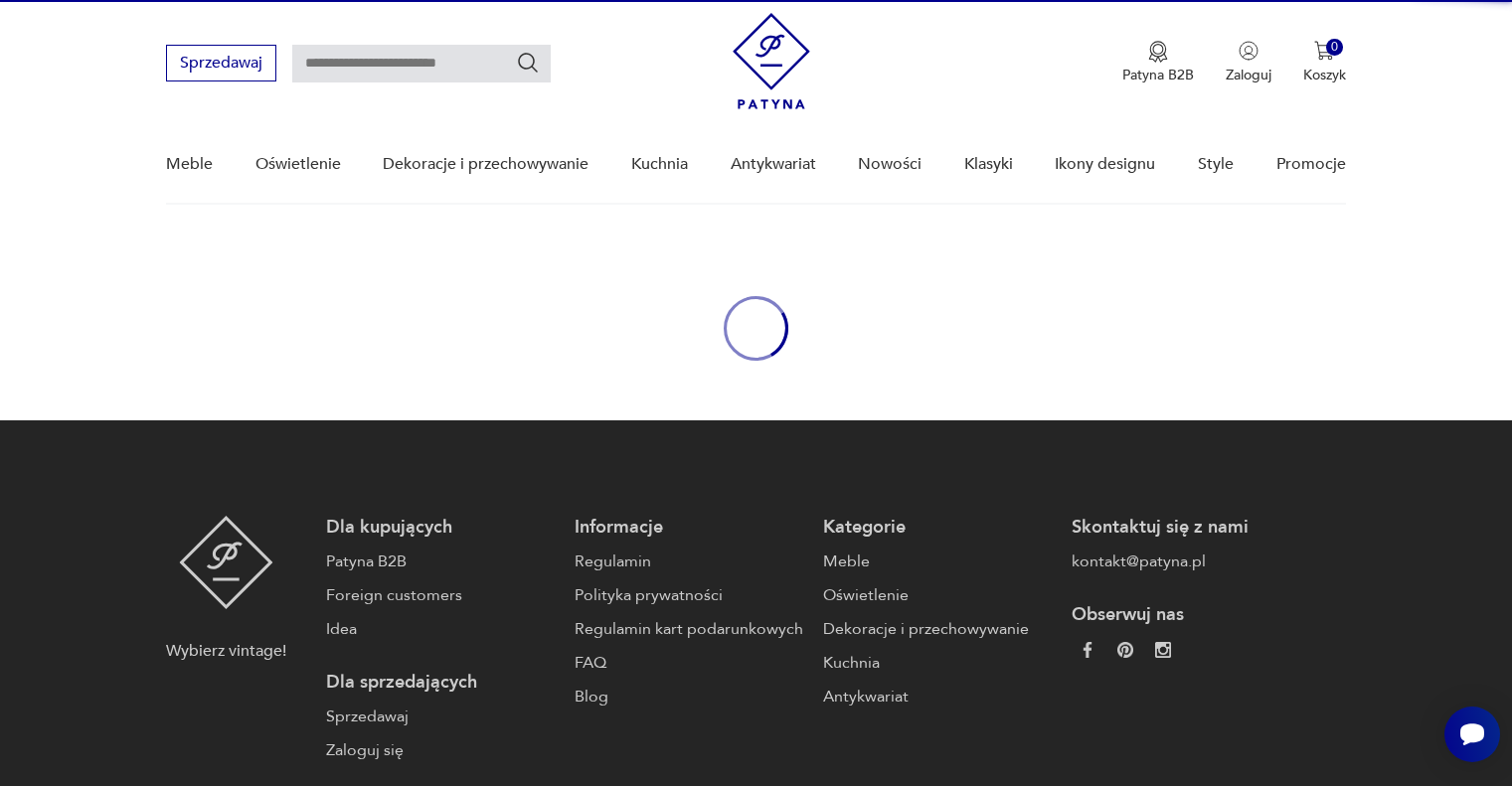 scroll, scrollTop: 0, scrollLeft: 0, axis: both 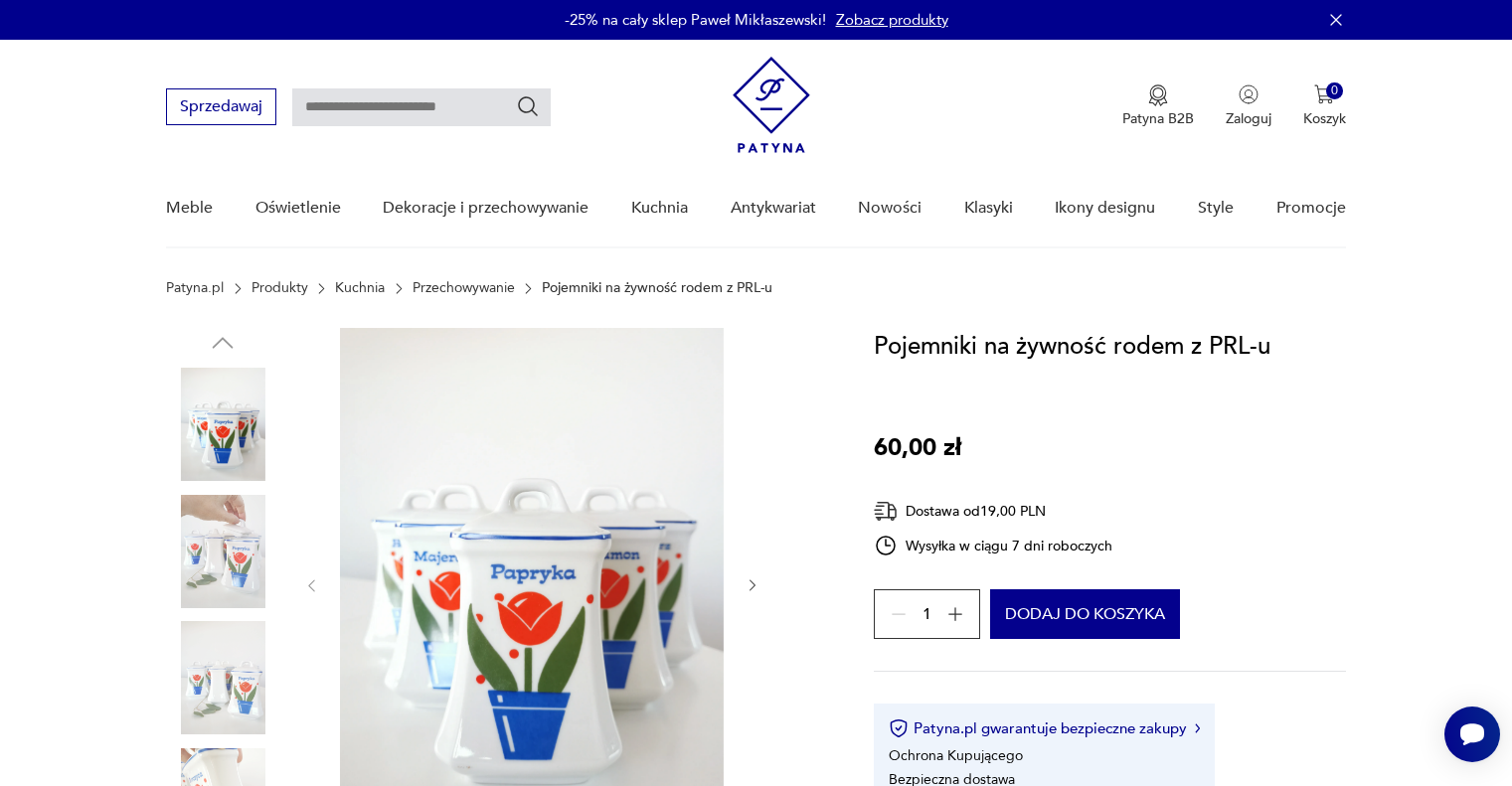 click at bounding box center (223, 551) 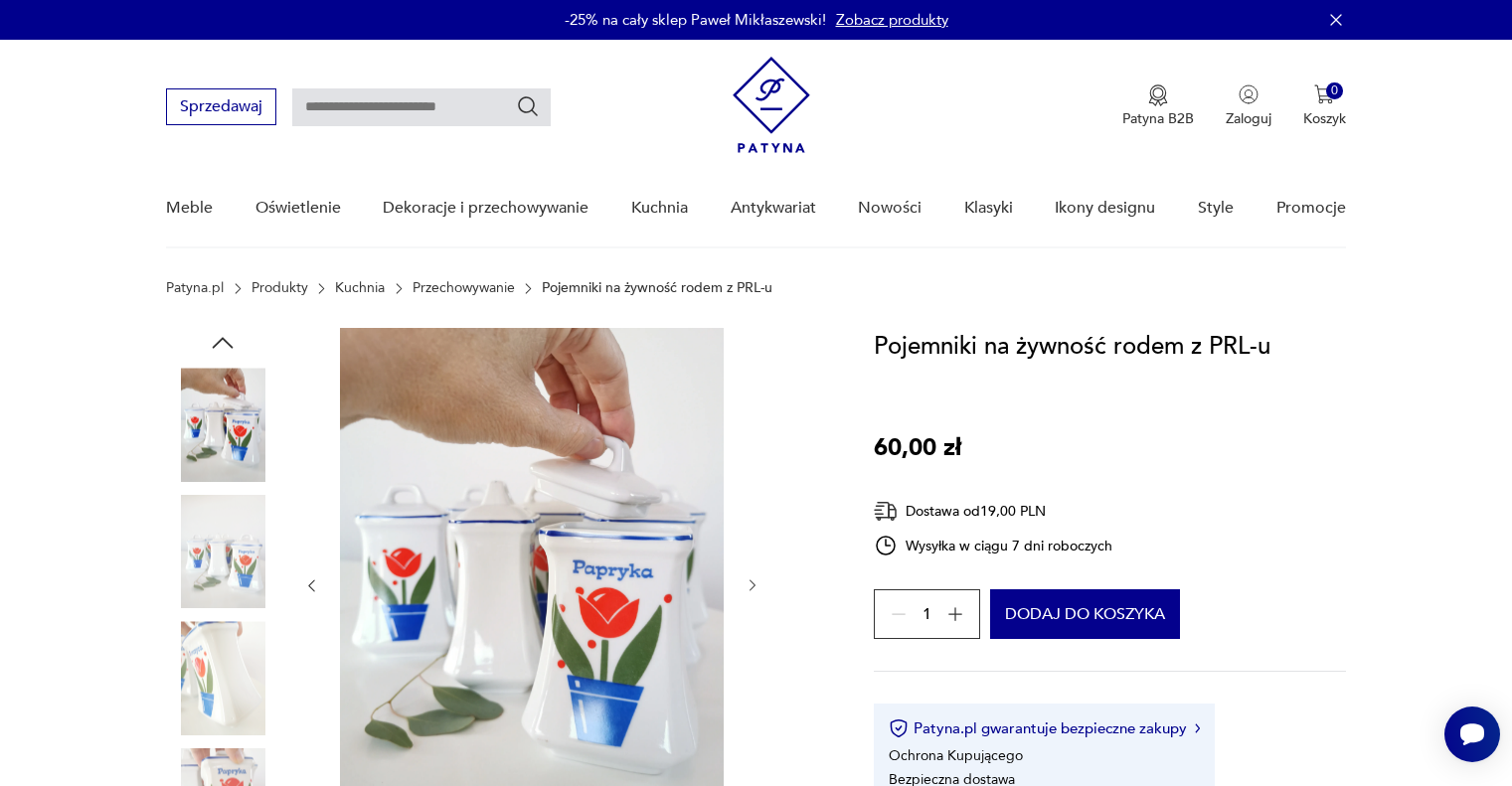 click at bounding box center (223, 490) 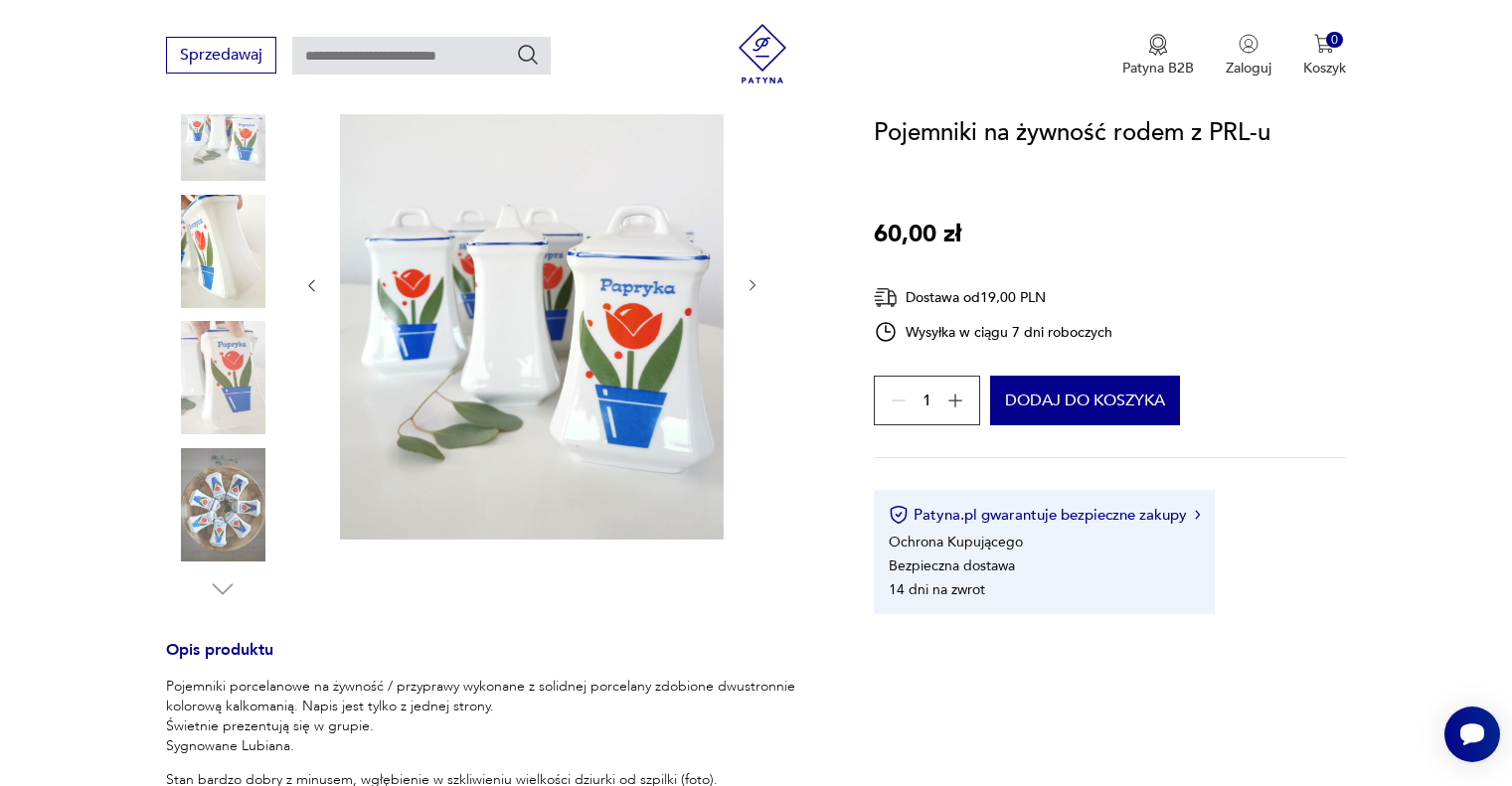 scroll, scrollTop: 397, scrollLeft: 0, axis: vertical 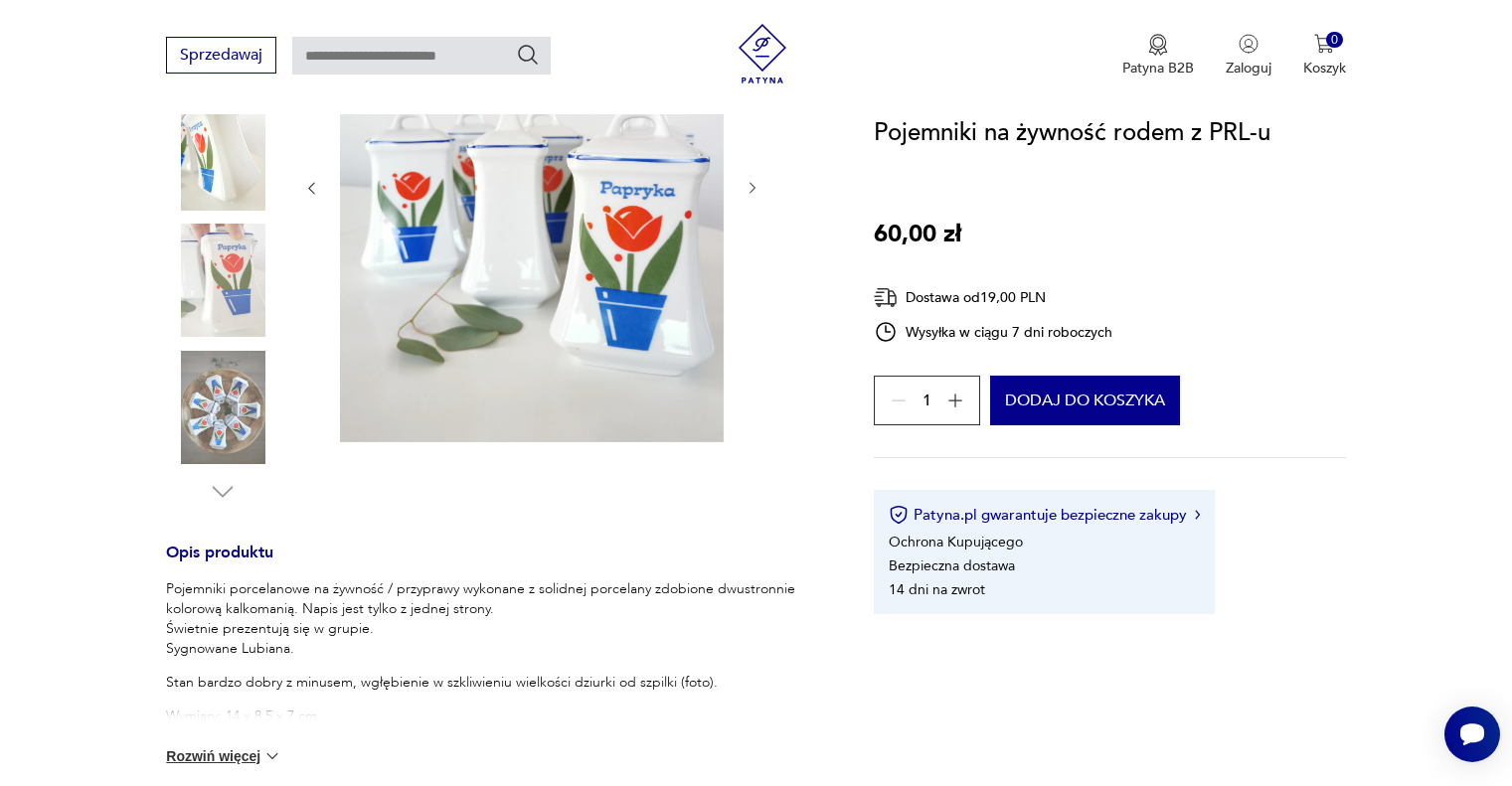 click at bounding box center (223, 407) 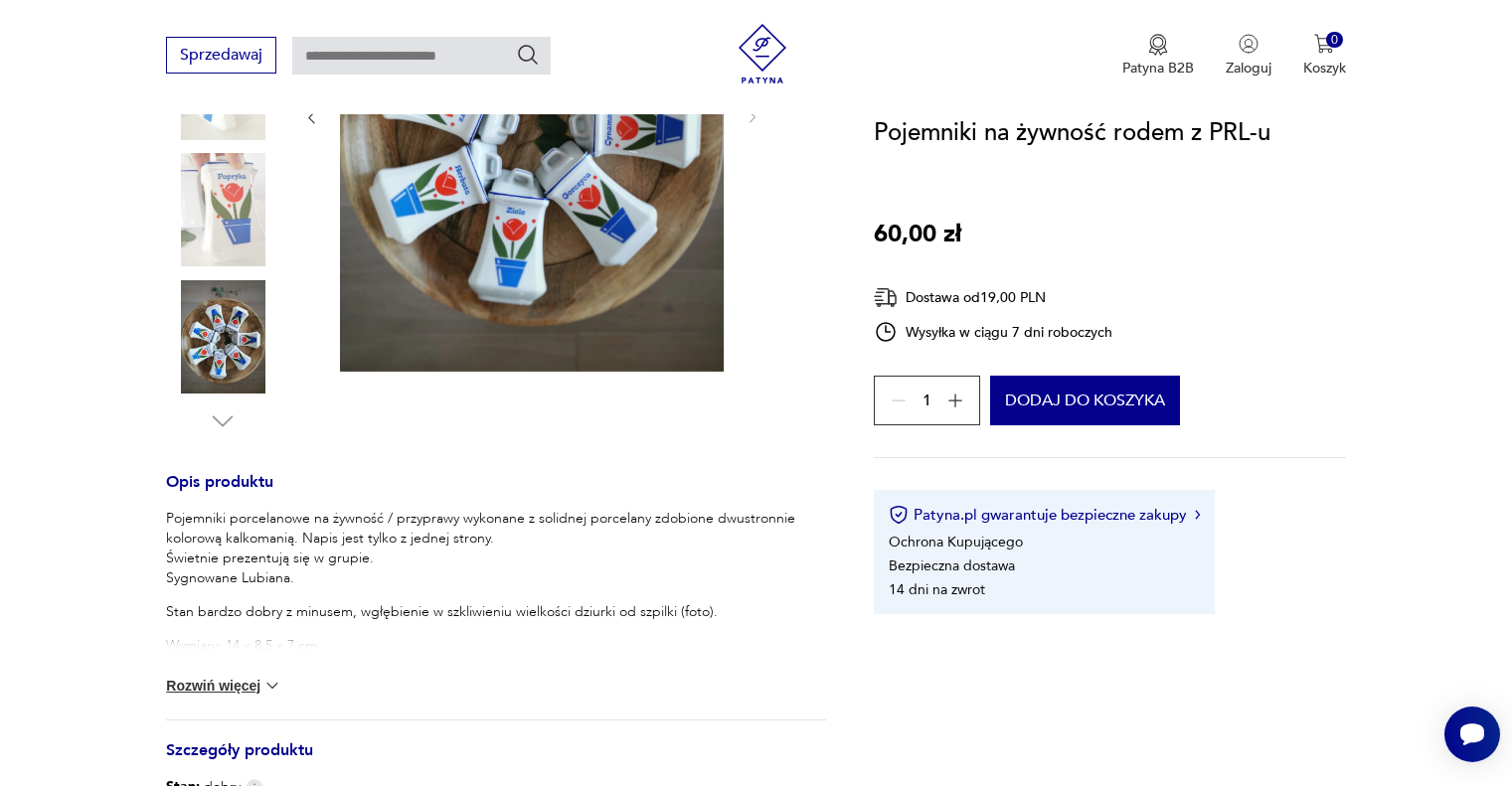 scroll, scrollTop: 497, scrollLeft: 0, axis: vertical 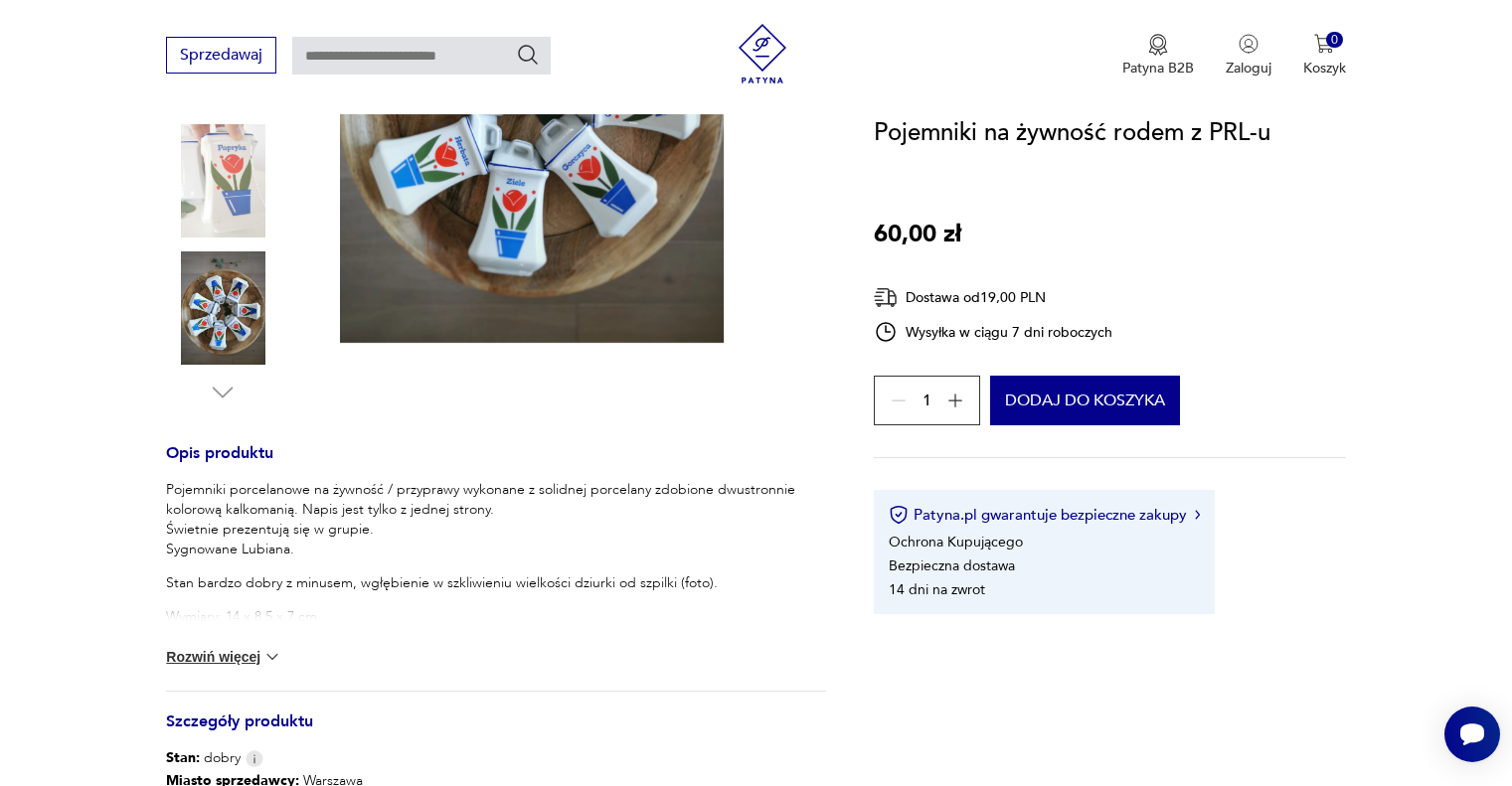 click on "Rozwiń więcej" at bounding box center (224, 657) 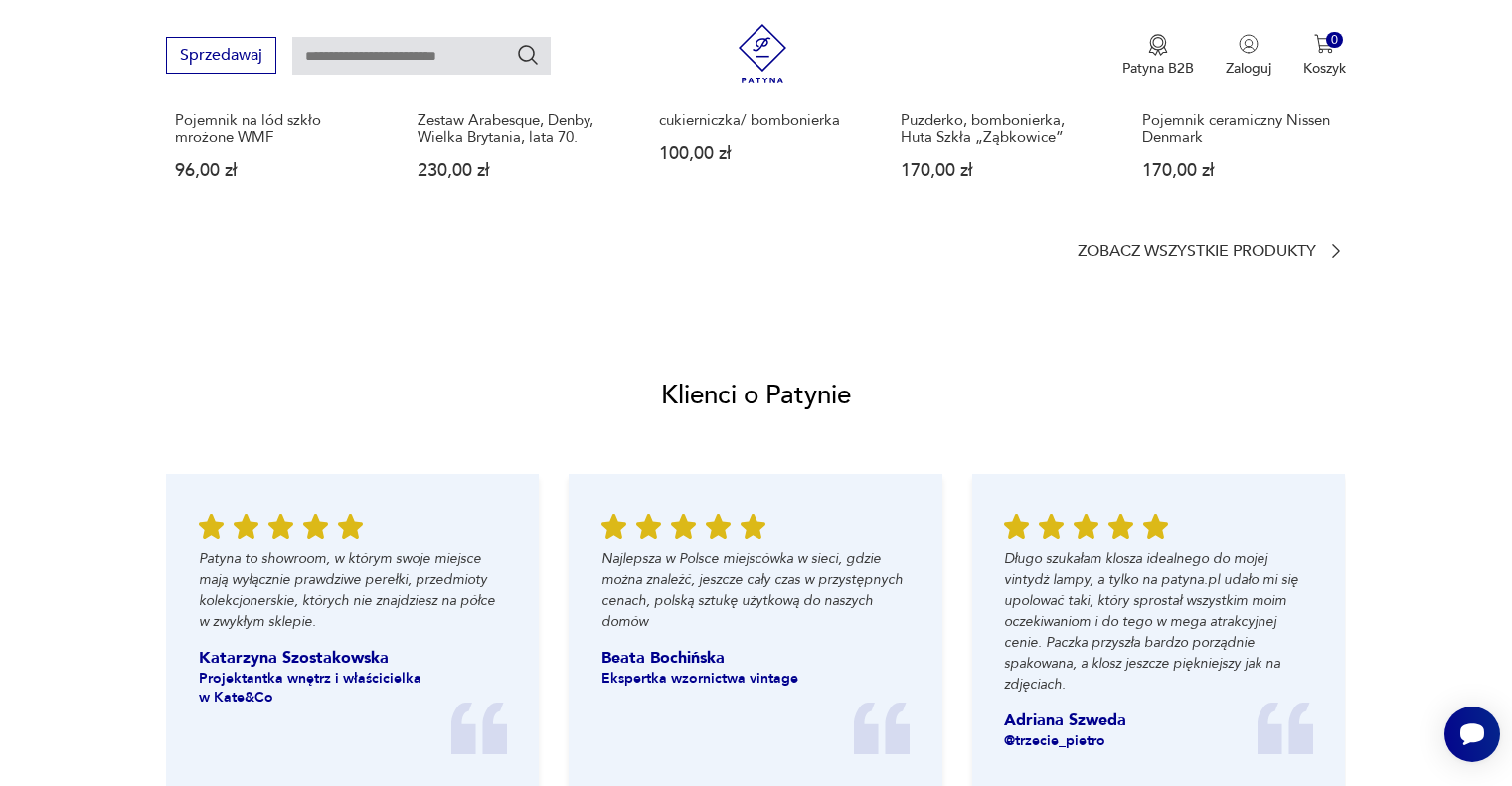 scroll, scrollTop: 2087, scrollLeft: 0, axis: vertical 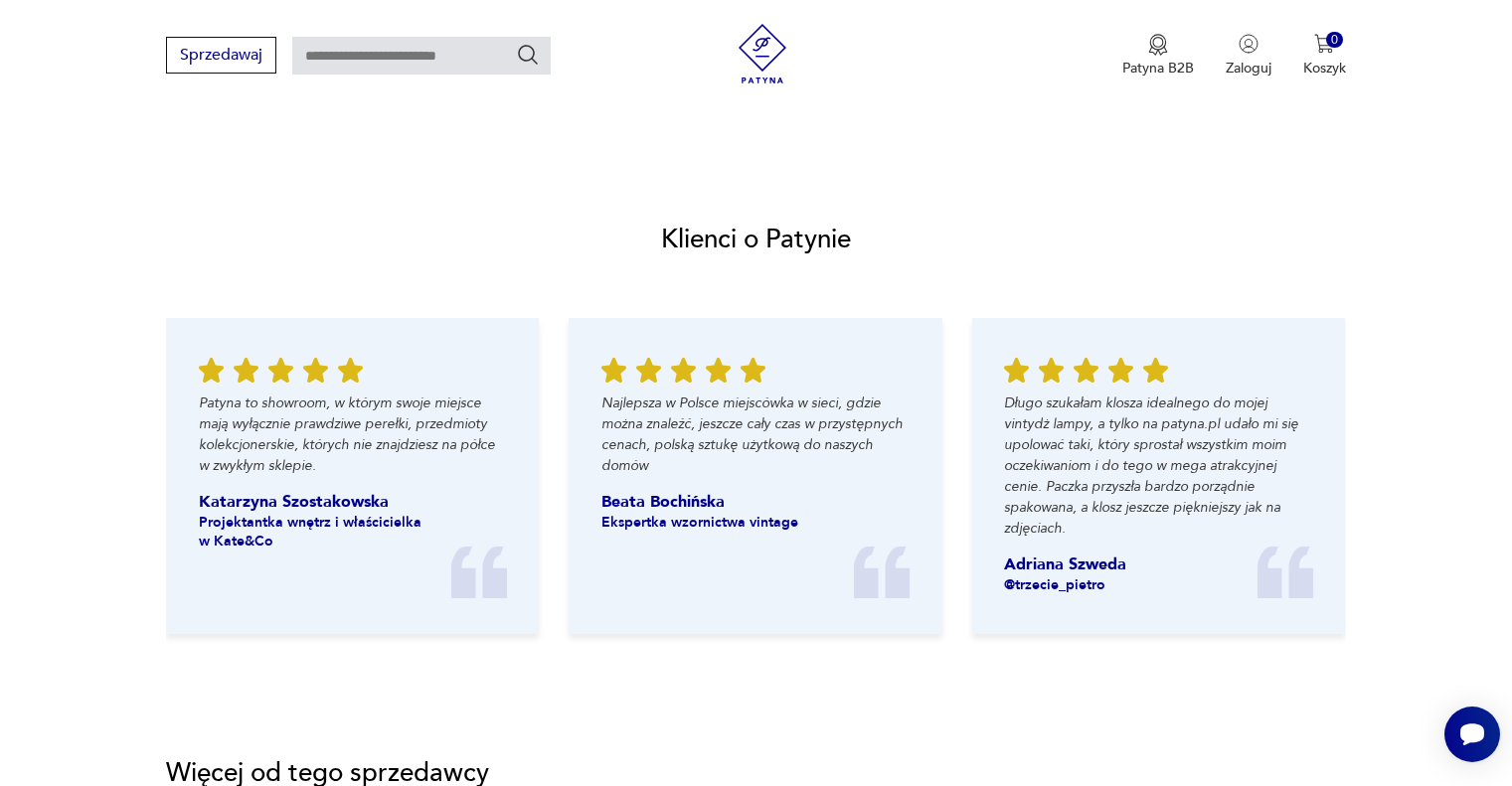 type on "*********" 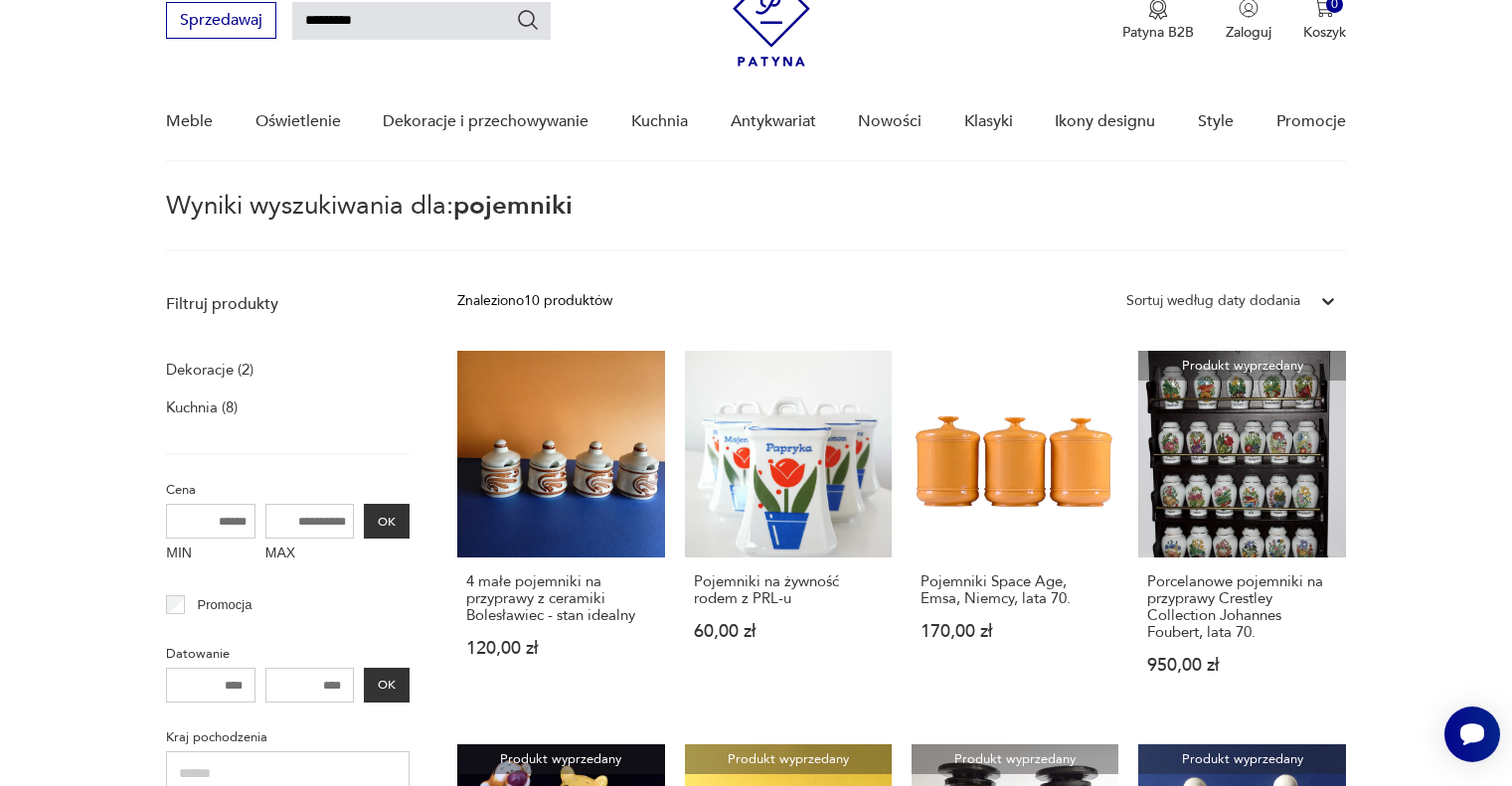 scroll, scrollTop: 0, scrollLeft: 0, axis: both 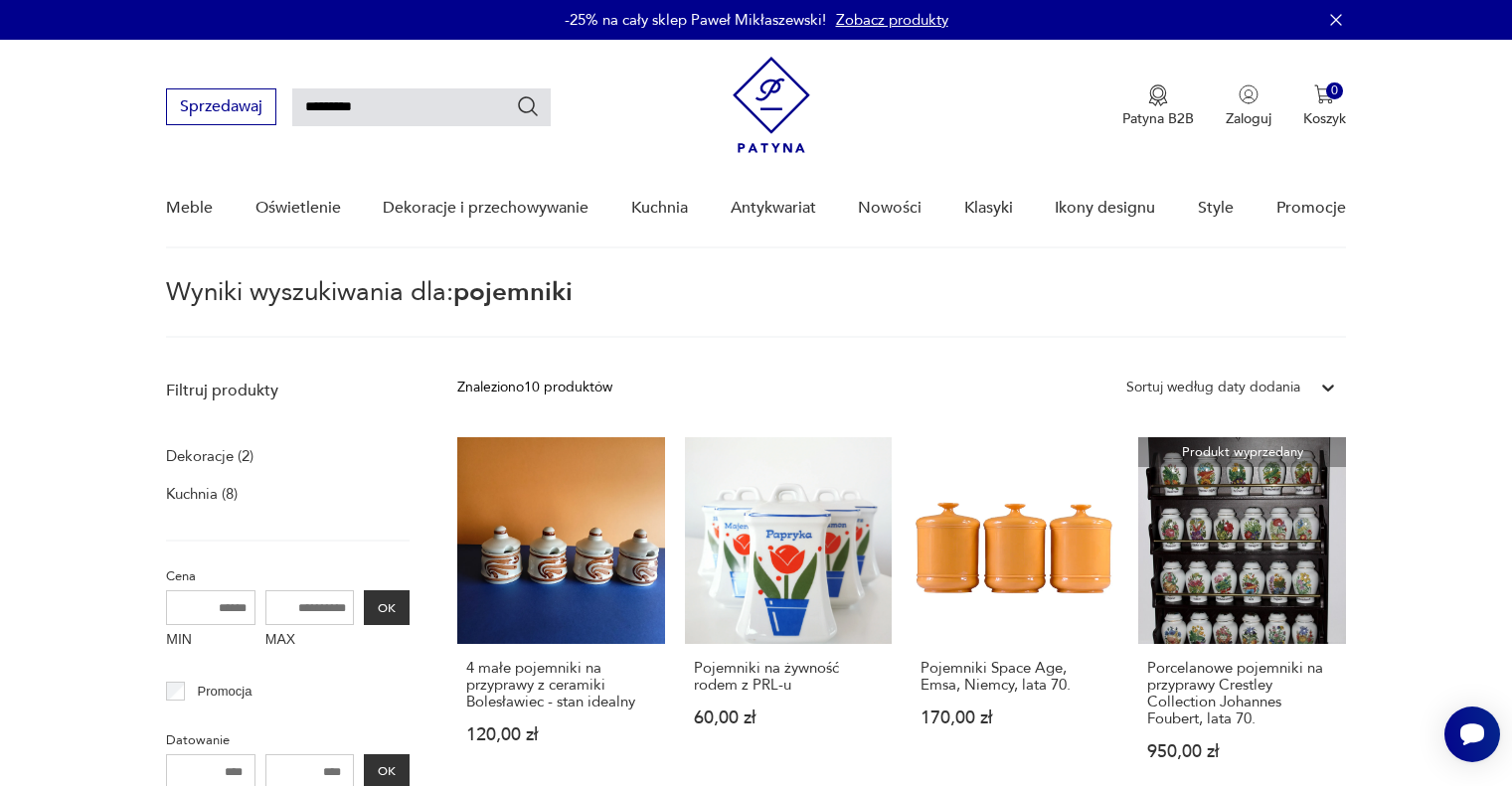 click on "*********" at bounding box center [421, 107] 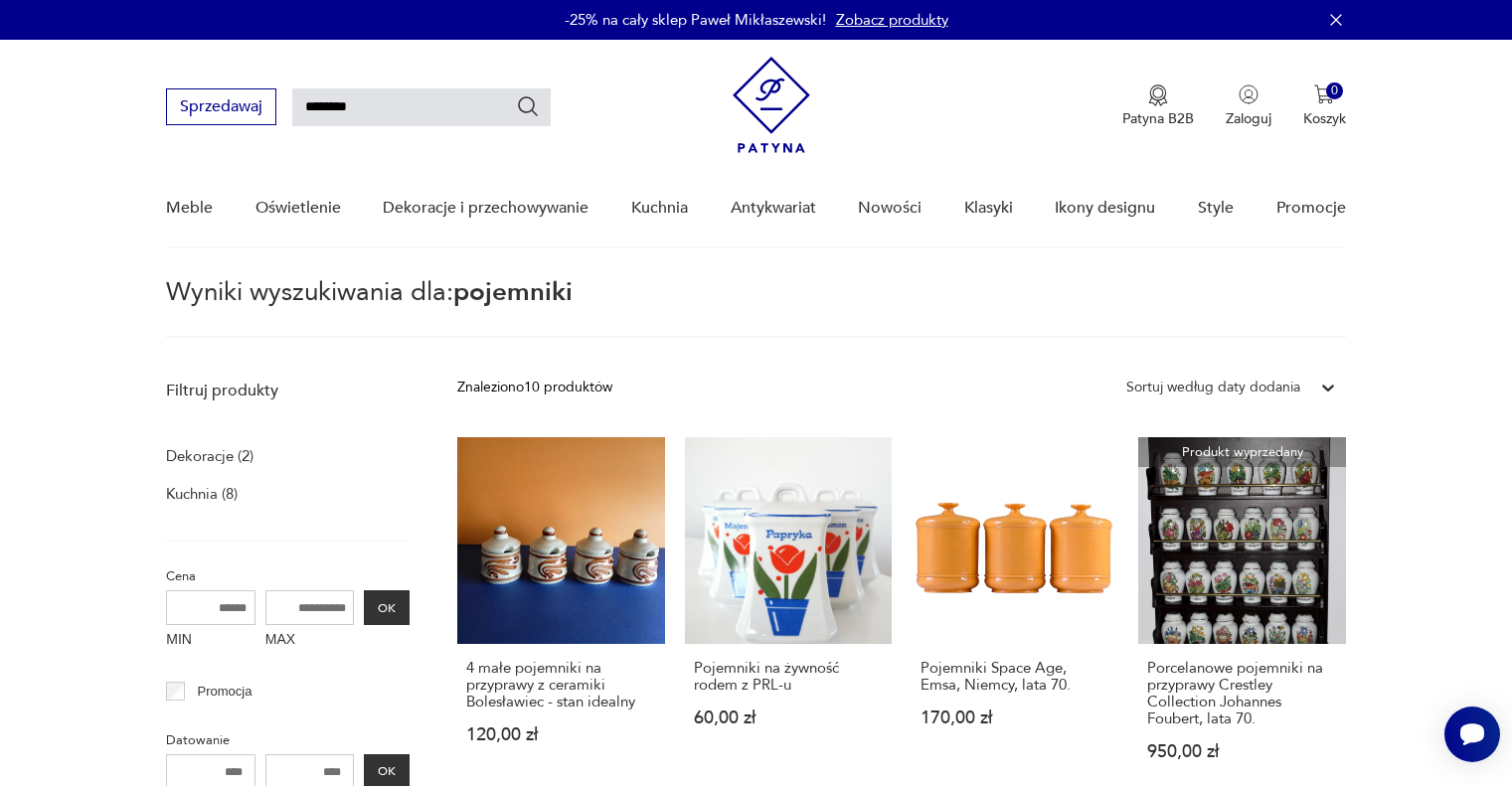 type on "********" 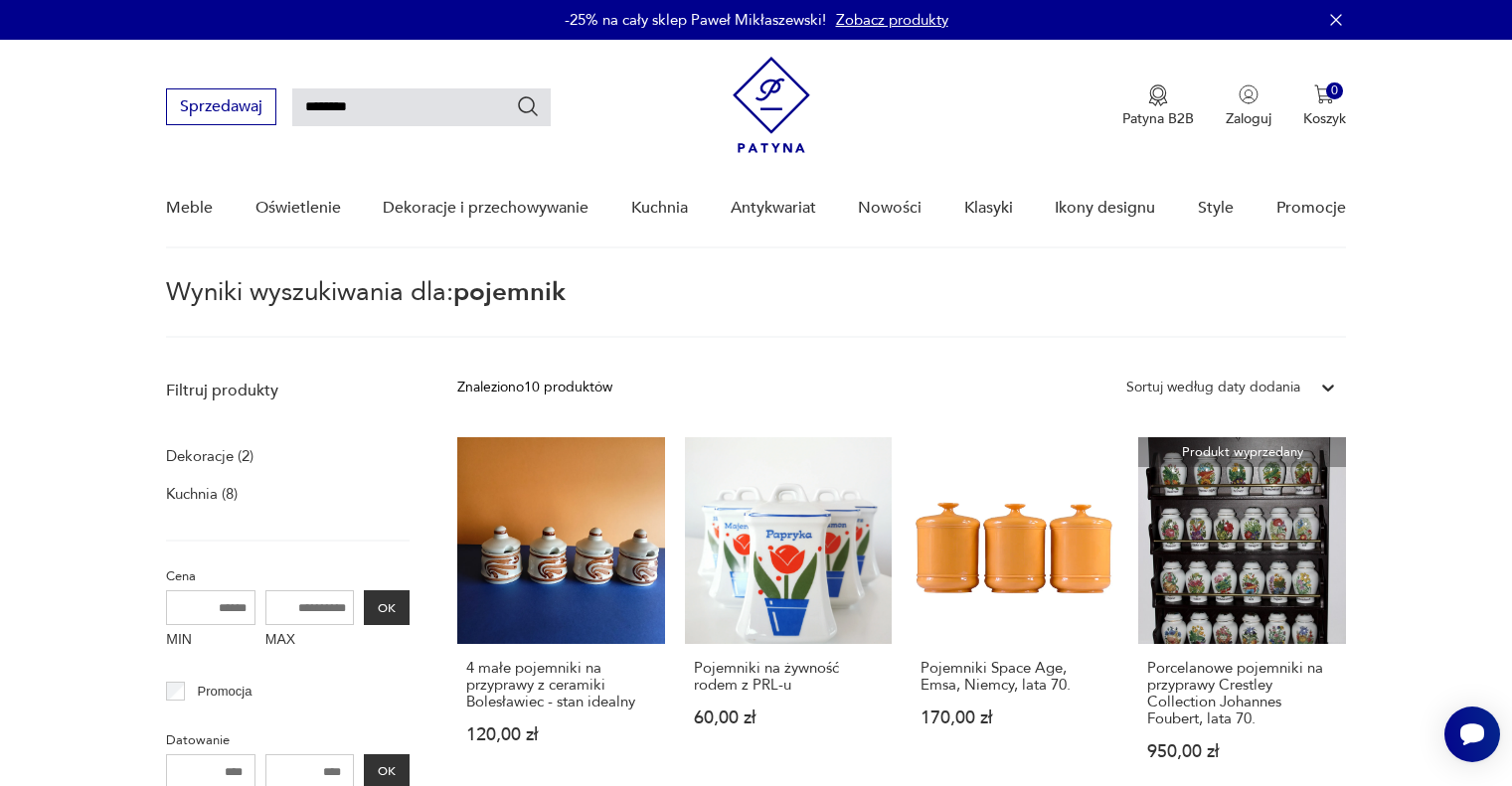 type on "********" 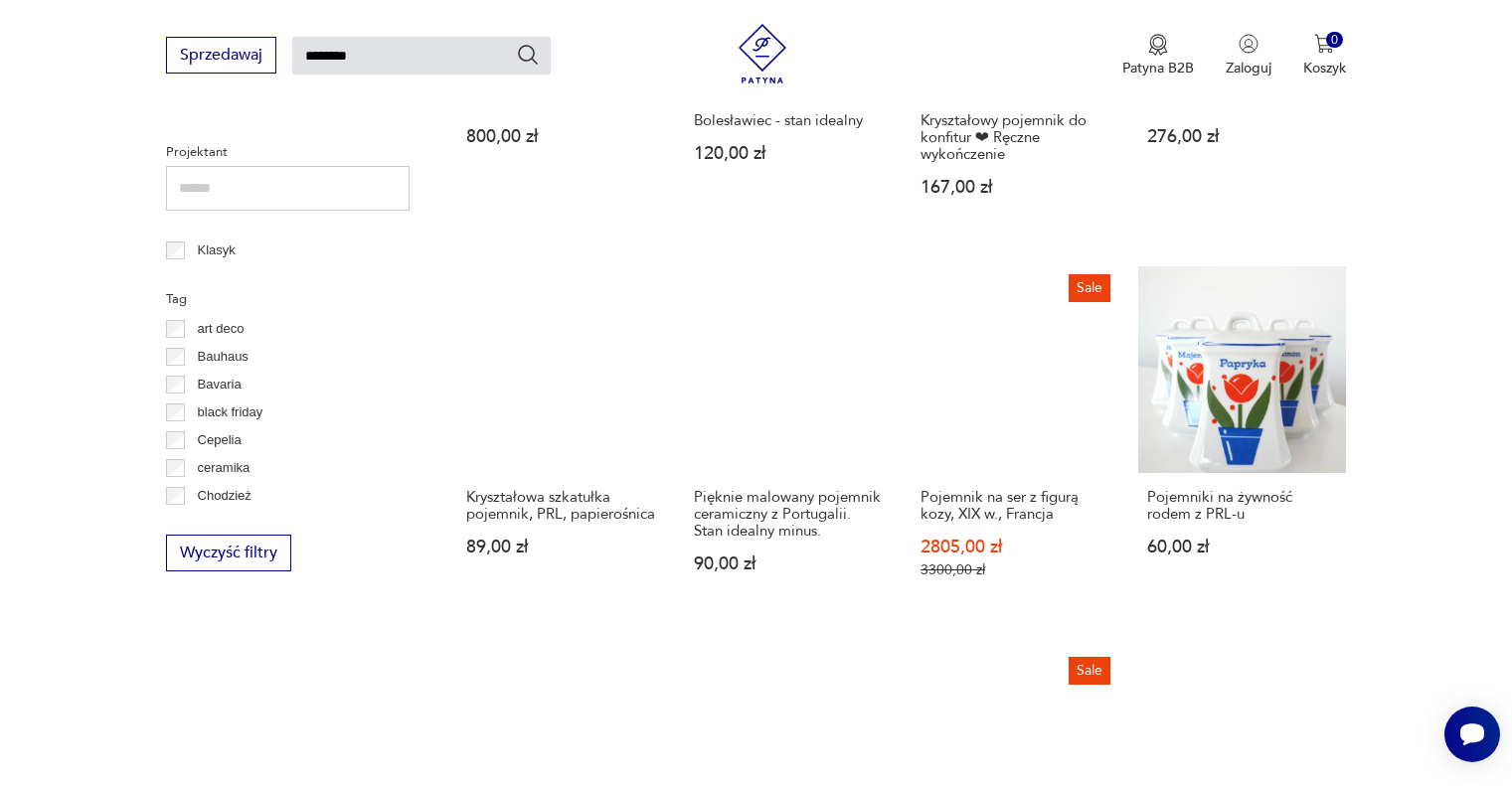 scroll, scrollTop: 1065, scrollLeft: 0, axis: vertical 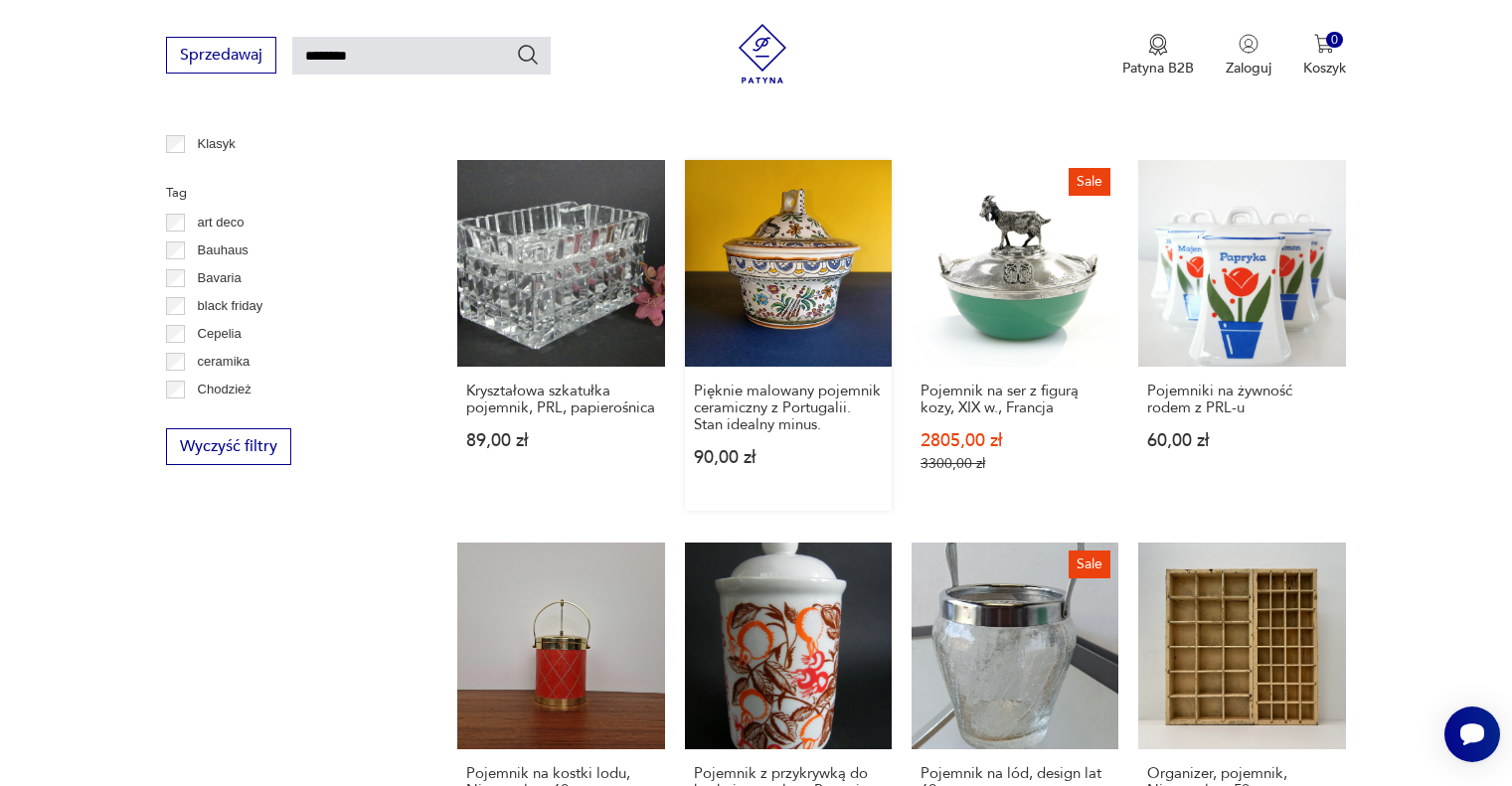 click on "Pięknie malowany pojemnik ceramiczny z Portugalii. Stan idealny minus. 90,00 zł" at bounding box center [788, 335] 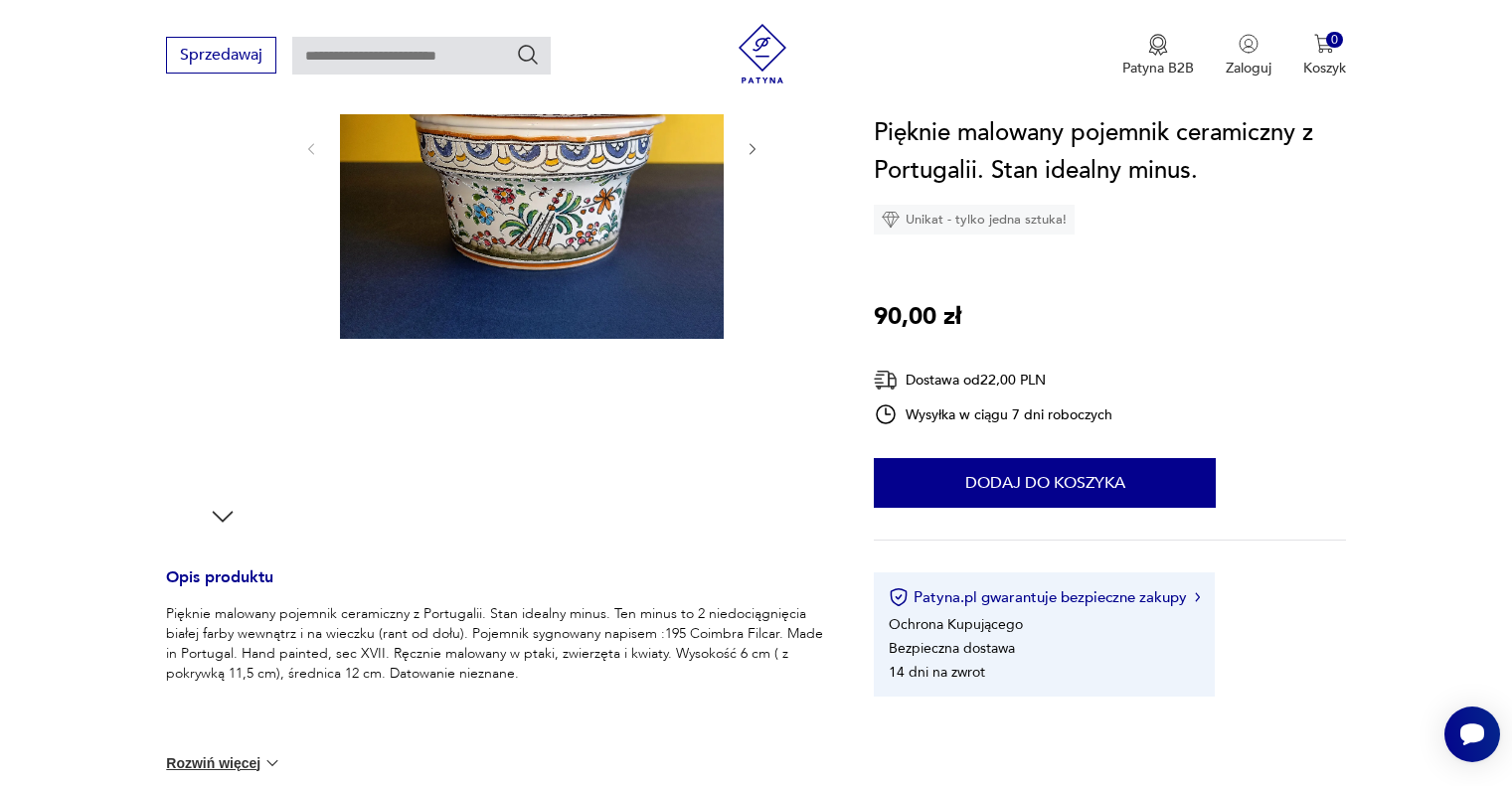 scroll, scrollTop: 397, scrollLeft: 0, axis: vertical 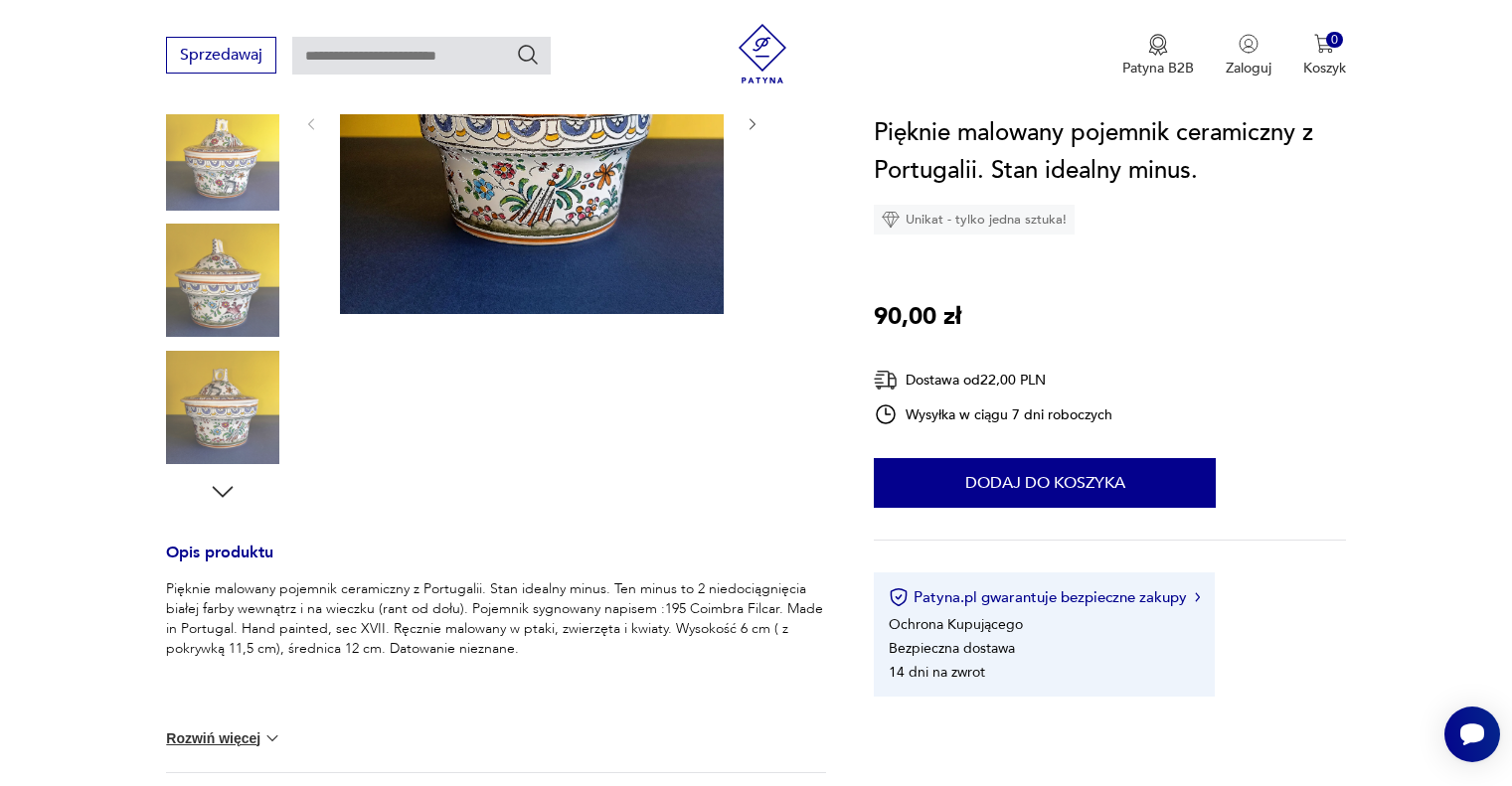 click at bounding box center [223, 407] 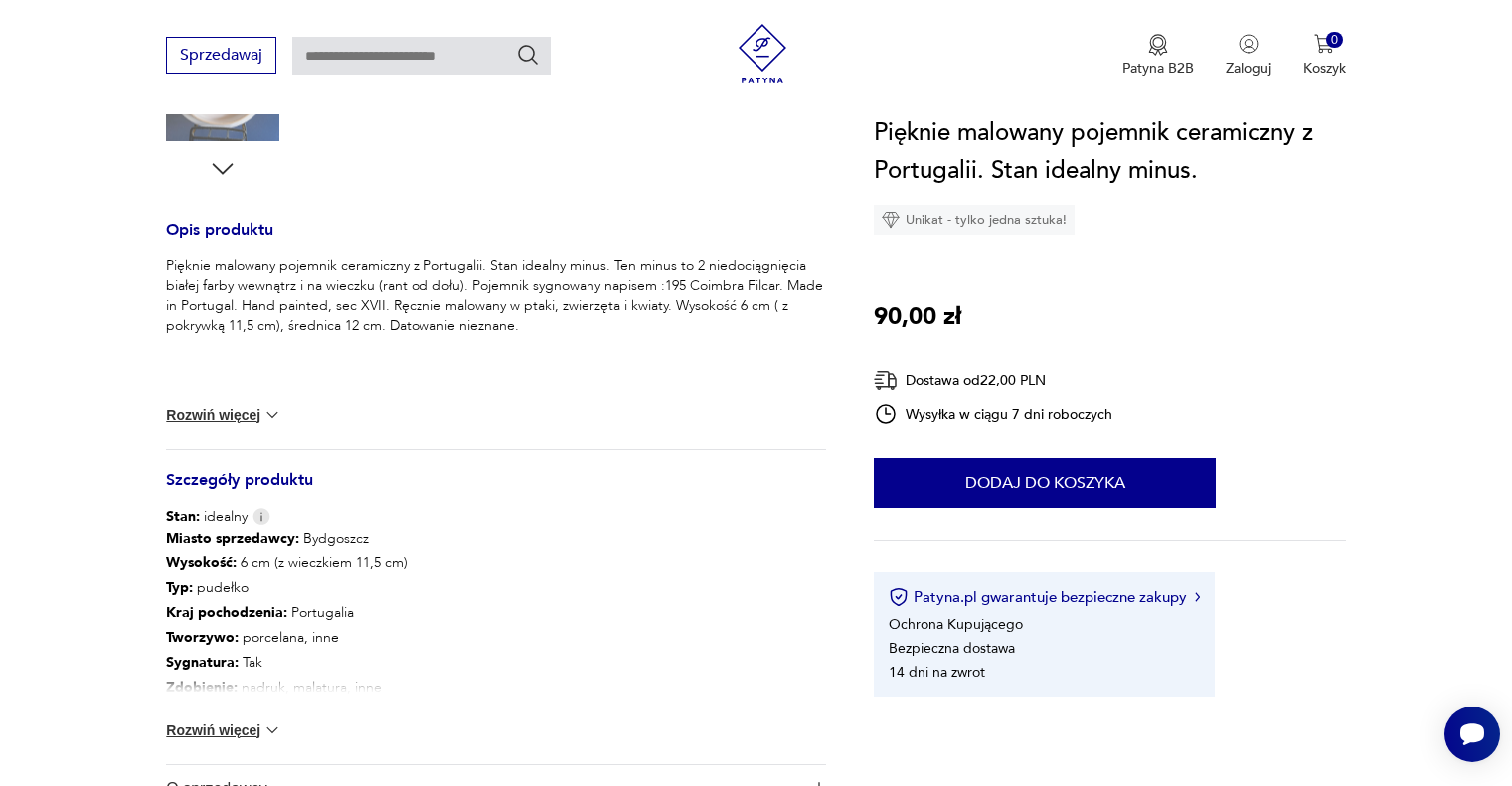 scroll, scrollTop: 596, scrollLeft: 0, axis: vertical 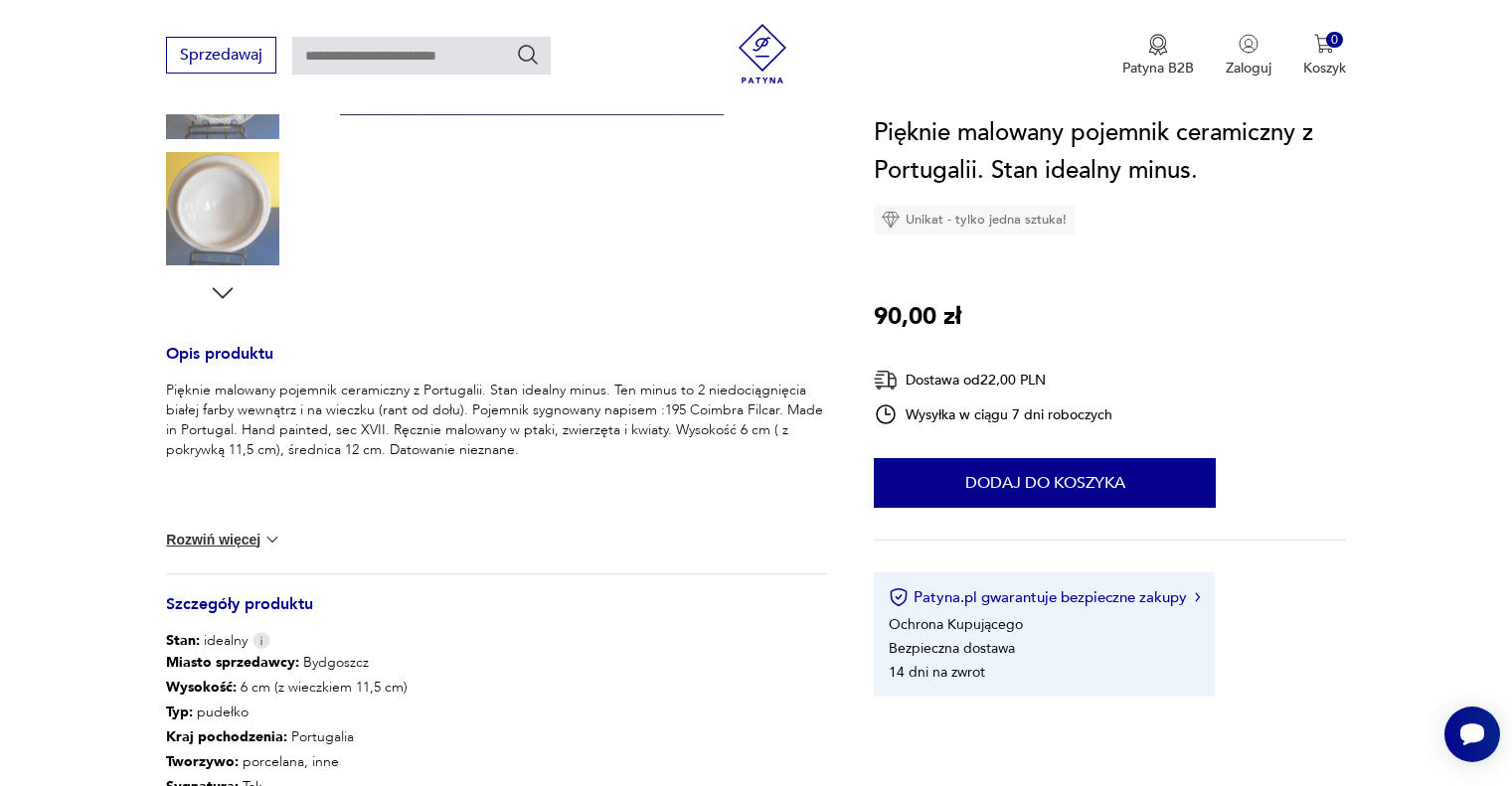 type on "********" 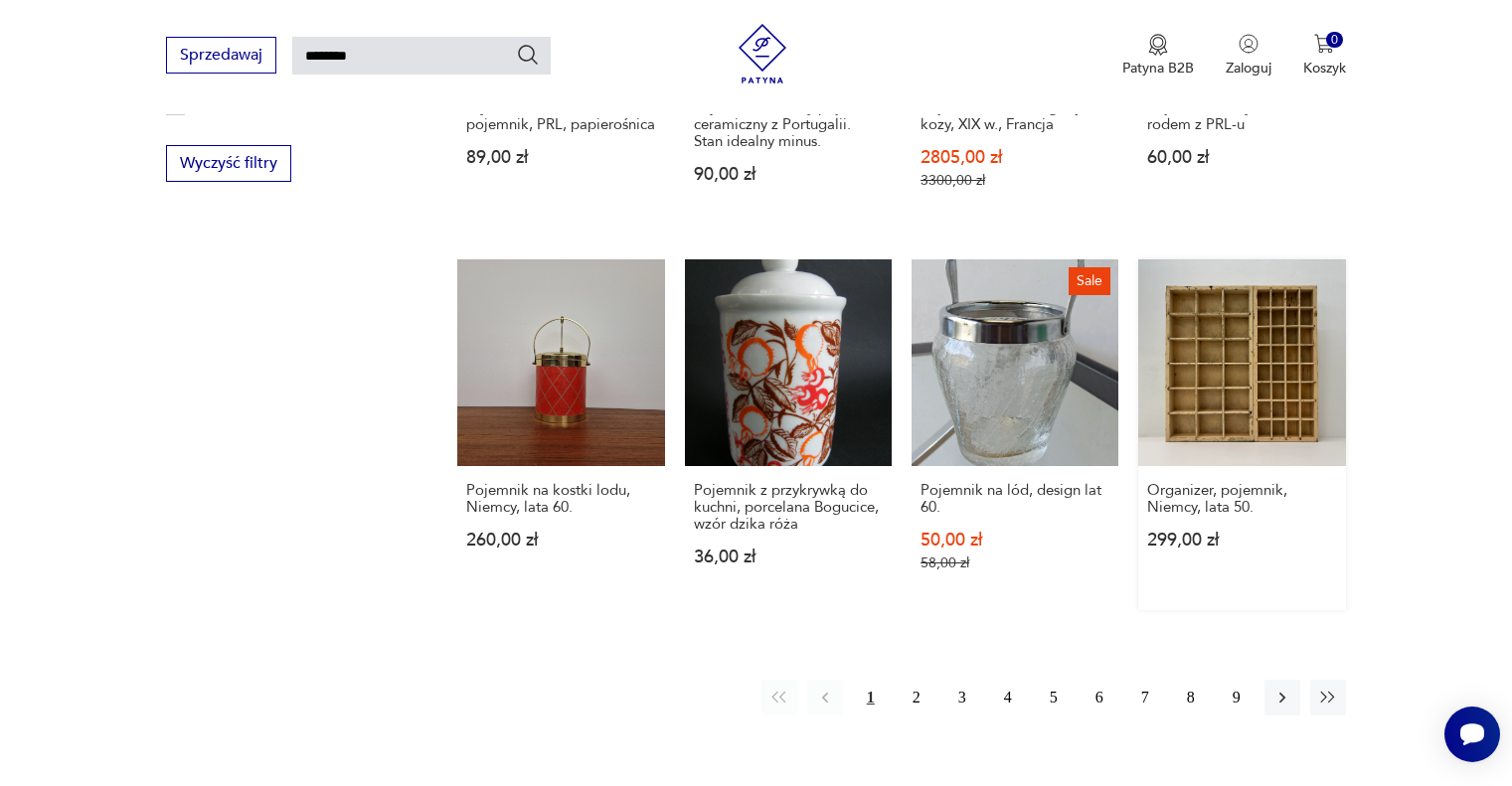 scroll, scrollTop: 1463, scrollLeft: 0, axis: vertical 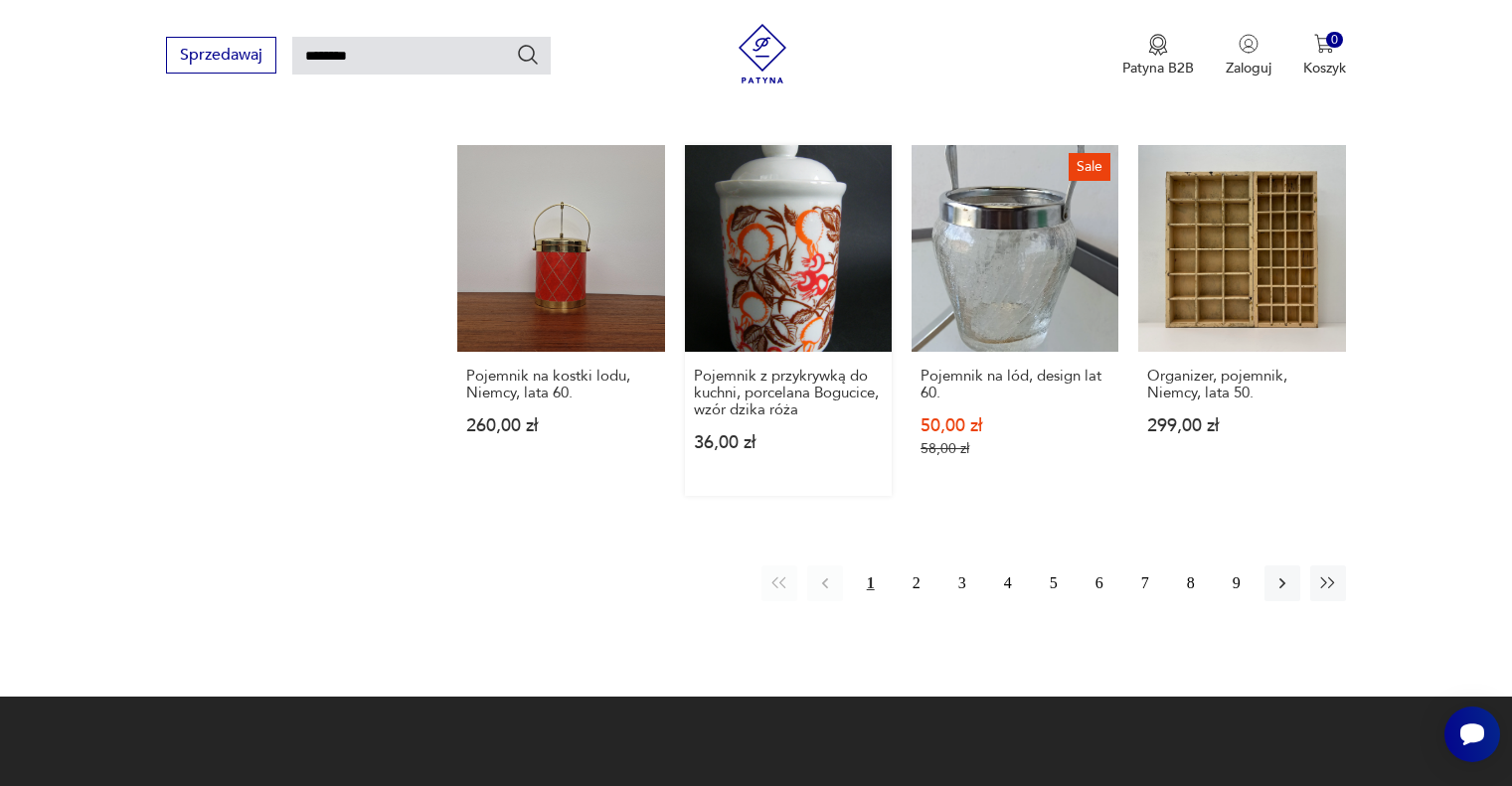click on "Pojemnik z przykrywką do kuchni, porcelana Bogucice, wzór dzika róża 36,00 zł" at bounding box center [788, 320] 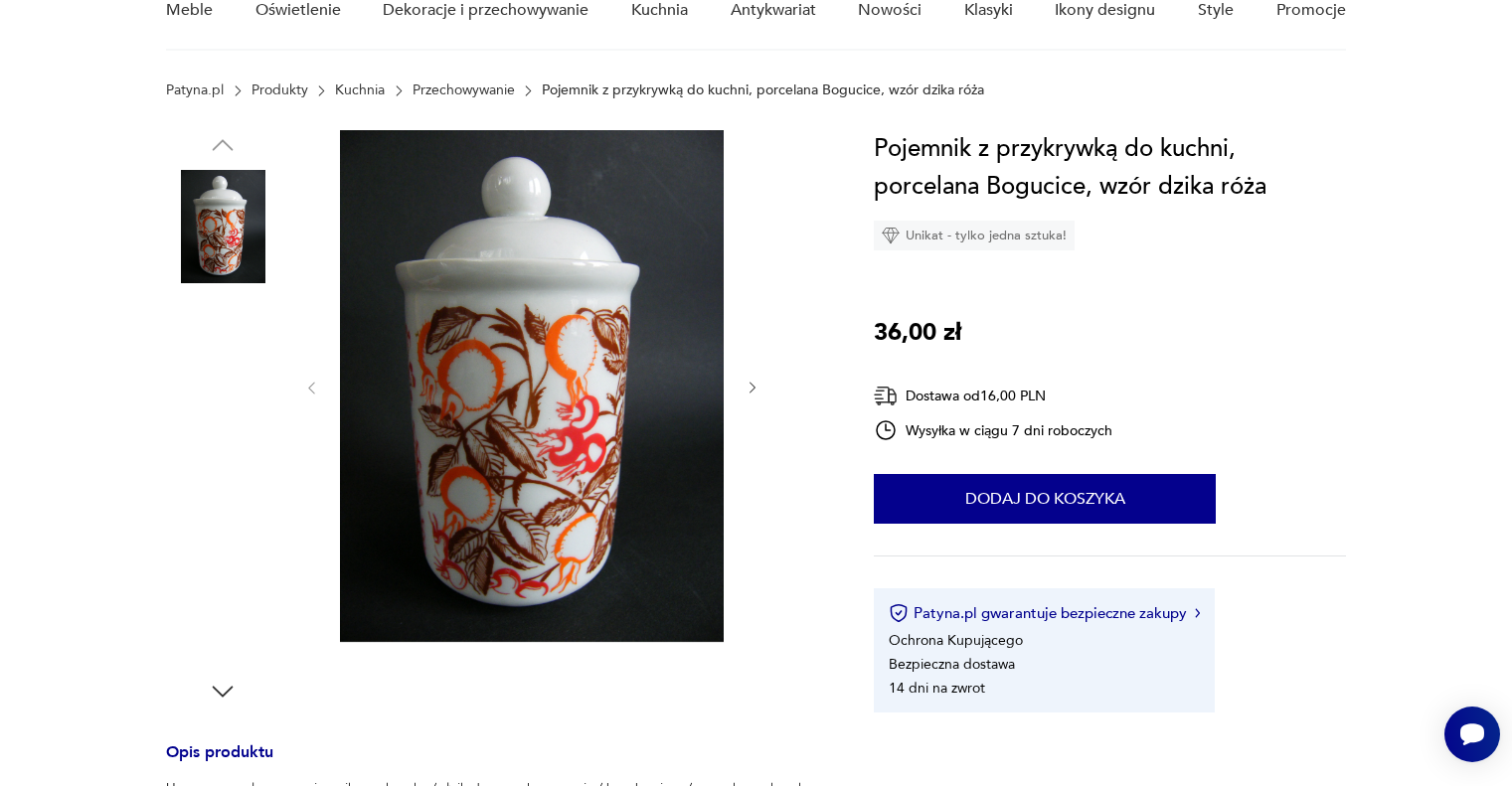 scroll, scrollTop: 199, scrollLeft: 0, axis: vertical 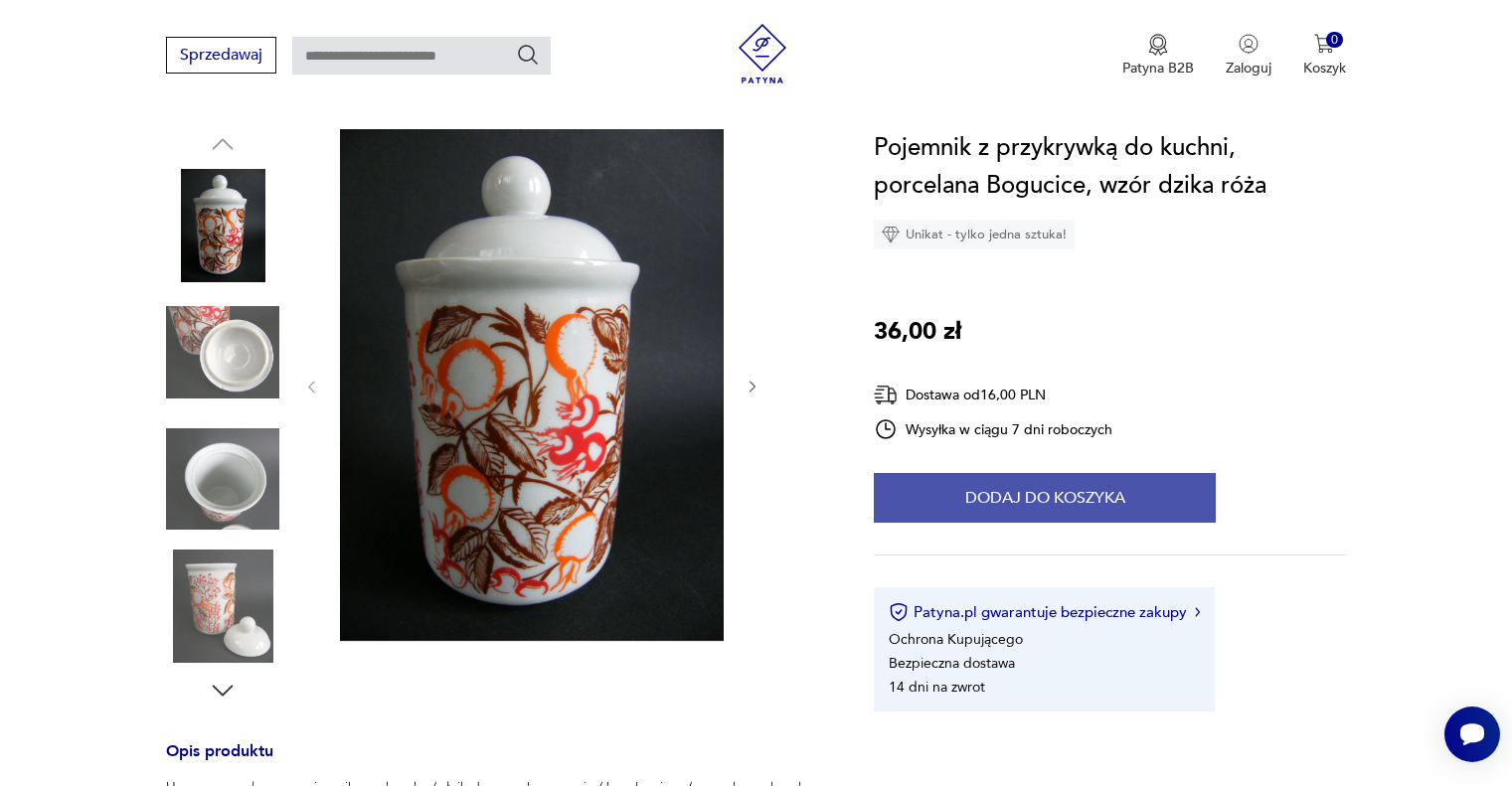 click on "Dodaj do koszyka" at bounding box center [1045, 498] 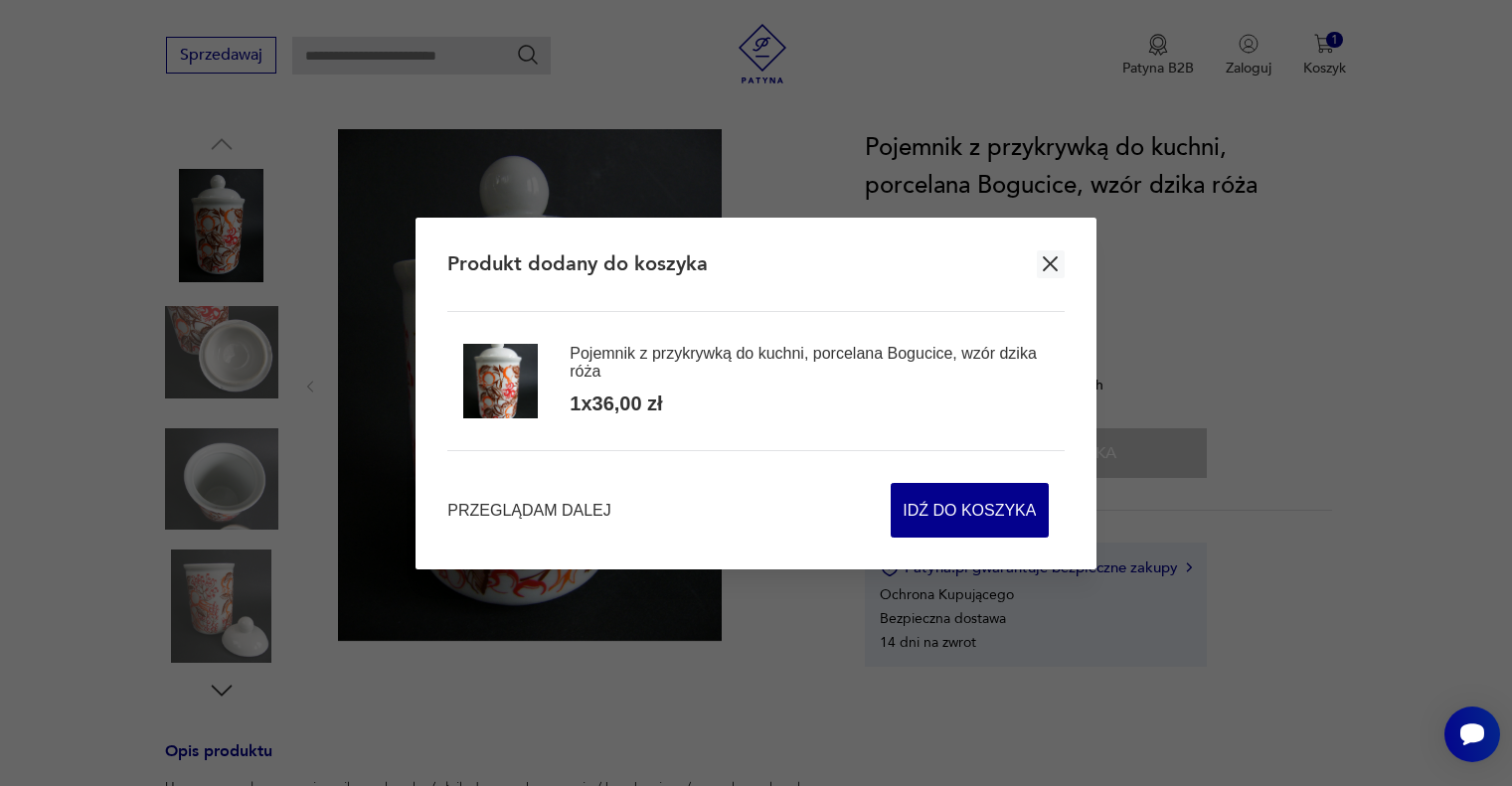 click on "Produkt dodany do koszyka" at bounding box center (756, 264) 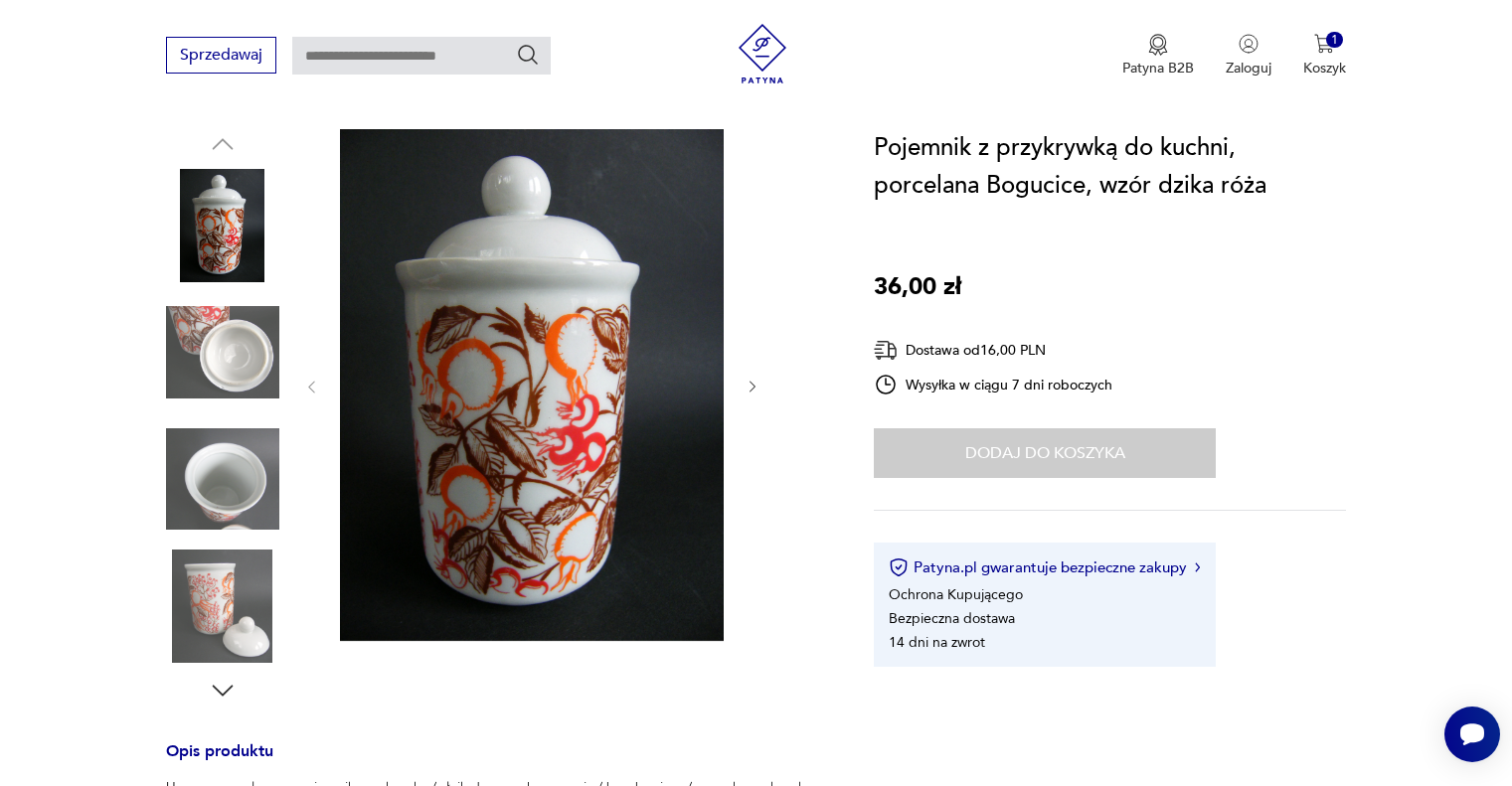 type on "********" 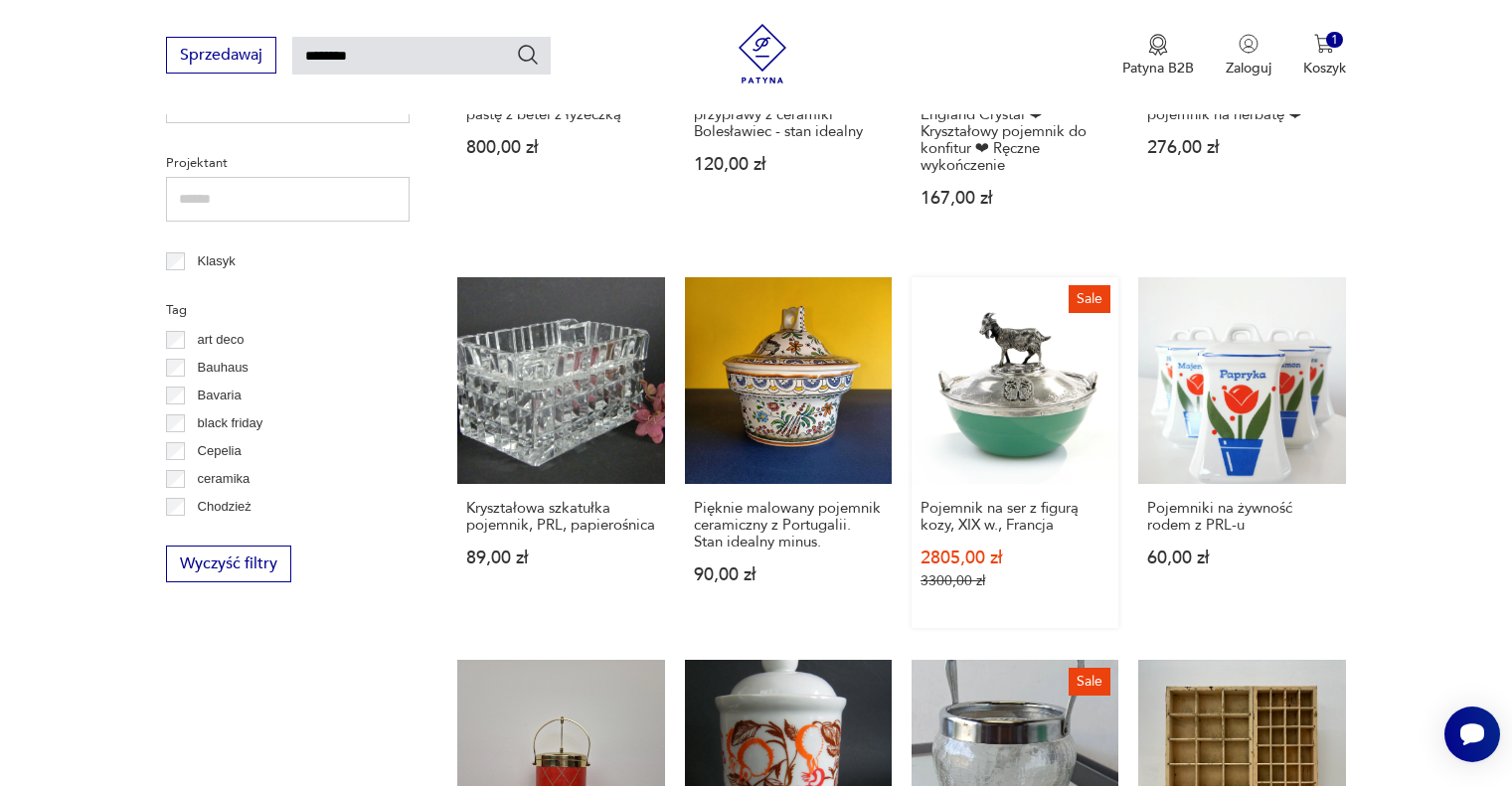 scroll, scrollTop: 994, scrollLeft: 0, axis: vertical 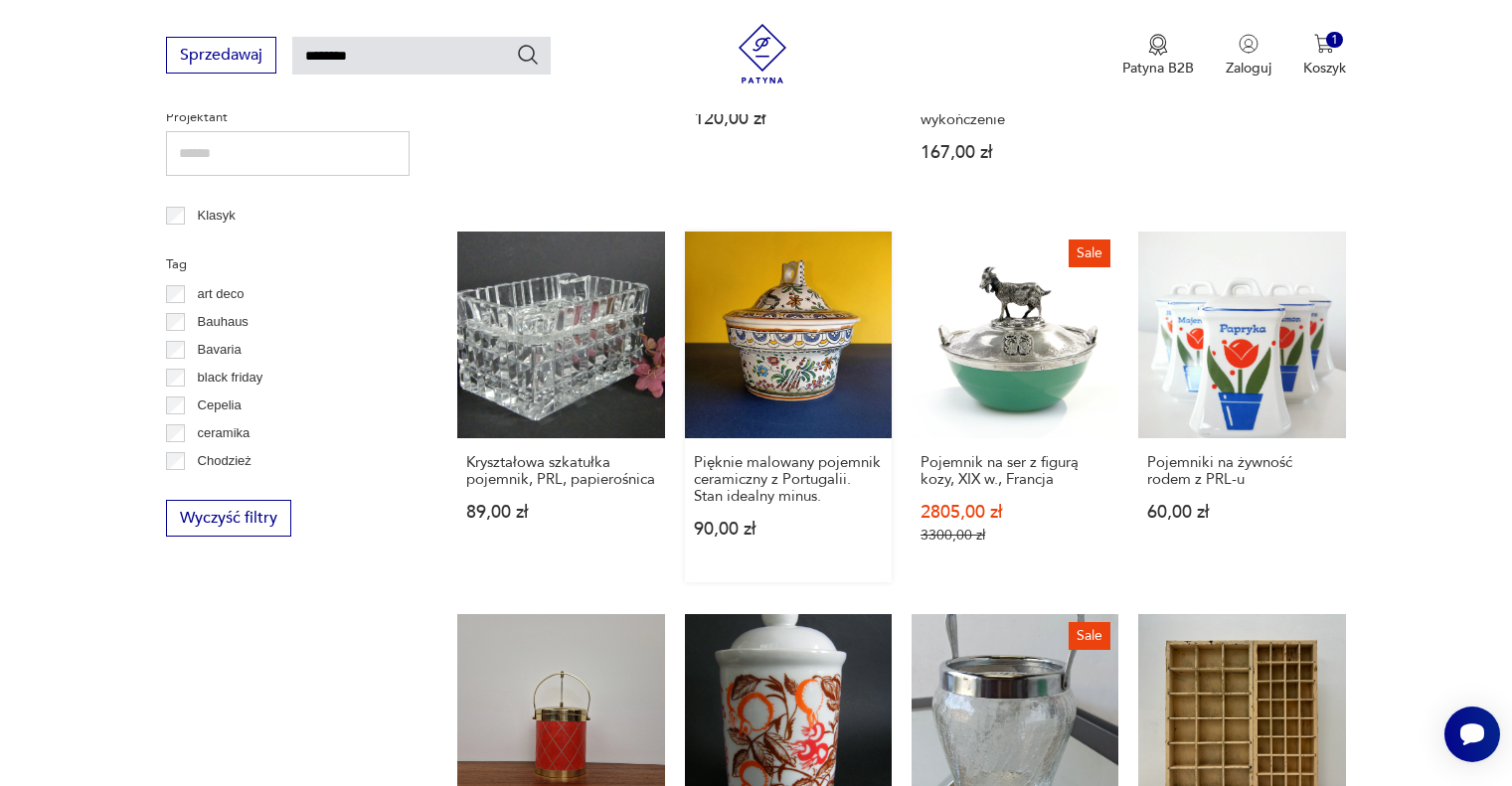 click on "Pięknie malowany pojemnik ceramiczny z Portugalii. Stan idealny minus. 90,00 zł" at bounding box center (788, 406) 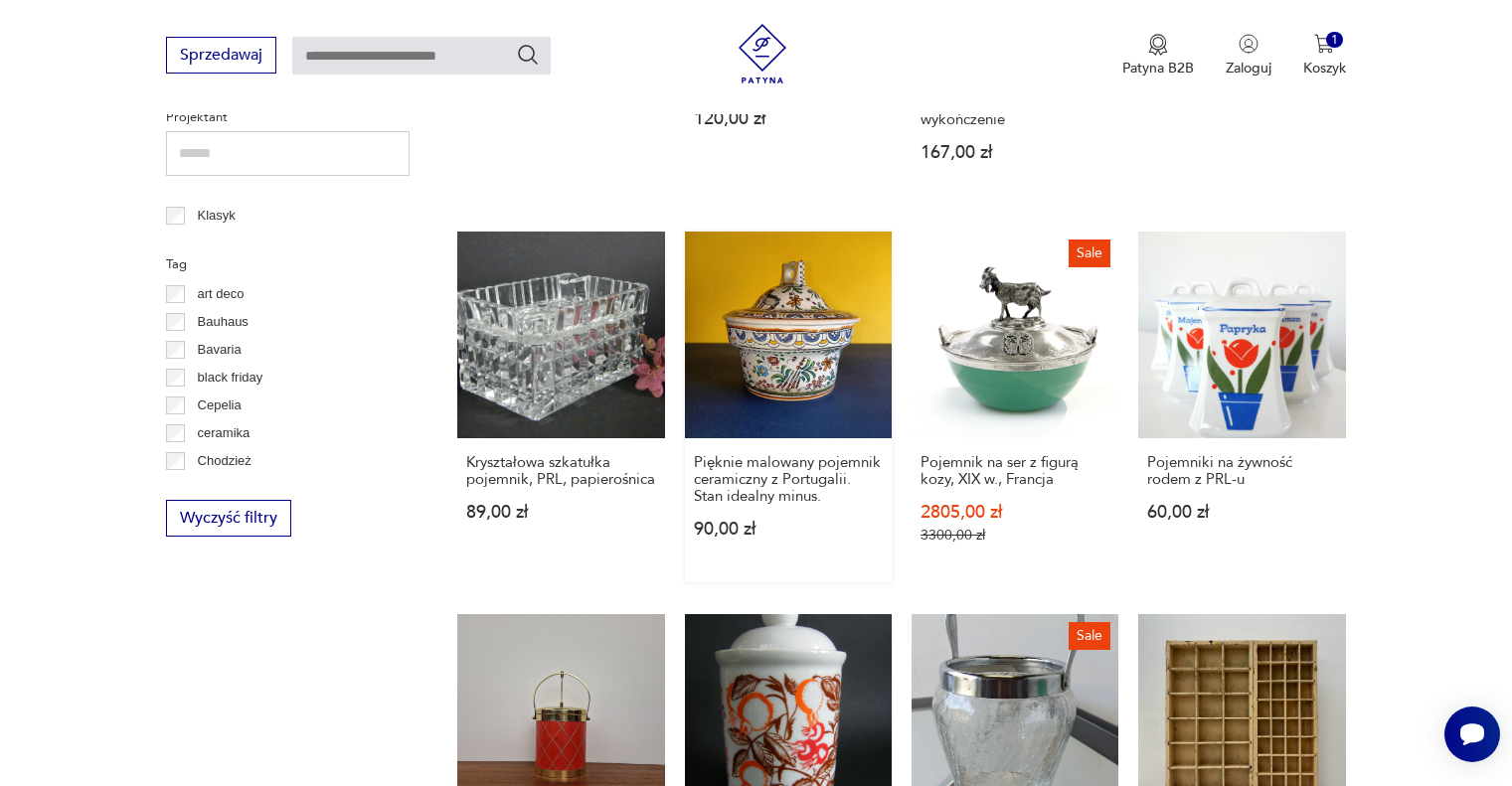 scroll 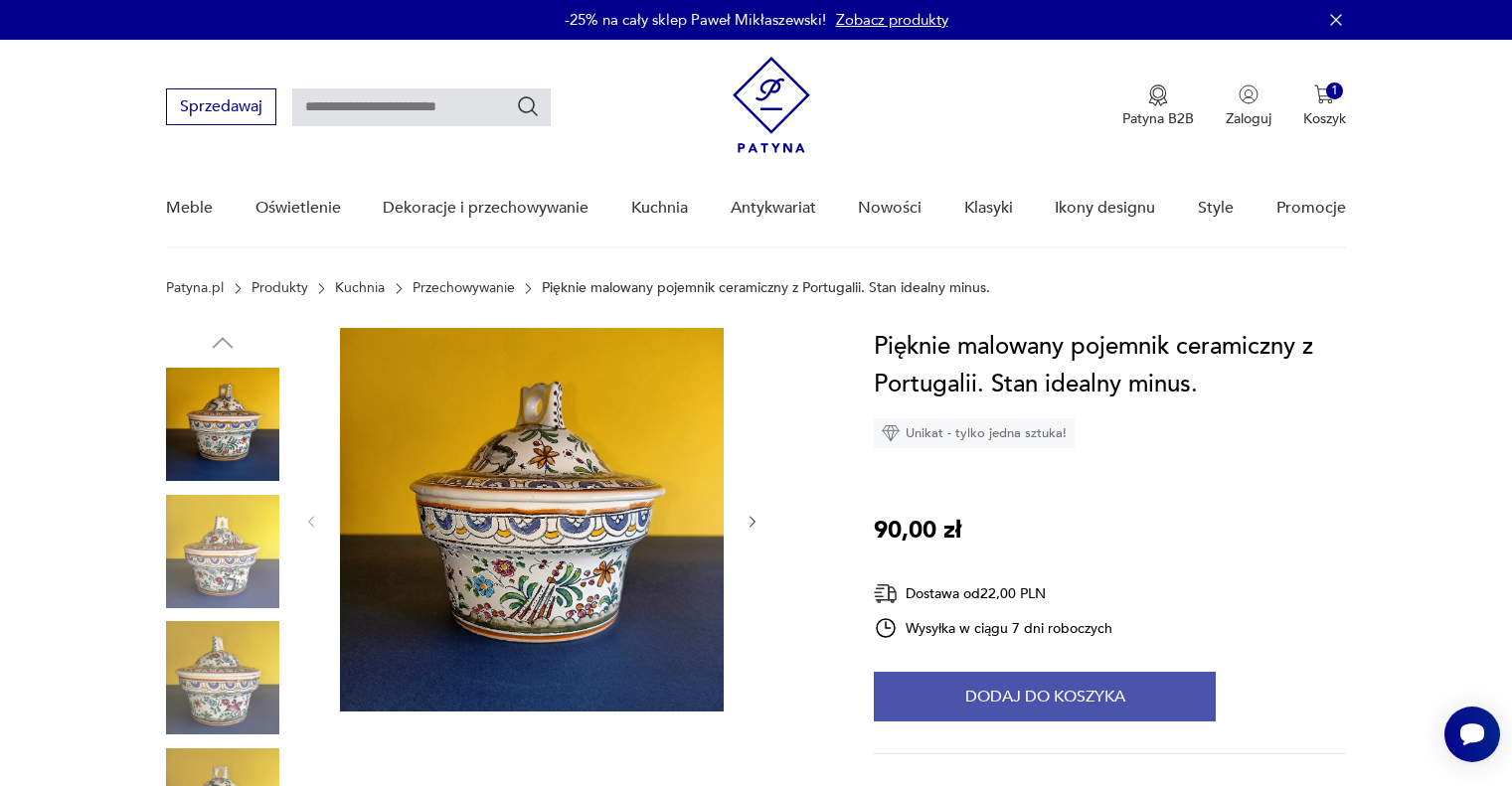 click on "Dodaj do koszyka" at bounding box center (1045, 697) 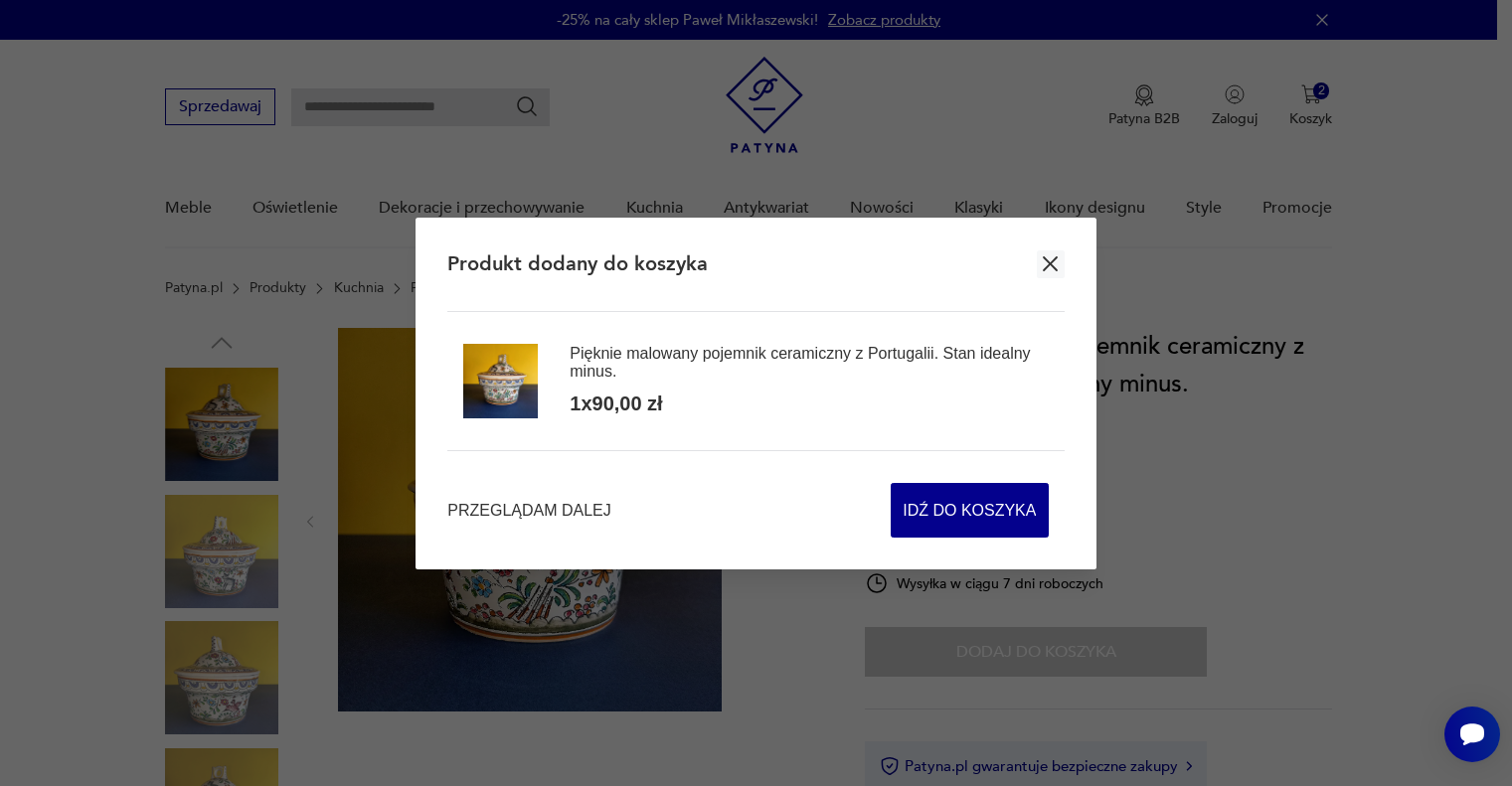 click at bounding box center [1051, 264] 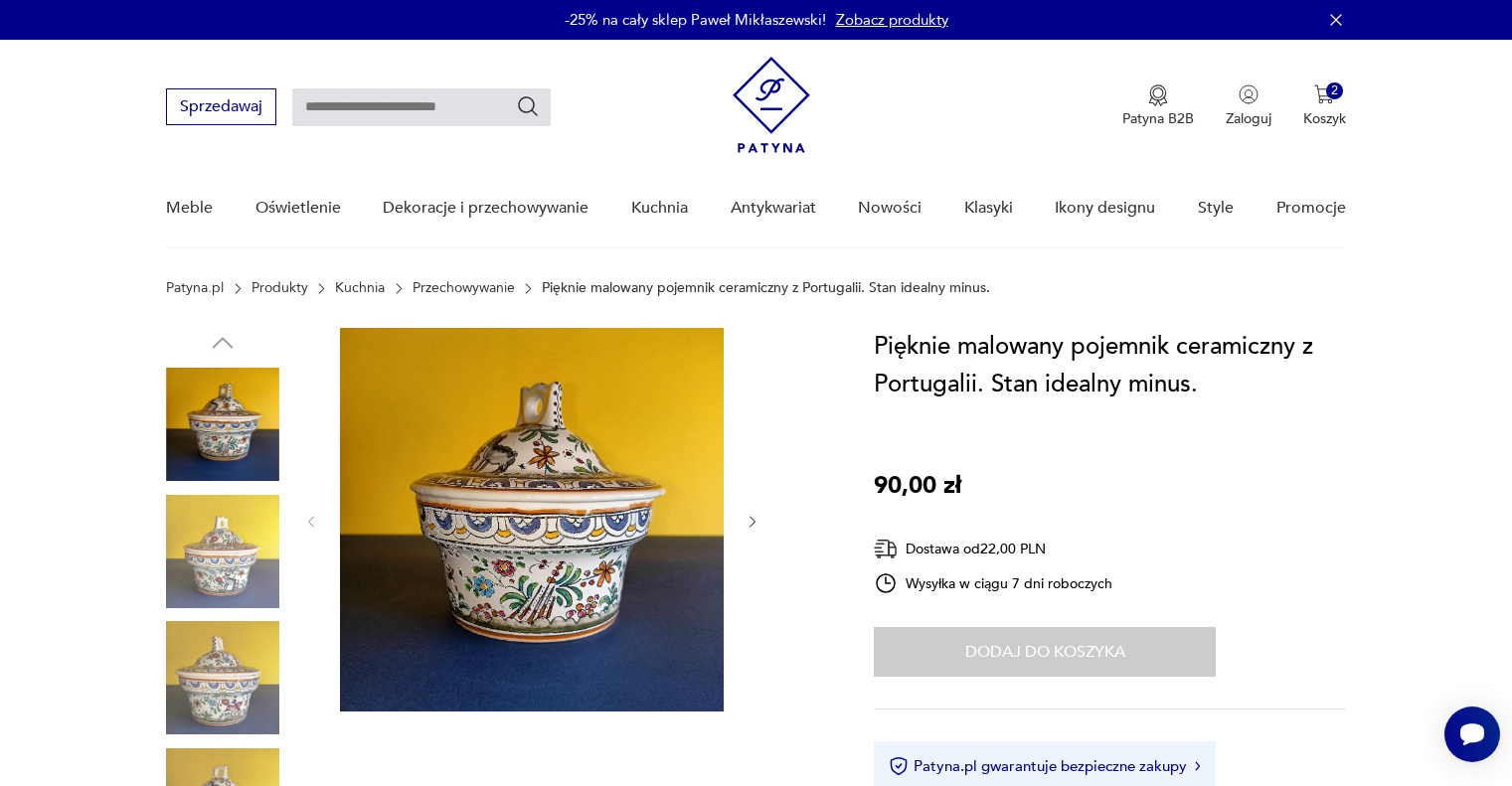 type on "********" 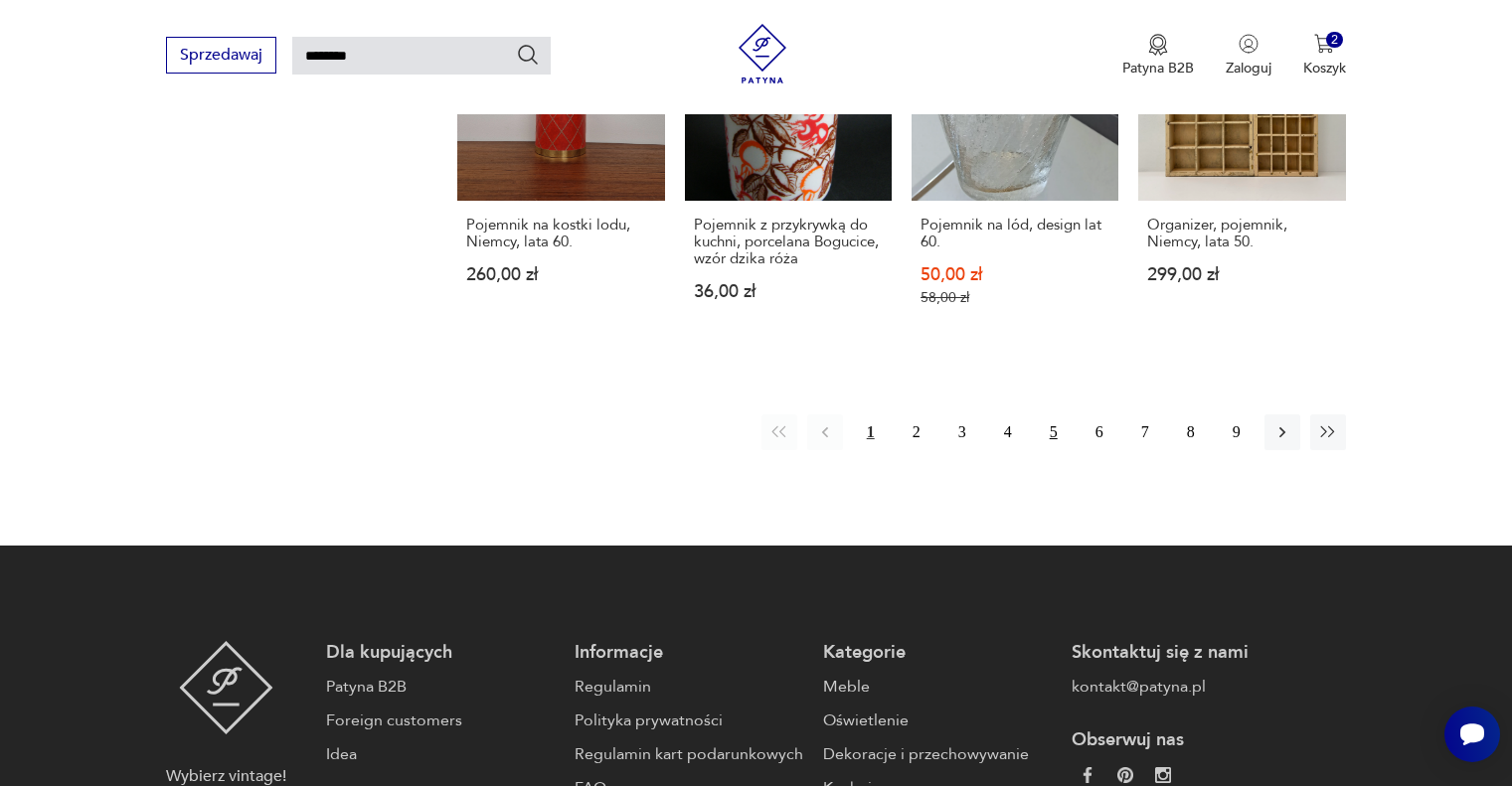 scroll, scrollTop: 1789, scrollLeft: 0, axis: vertical 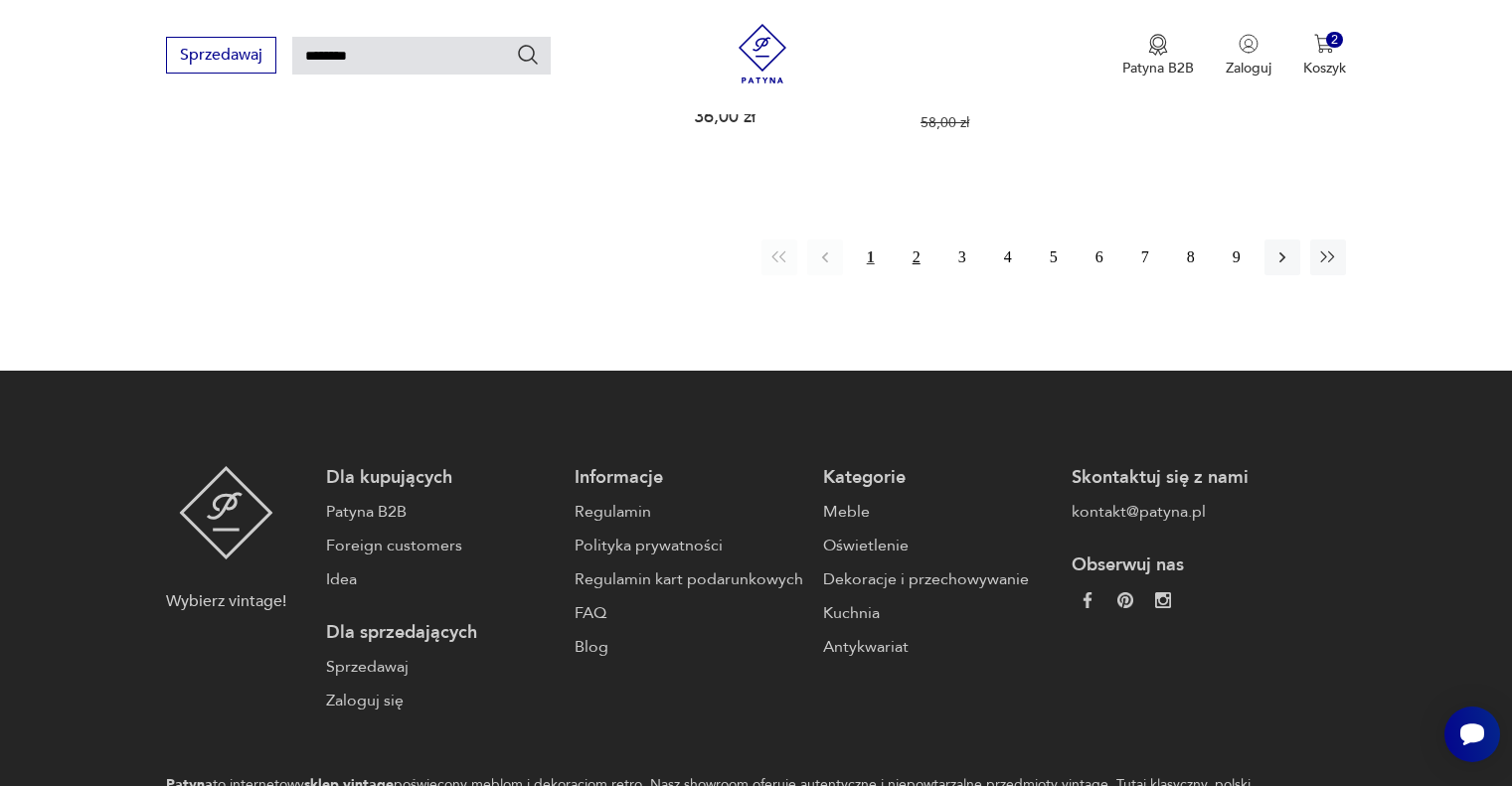 click on "2" at bounding box center [917, 257] 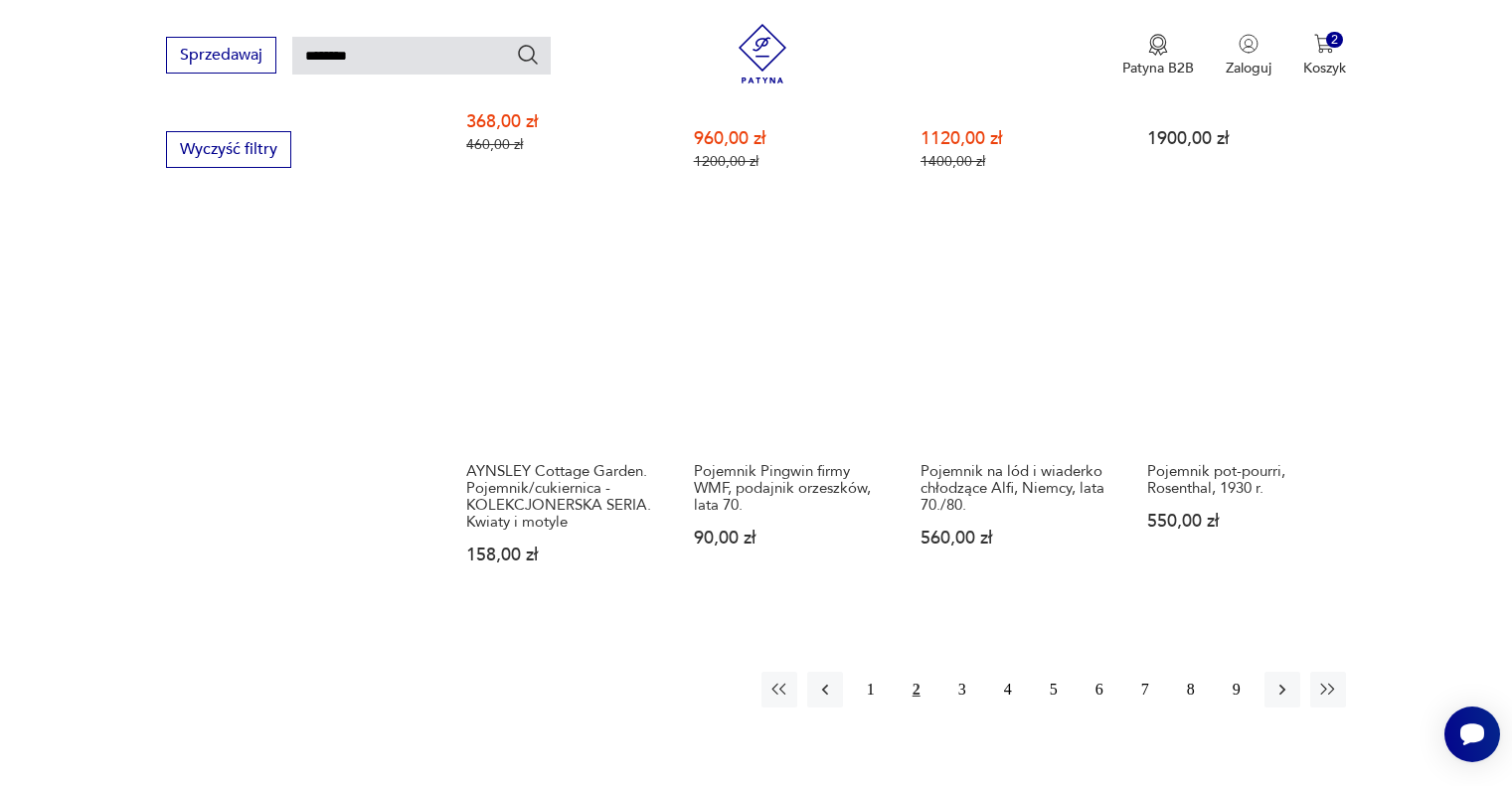 scroll, scrollTop: 1463, scrollLeft: 0, axis: vertical 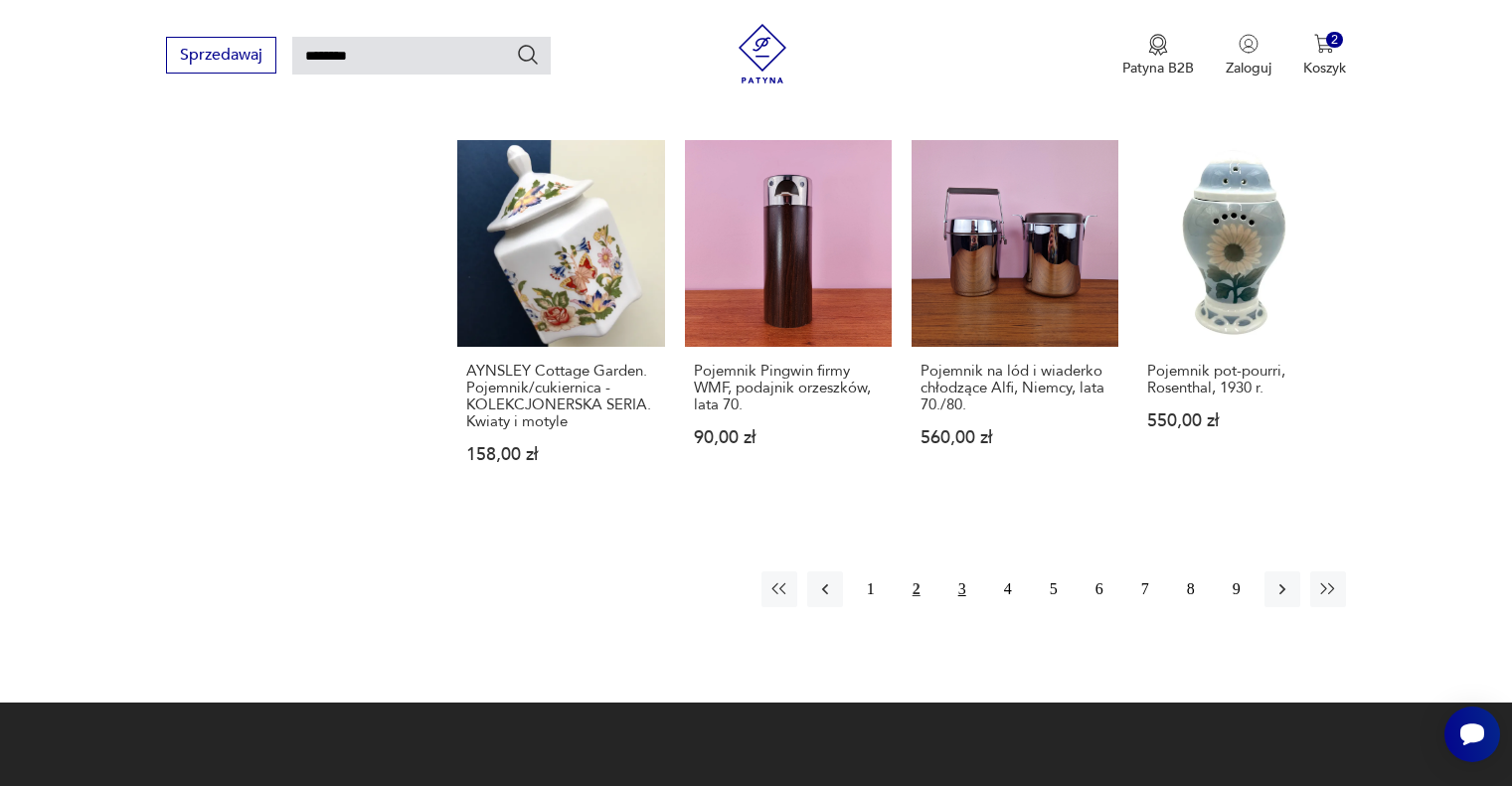 click on "3" at bounding box center (962, 589) 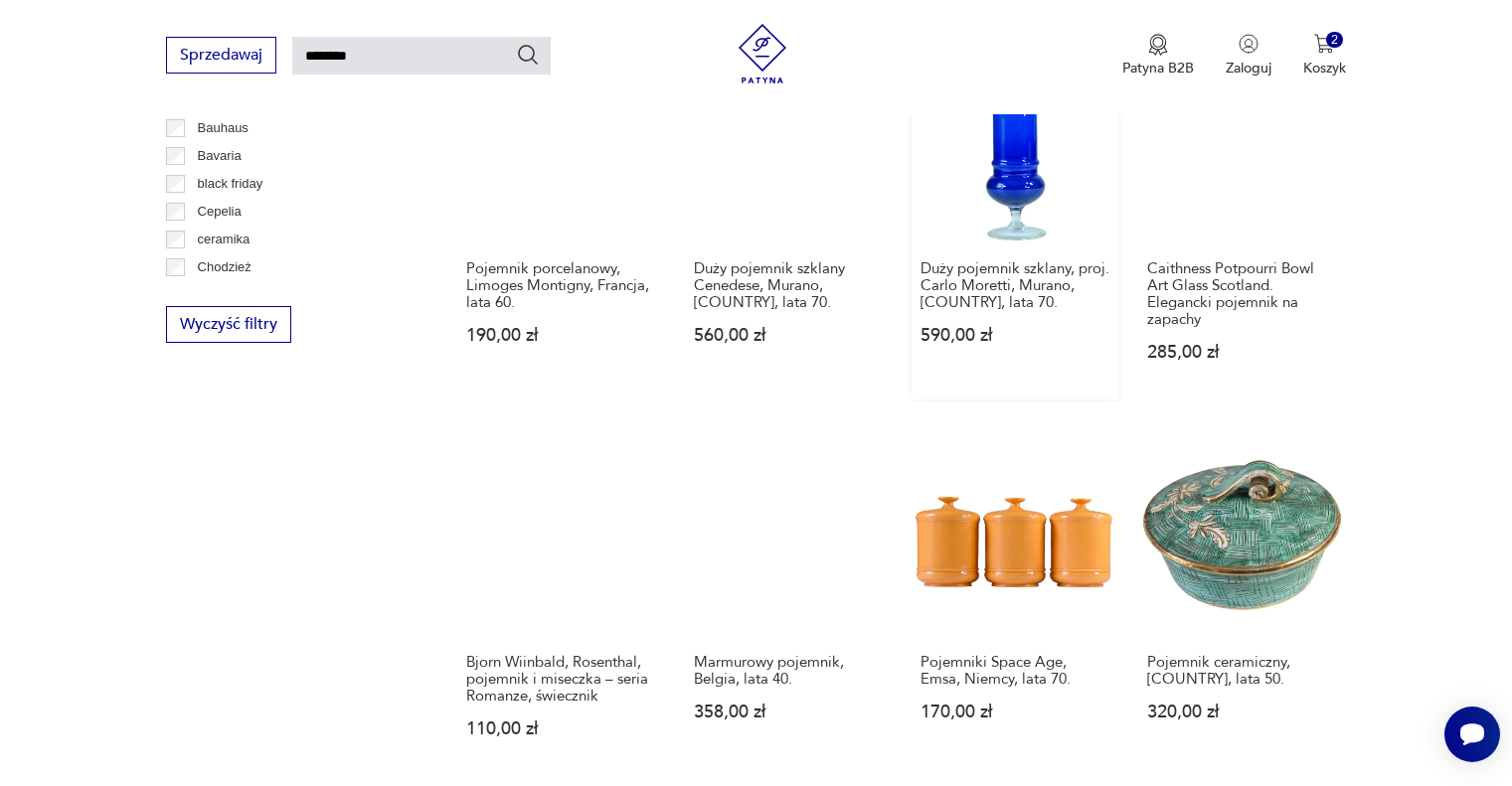 scroll, scrollTop: 1264, scrollLeft: 0, axis: vertical 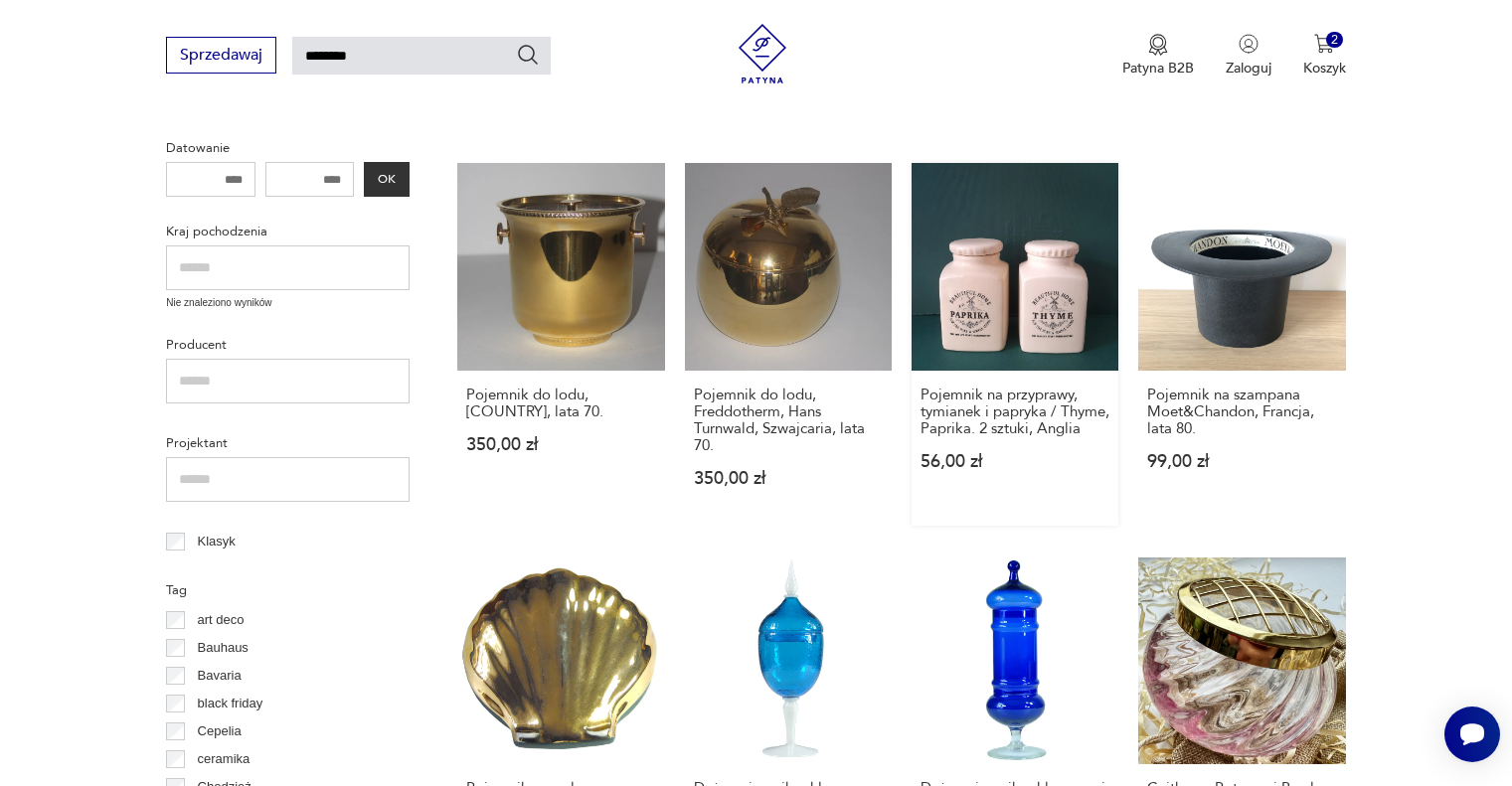 click on "Pojemnik na przyprawy, tymianek i papryka / Thyme, Paprika. 2 sztuki, Anglia 56,00 zł" at bounding box center [1015, 344] 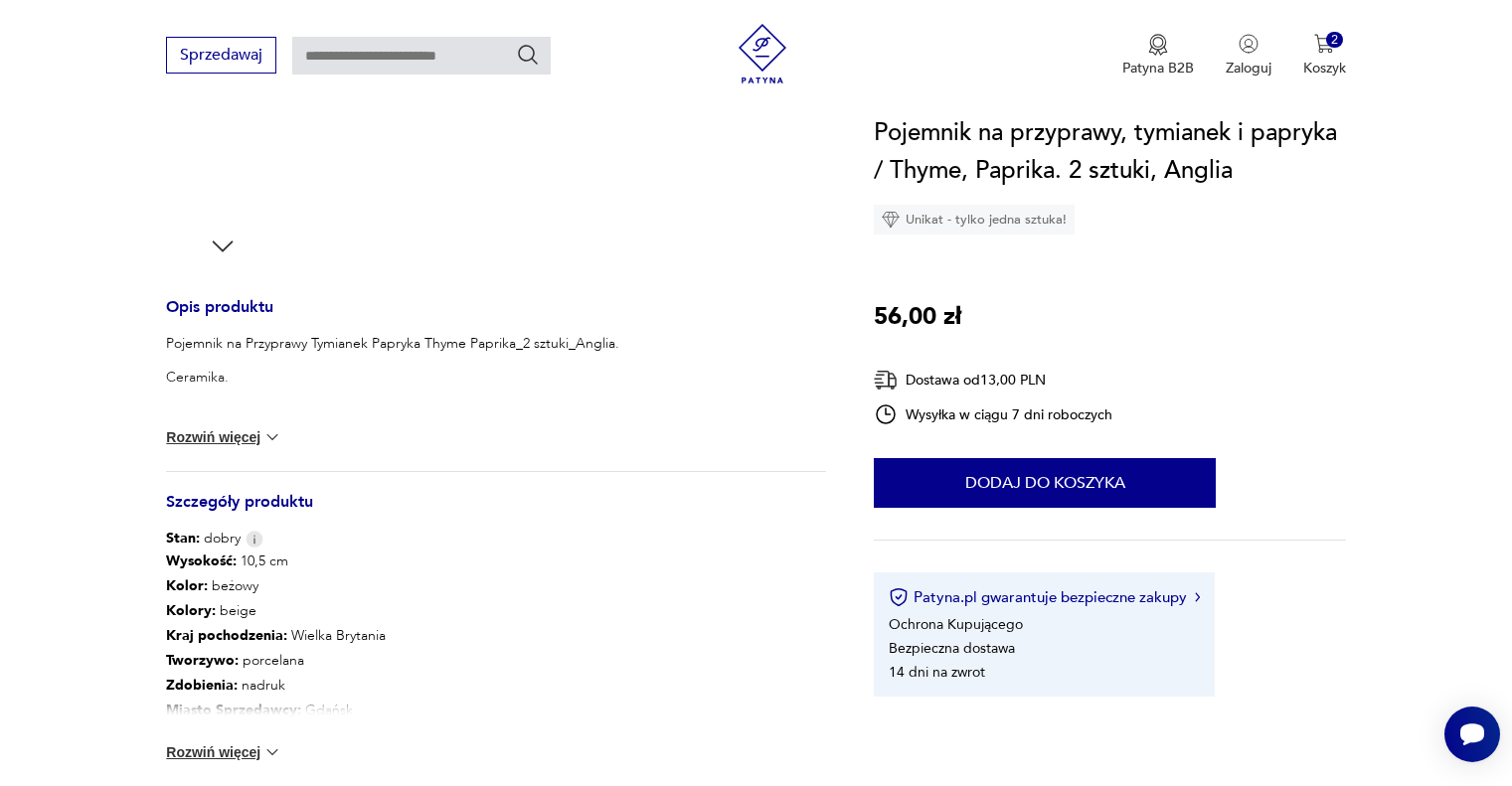 scroll, scrollTop: 696, scrollLeft: 0, axis: vertical 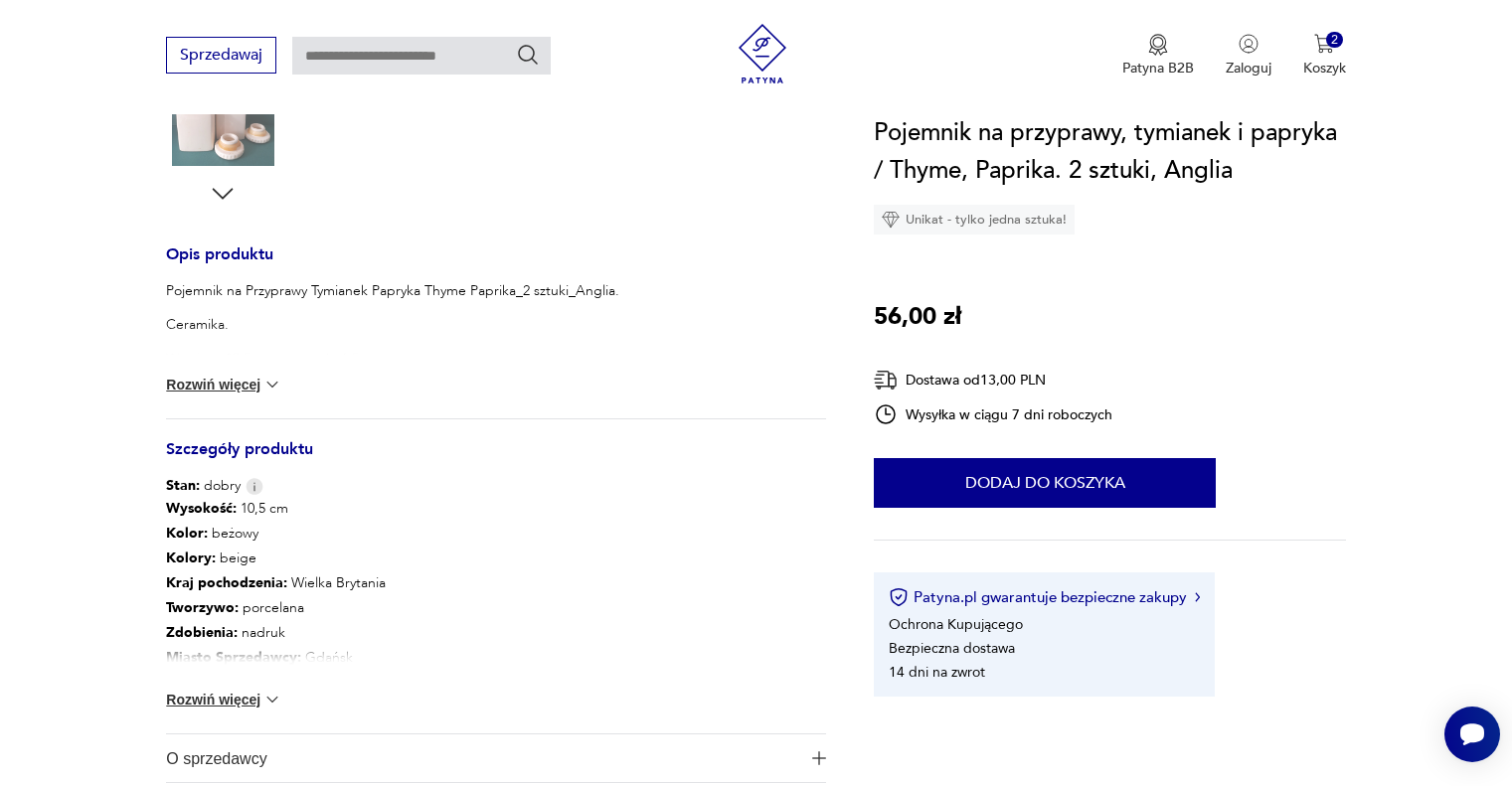 click on "Rozwiń więcej" at bounding box center (224, 385) 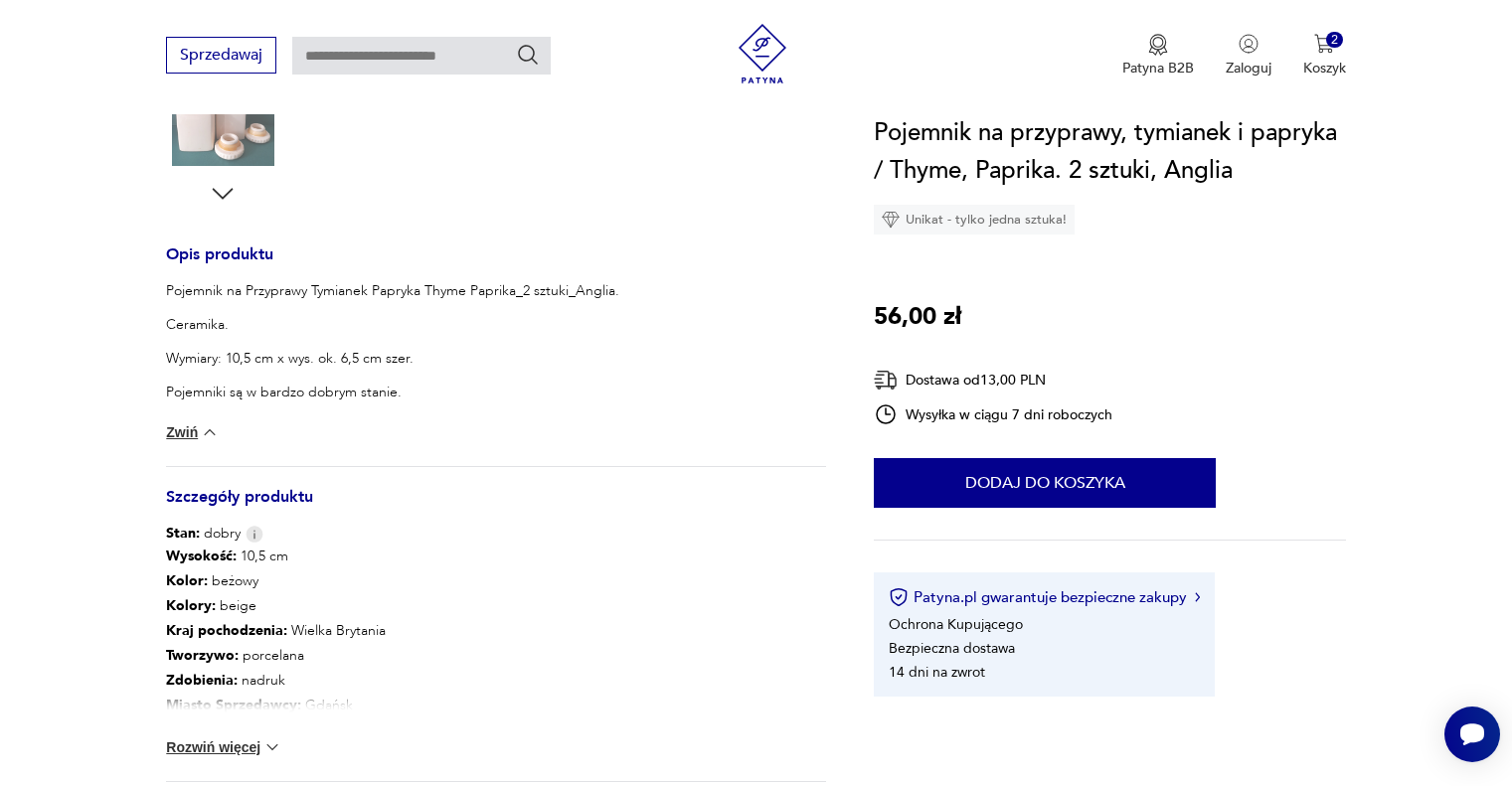click on "Rozwiń więcej" at bounding box center (224, 747) 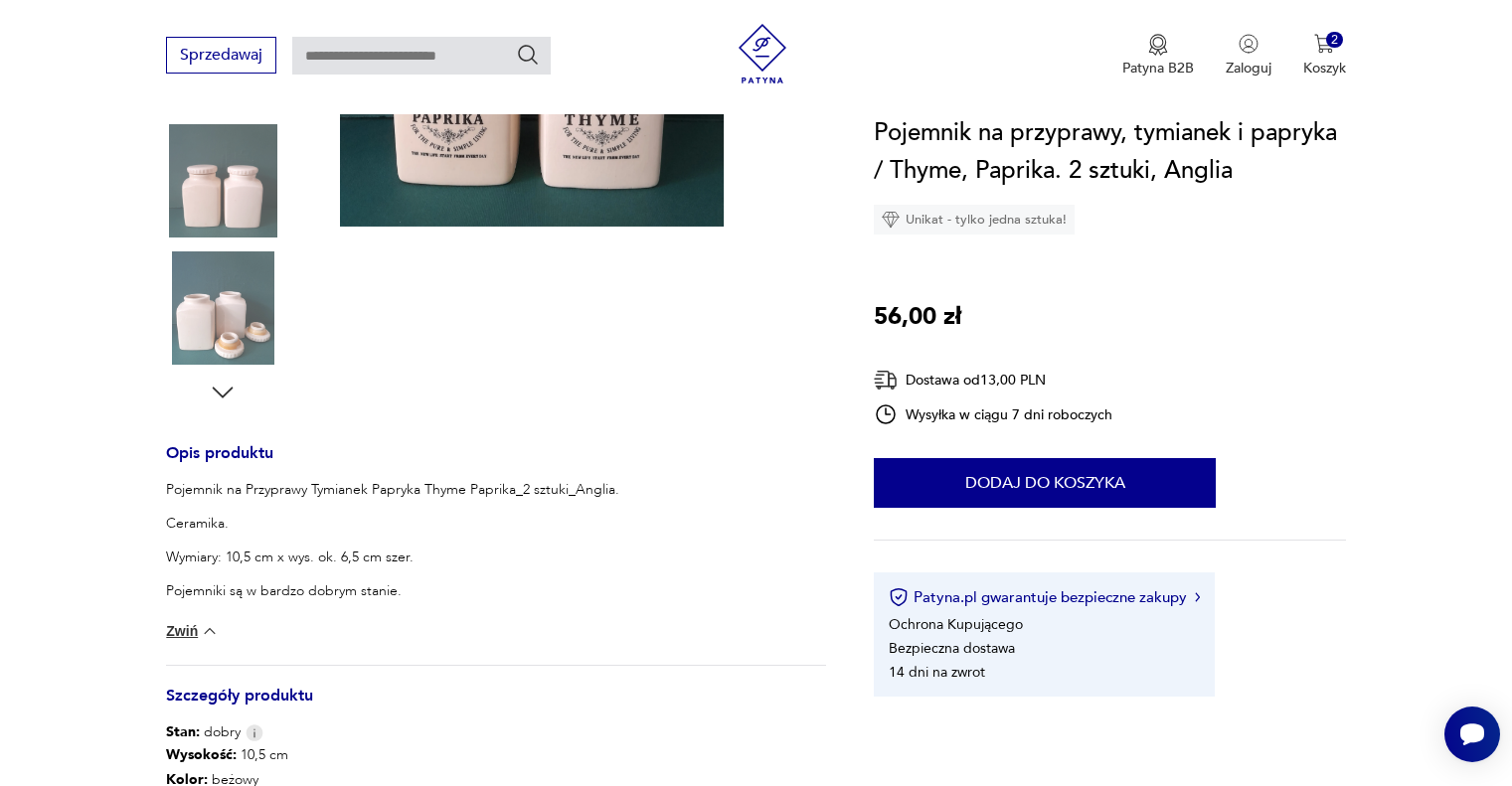 scroll, scrollTop: 99, scrollLeft: 0, axis: vertical 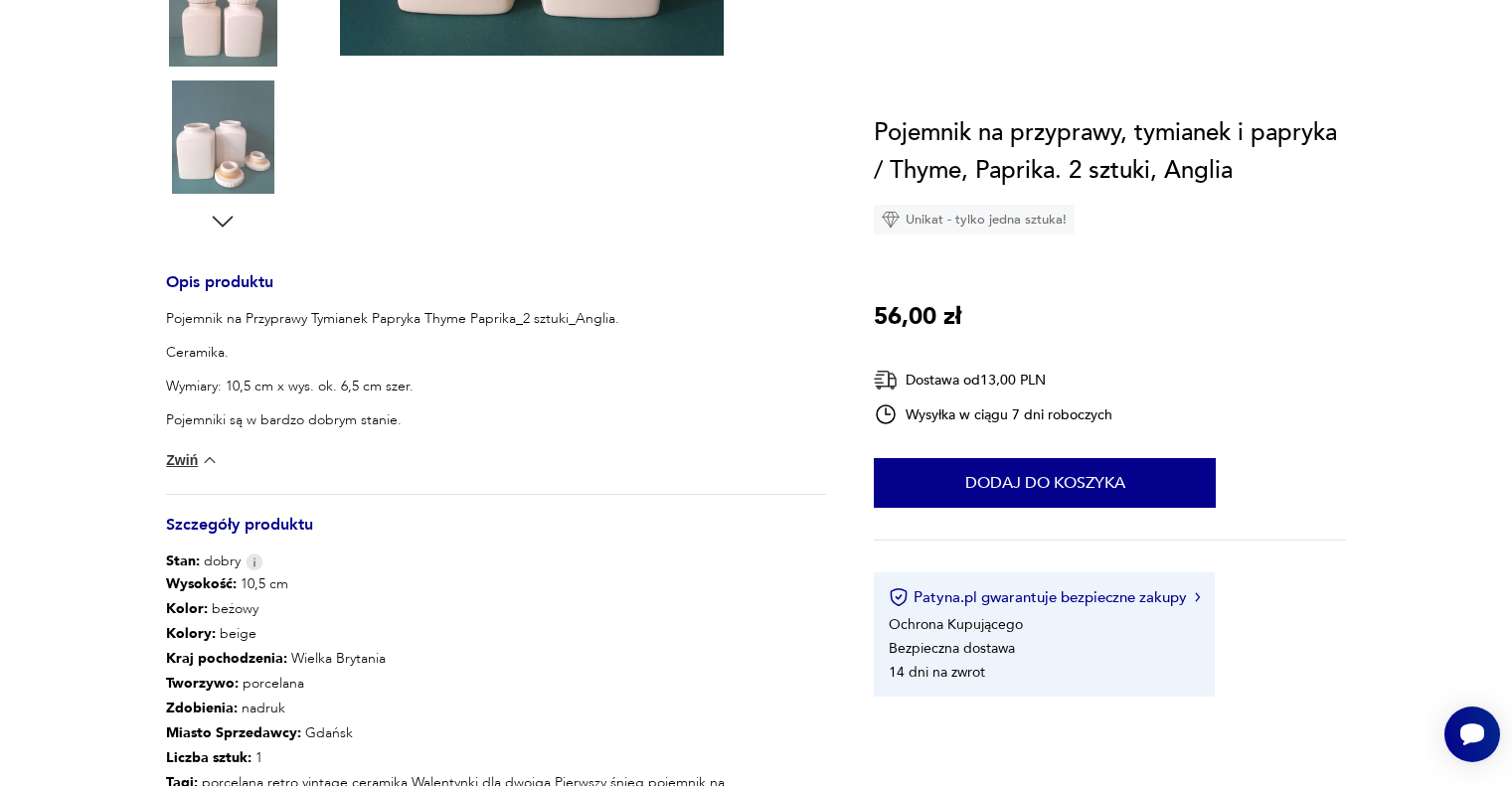 type on "********" 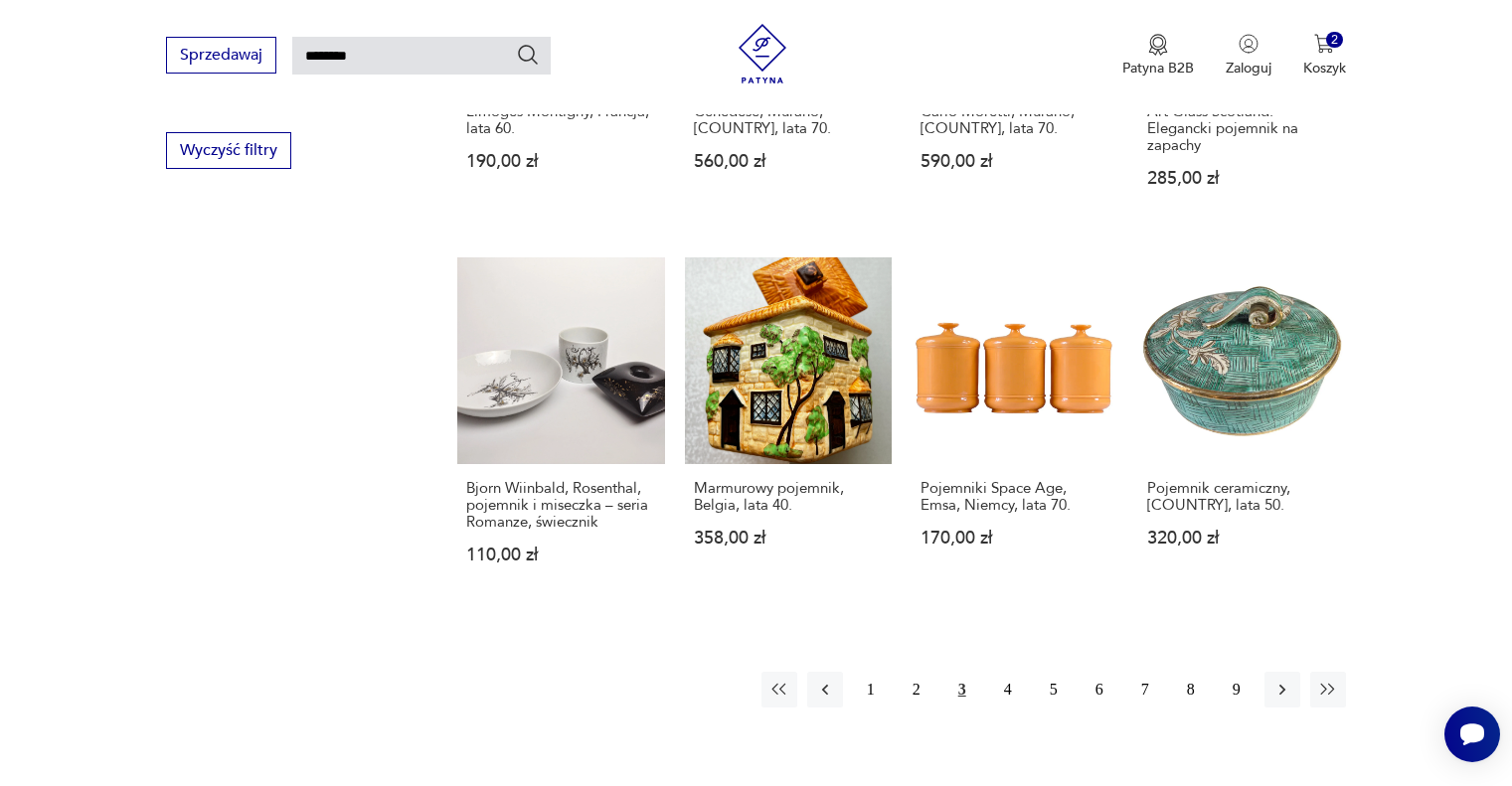 scroll, scrollTop: 1463, scrollLeft: 0, axis: vertical 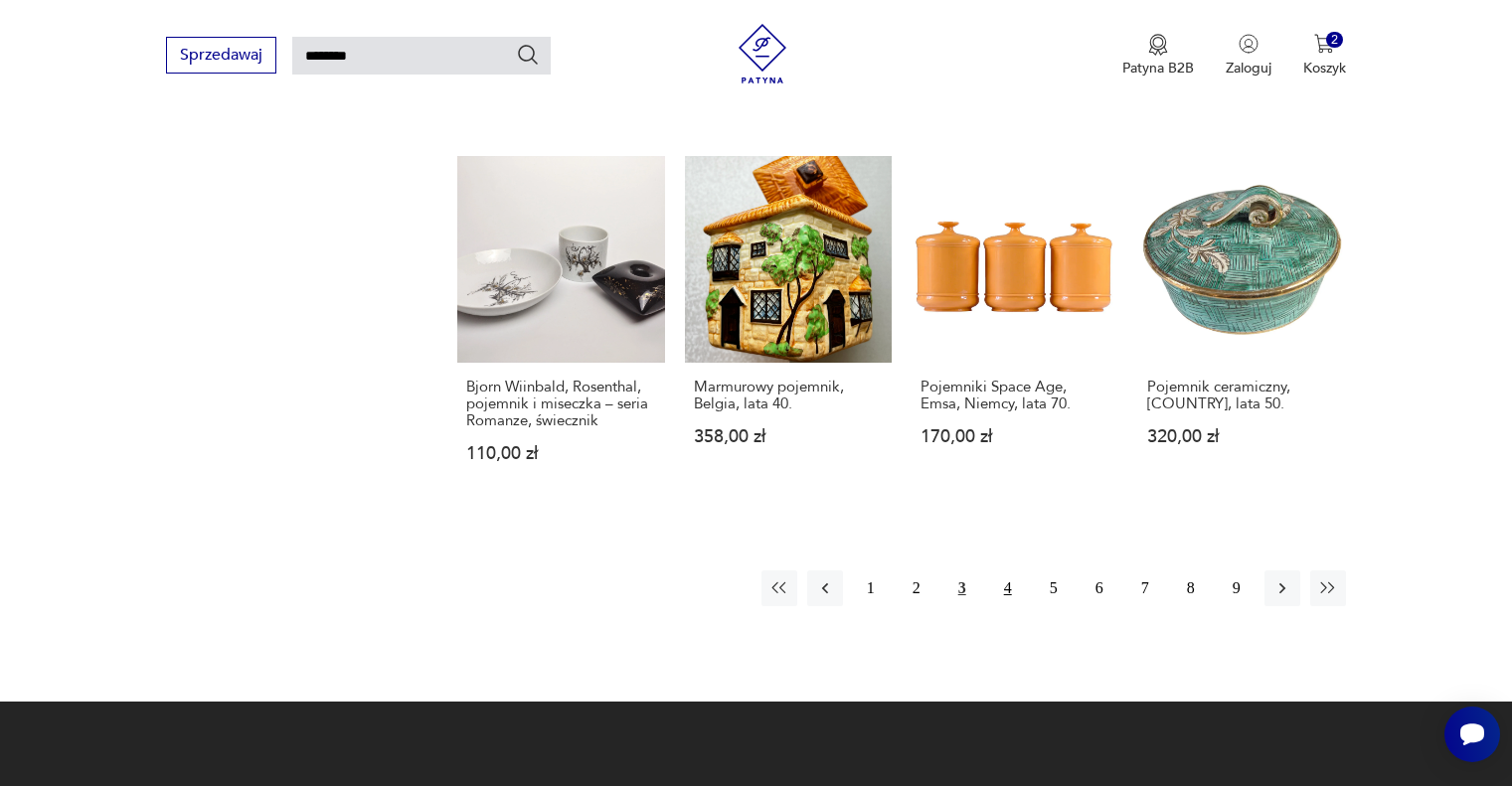 click on "4" at bounding box center (1008, 588) 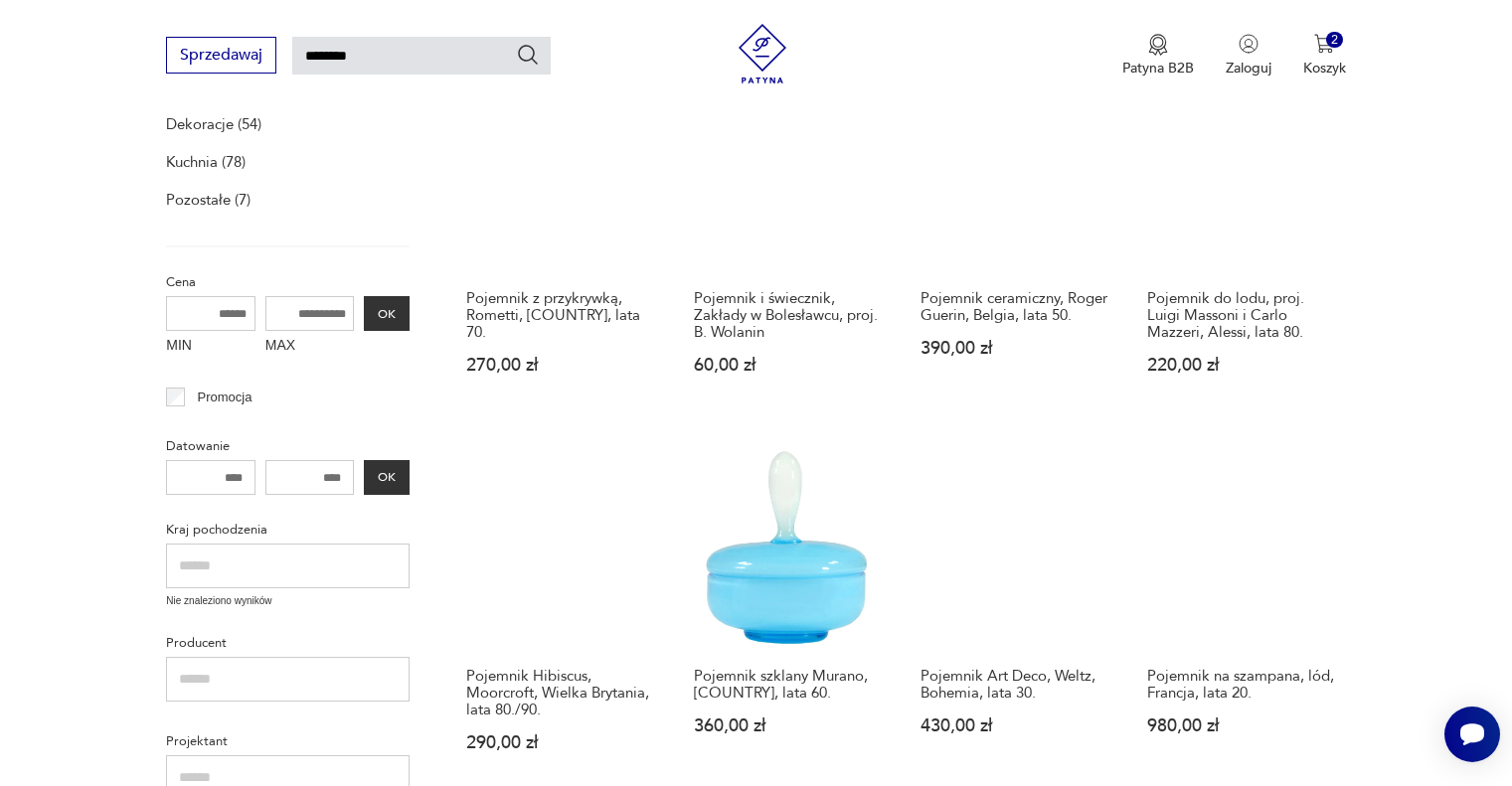 scroll, scrollTop: 469, scrollLeft: 0, axis: vertical 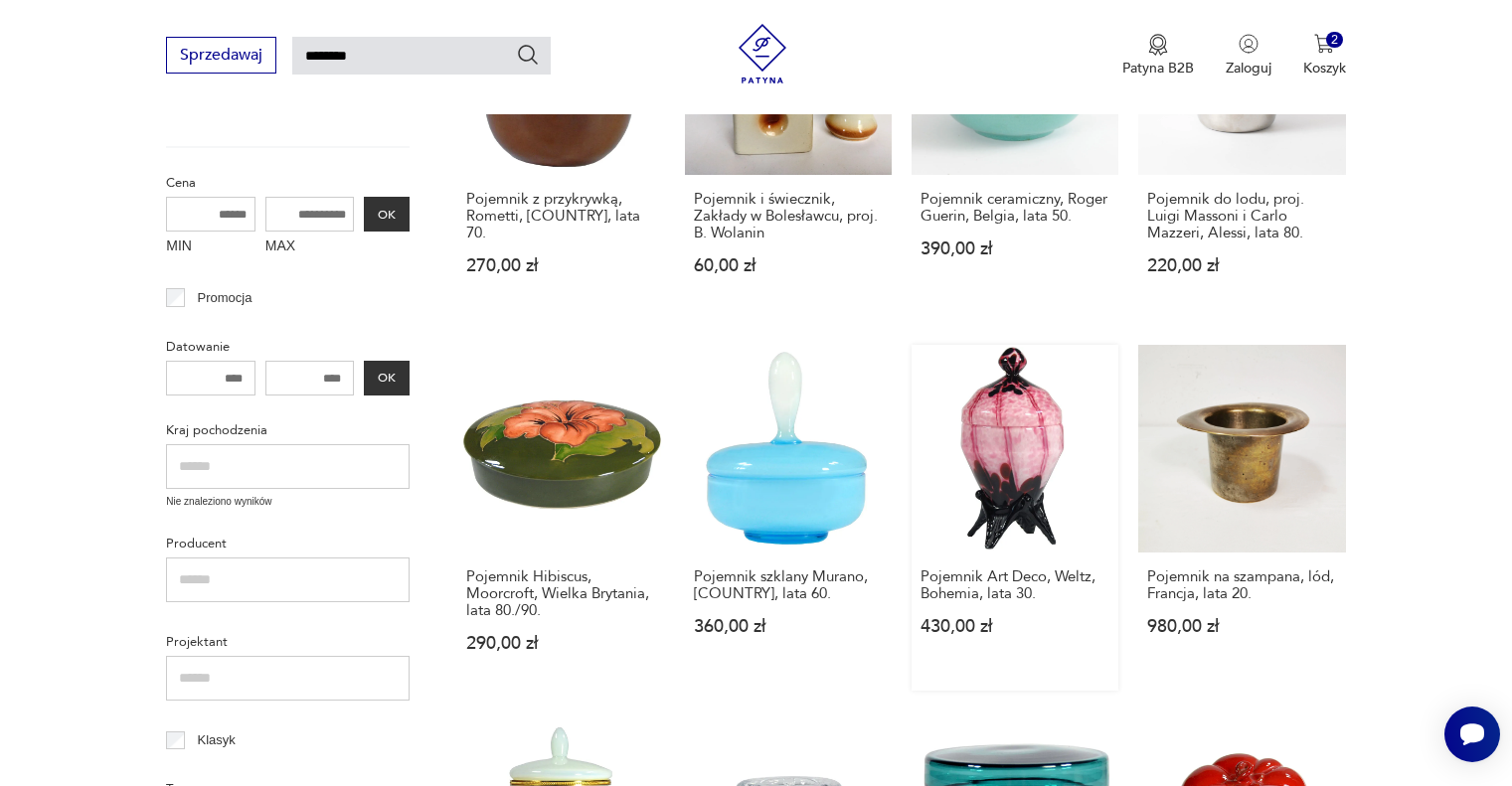 click on "Pojemnik Art Deco, Weltz, Bohemia, lata 30. 430,00 zł" at bounding box center [1015, 517] 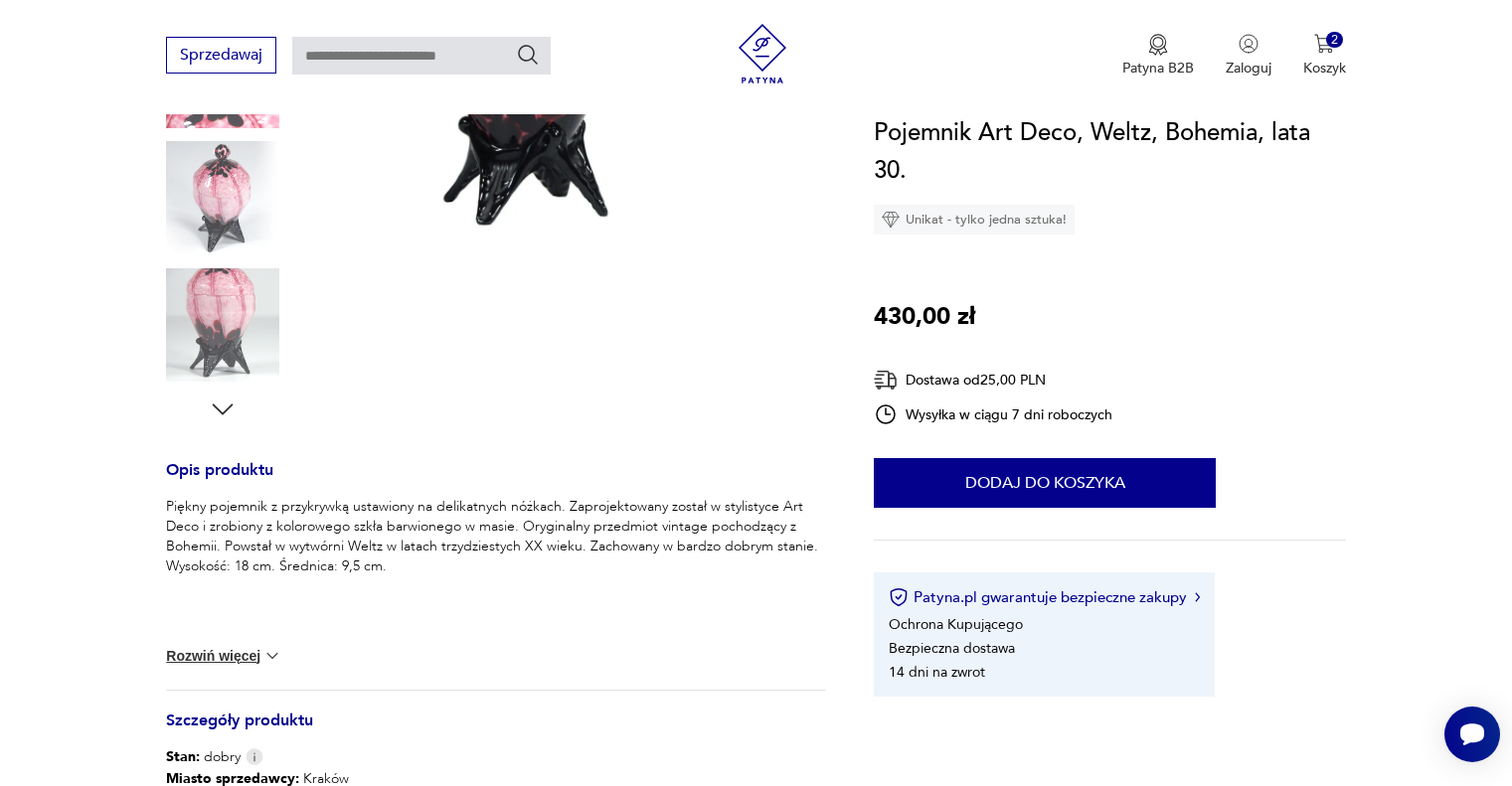 scroll, scrollTop: 397, scrollLeft: 0, axis: vertical 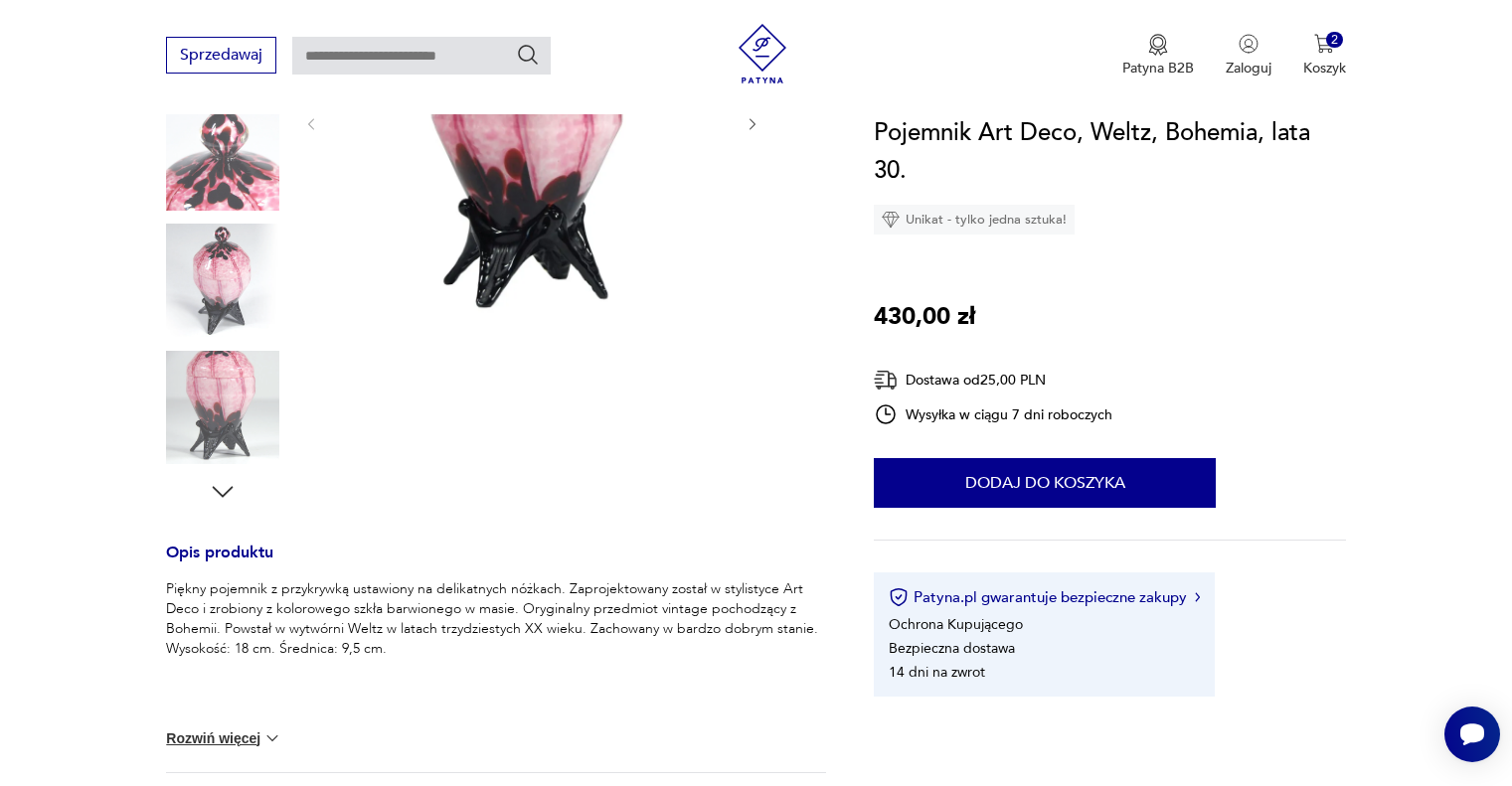 click at bounding box center (223, 407) 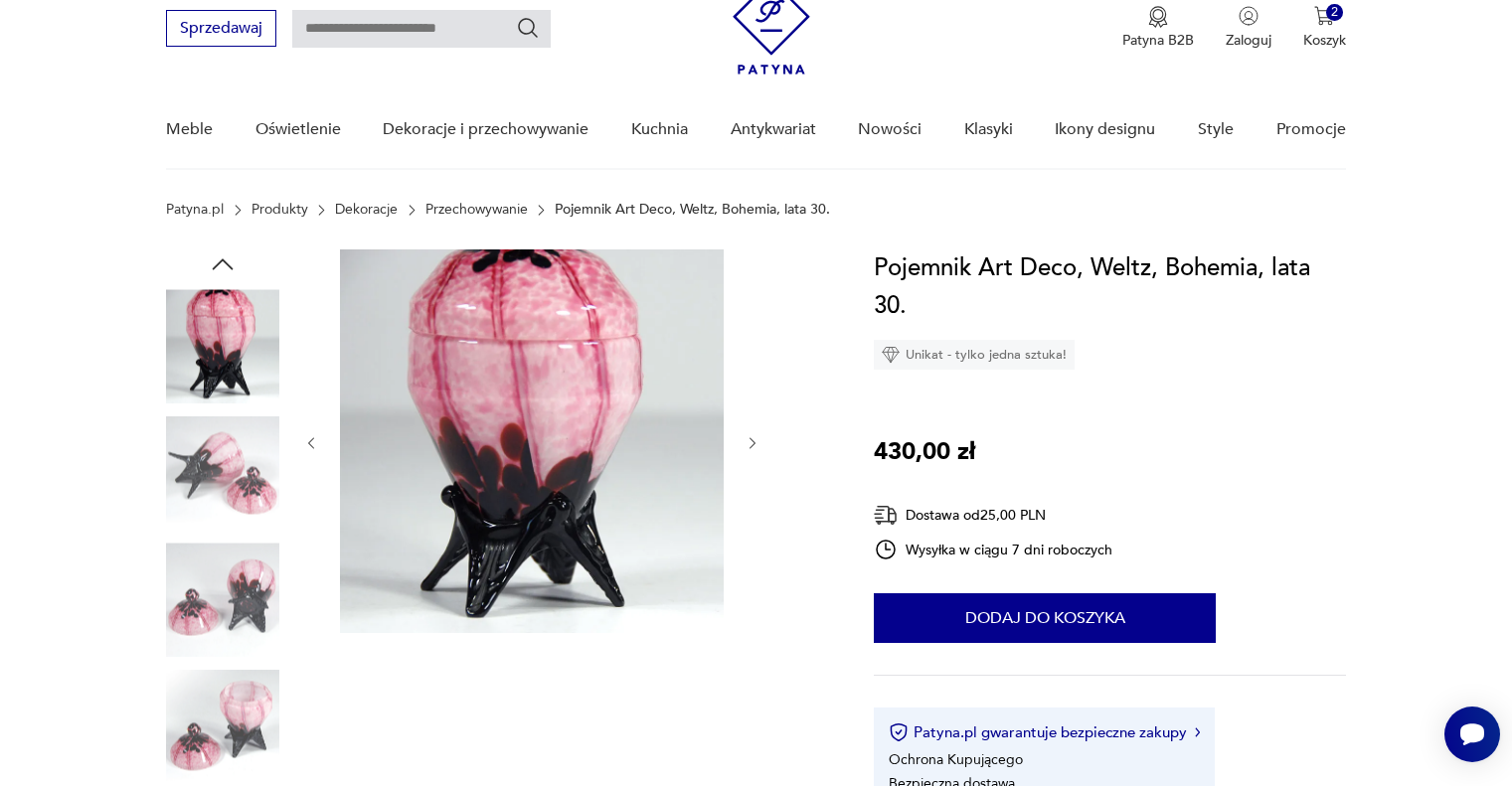 scroll, scrollTop: 0, scrollLeft: 0, axis: both 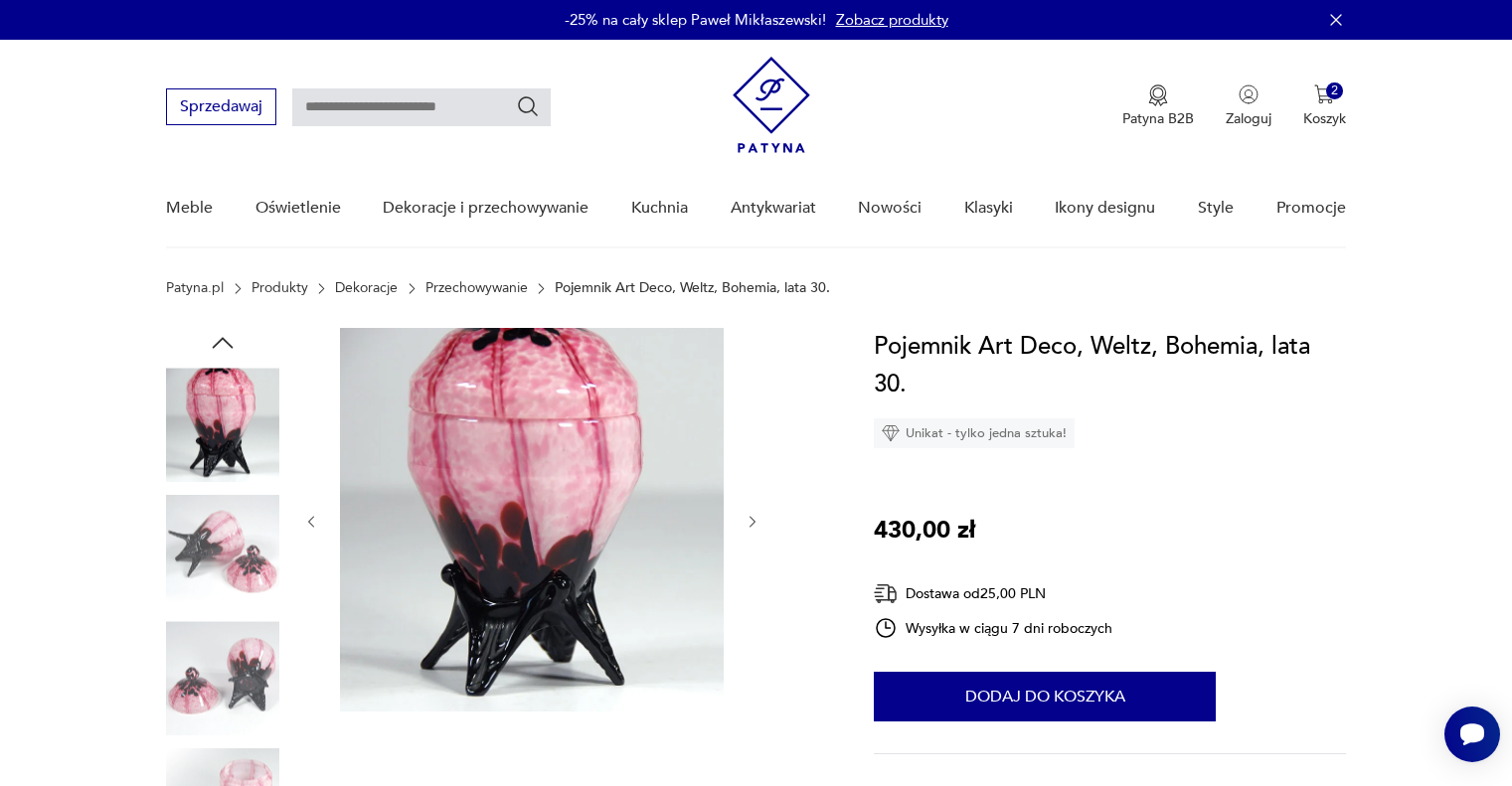 click at bounding box center (223, 424) 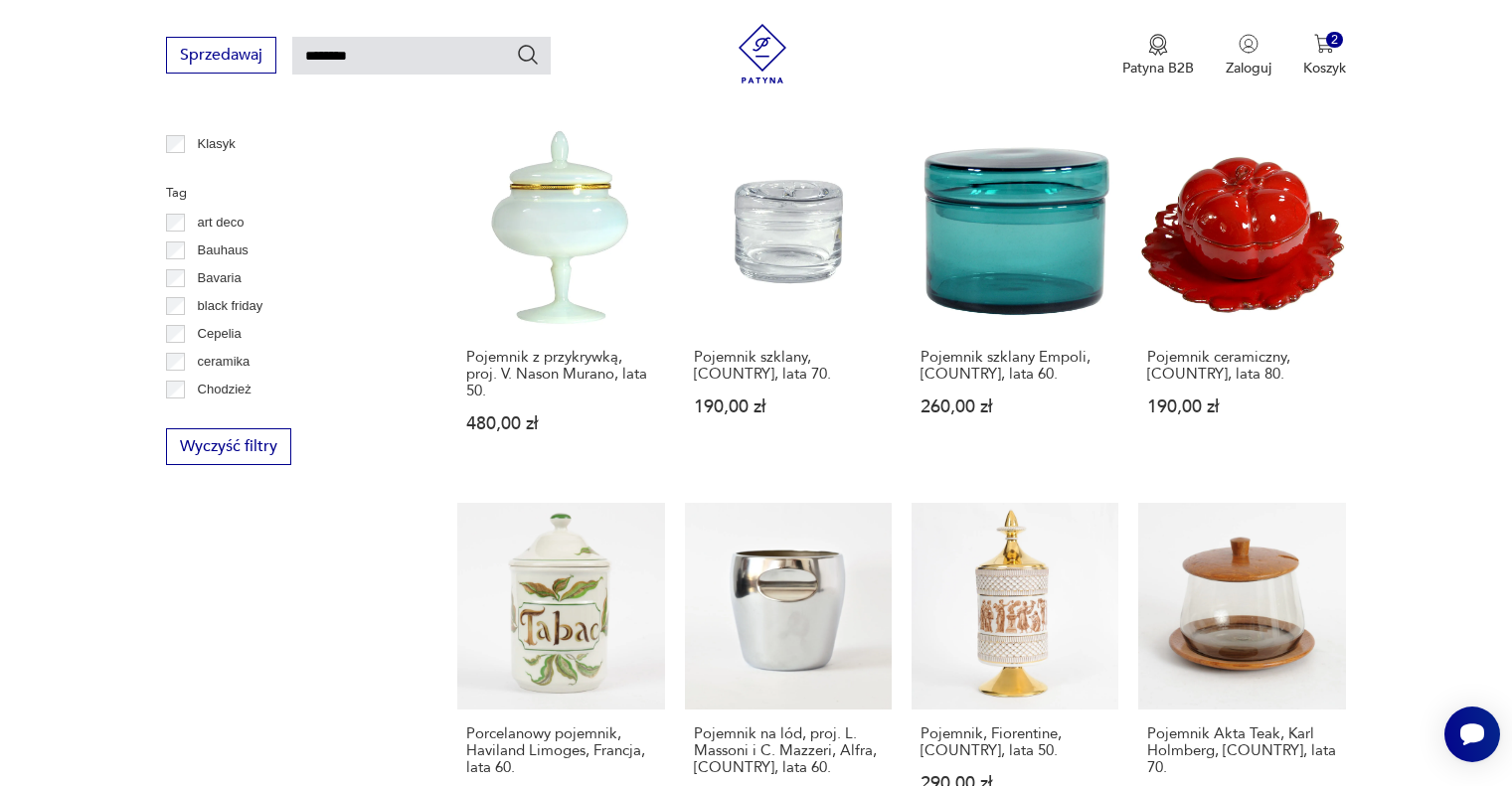 scroll, scrollTop: 1264, scrollLeft: 0, axis: vertical 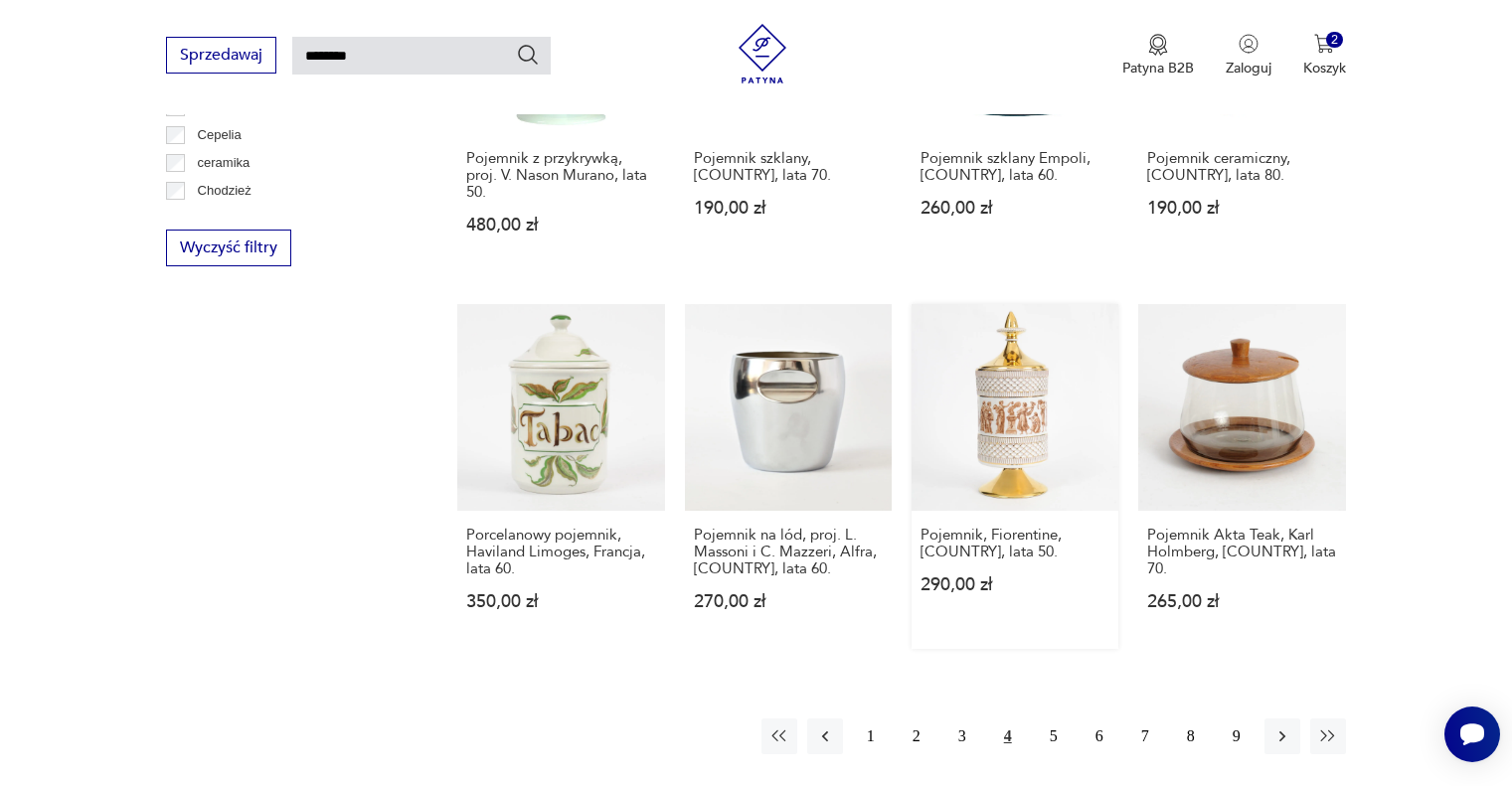 click on "Pojemnik, Fiorentine, [COUNTRY], lata 50. 290,00 zł" at bounding box center [1015, 476] 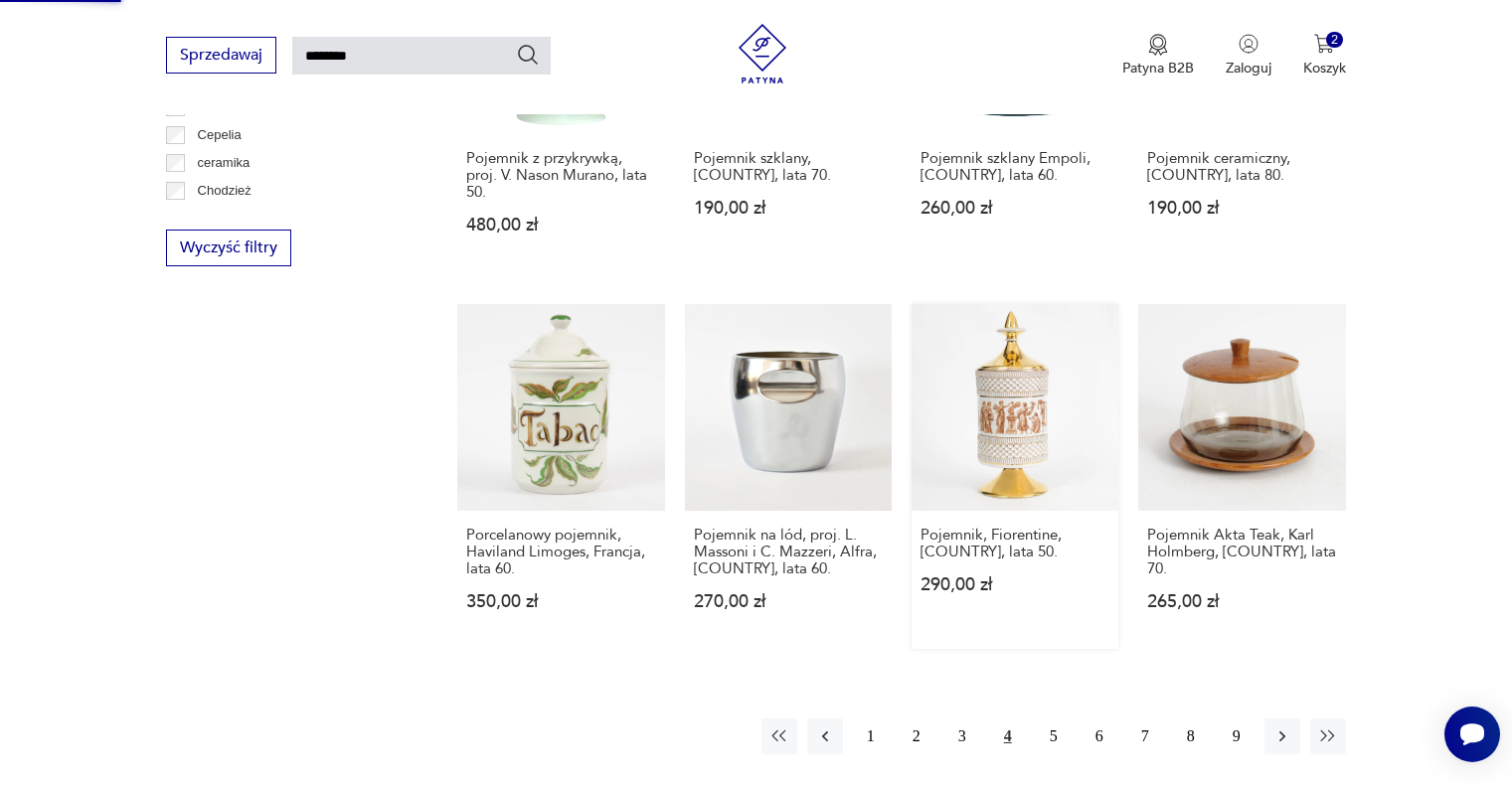 type 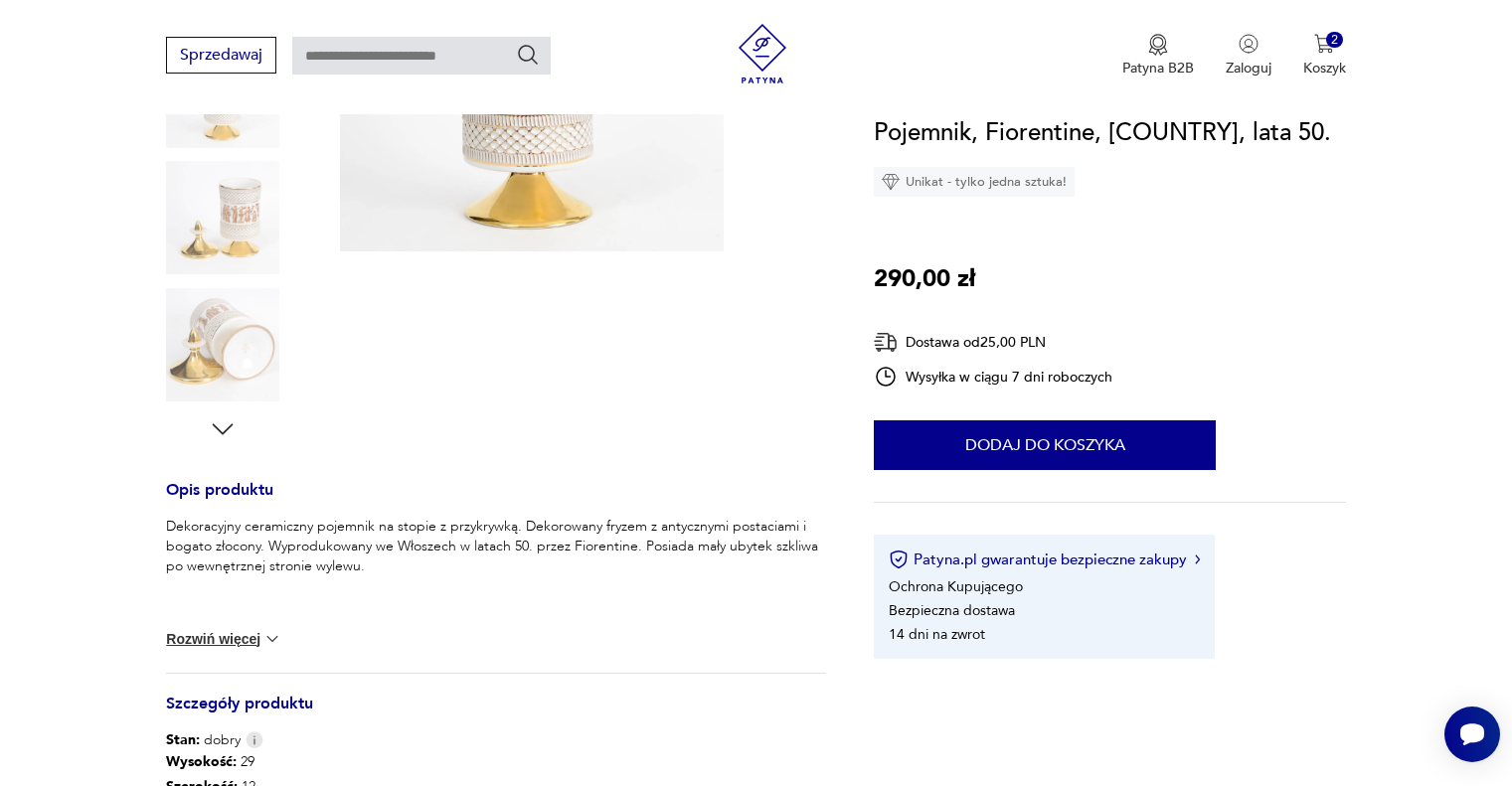 scroll, scrollTop: 497, scrollLeft: 0, axis: vertical 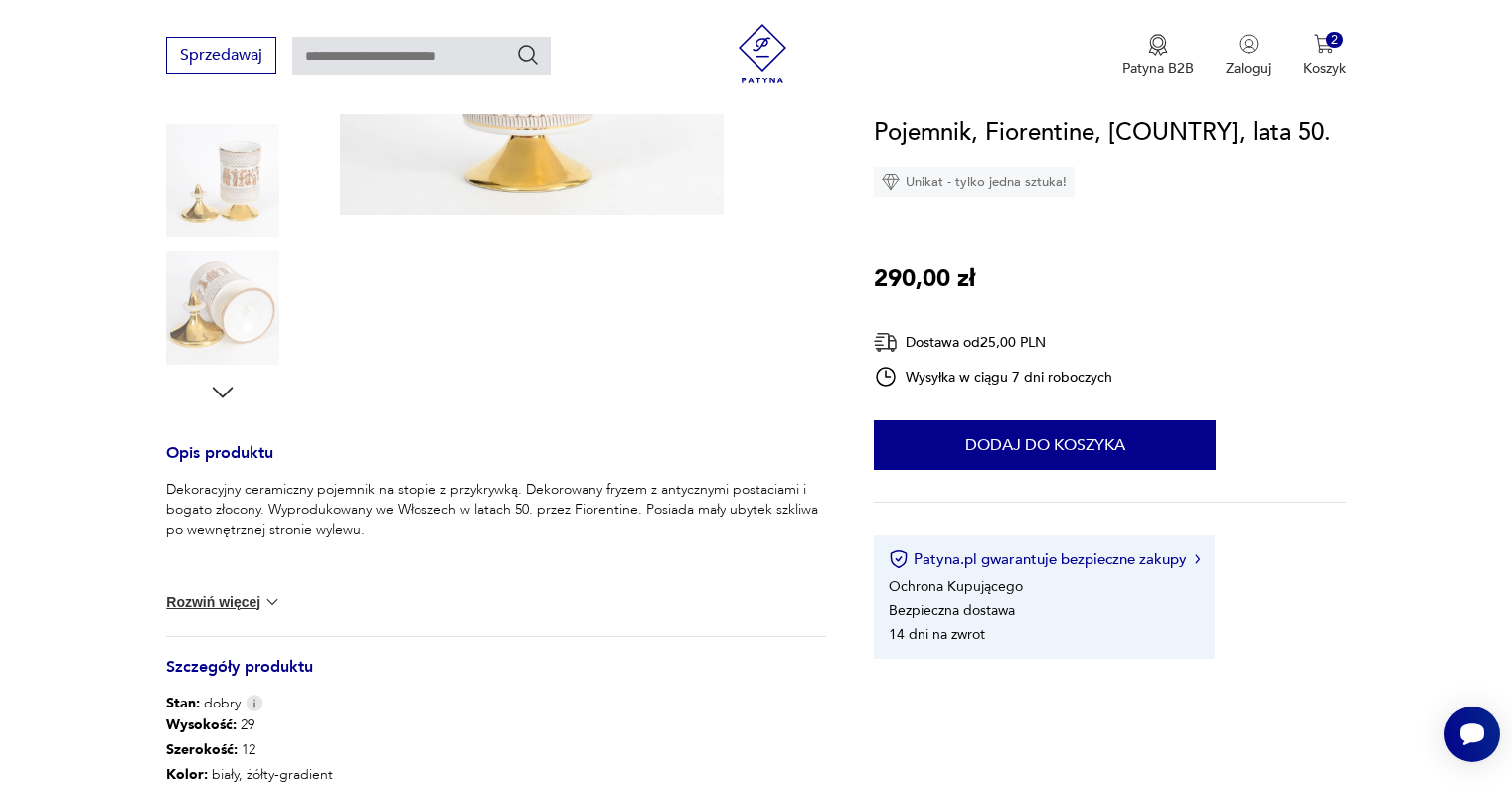 click at bounding box center (223, 308) 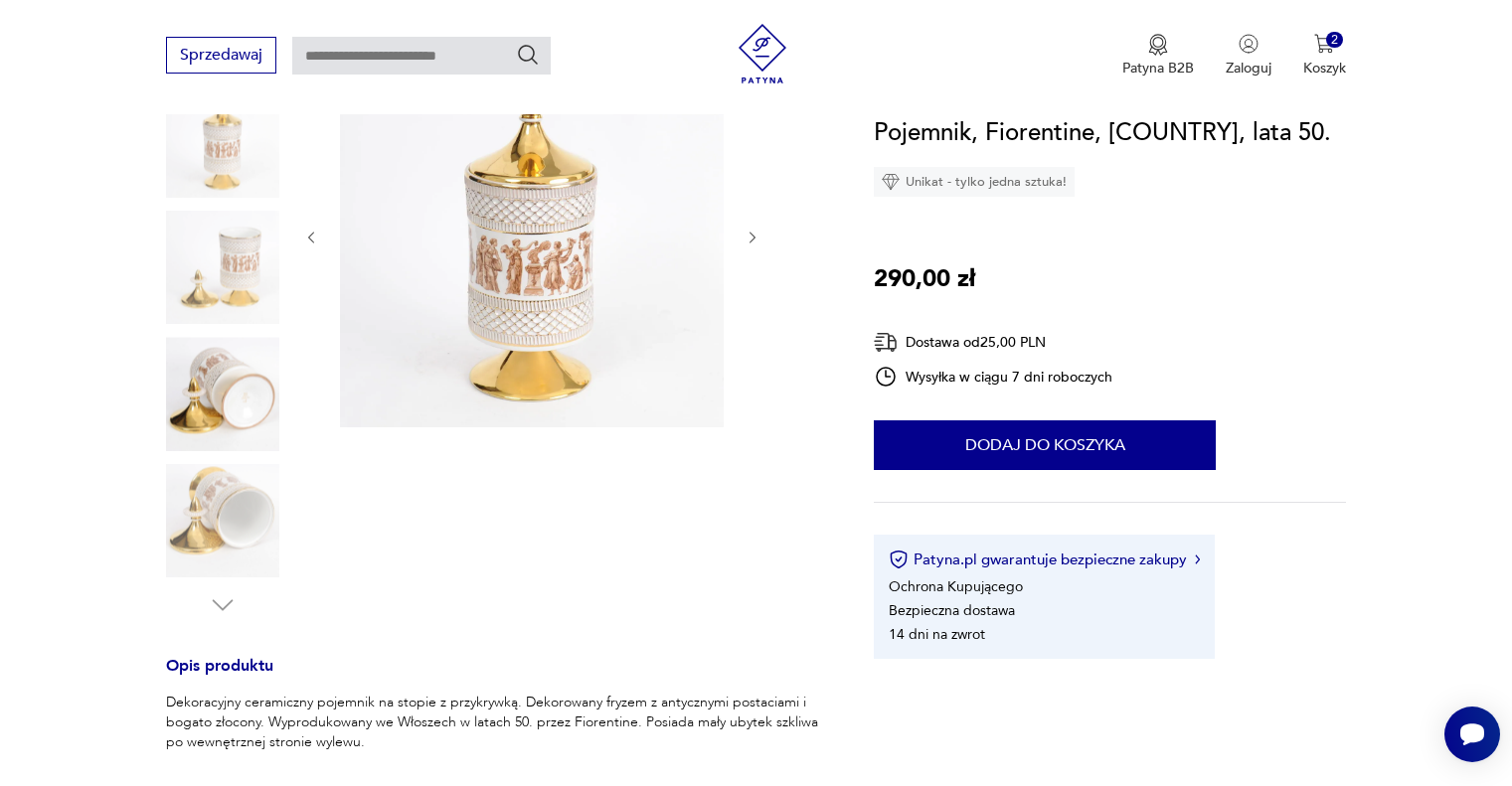 scroll, scrollTop: 199, scrollLeft: 0, axis: vertical 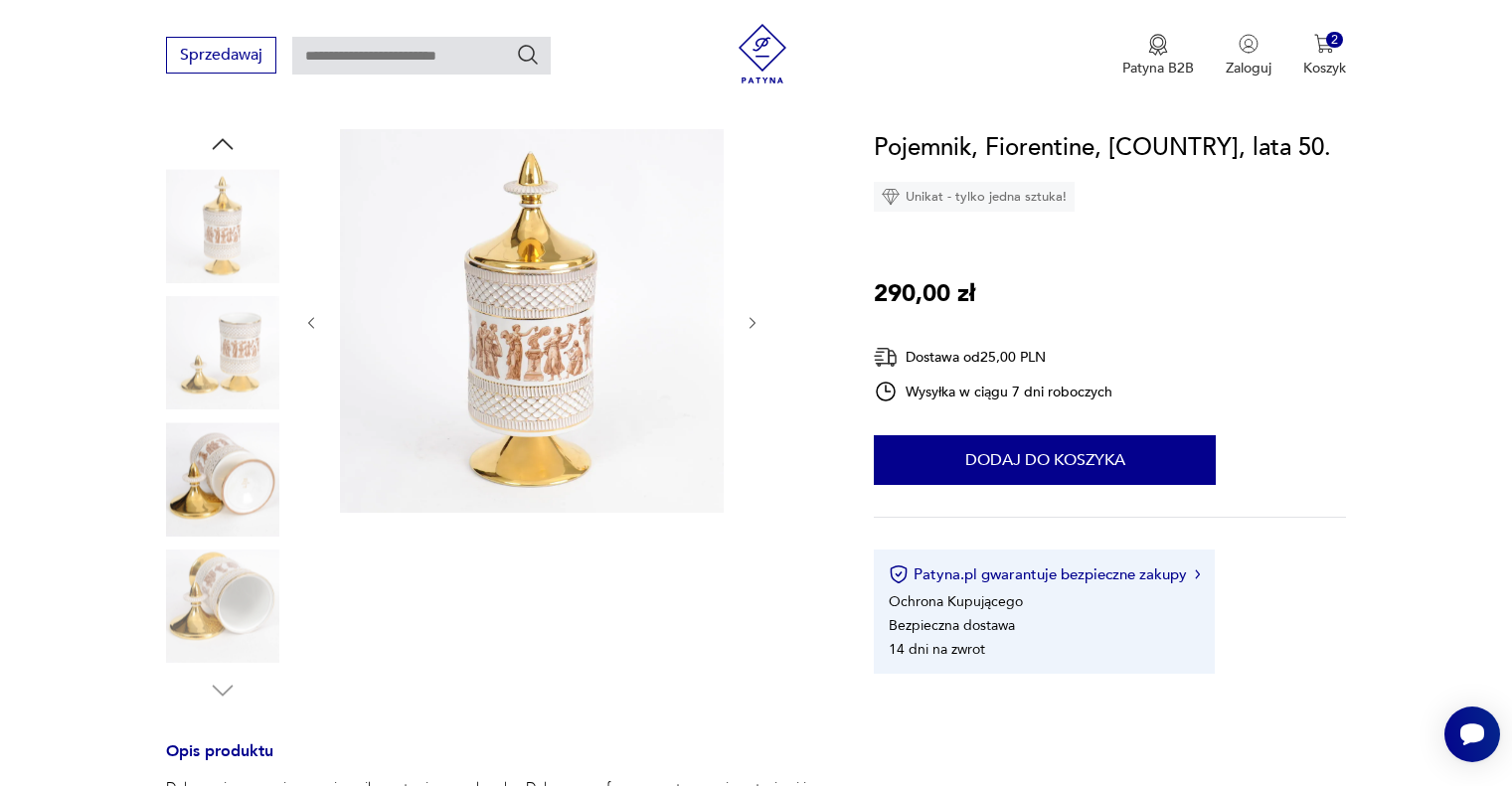 click at bounding box center [223, 226] 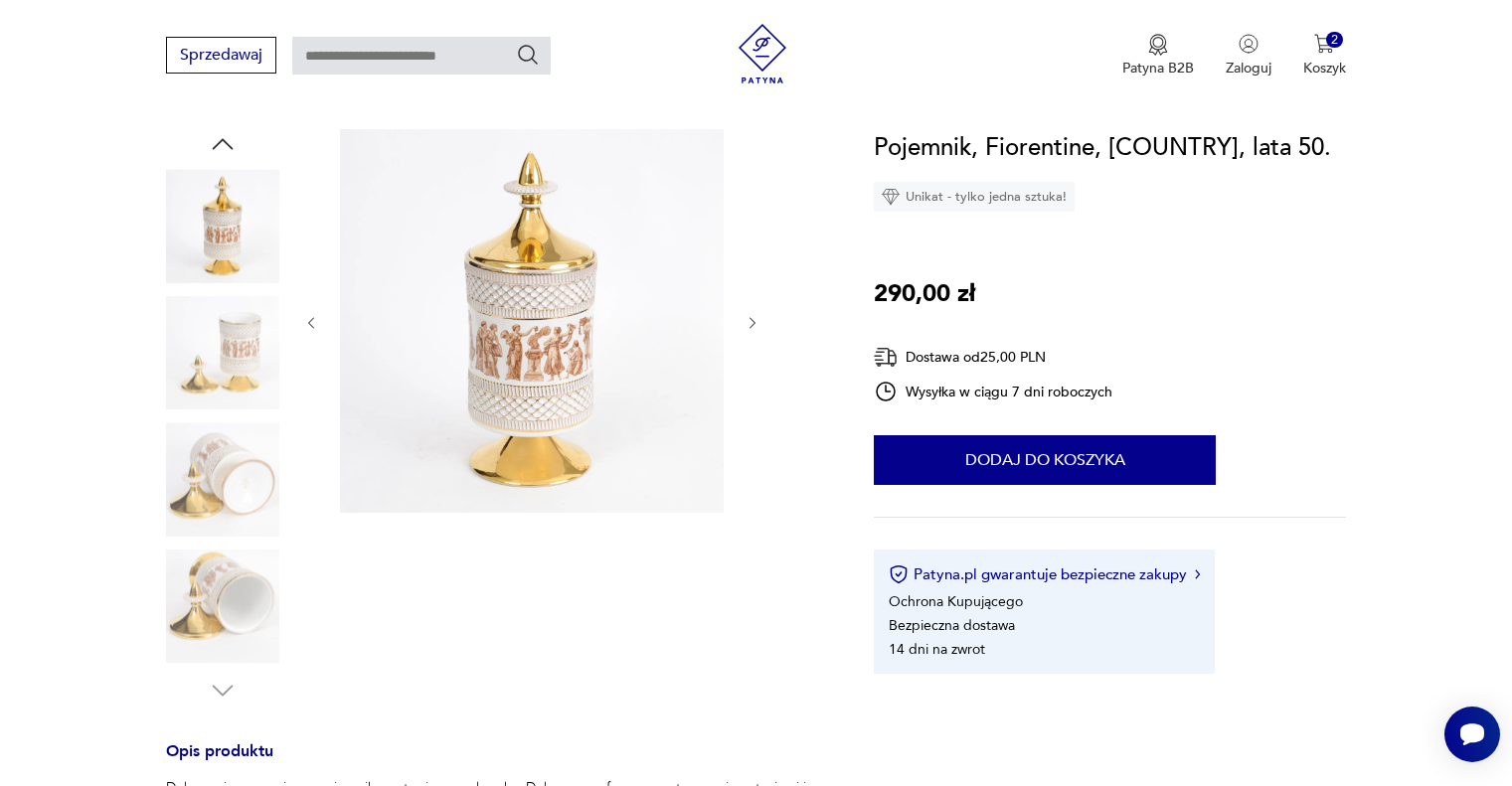 click at bounding box center [223, 226] 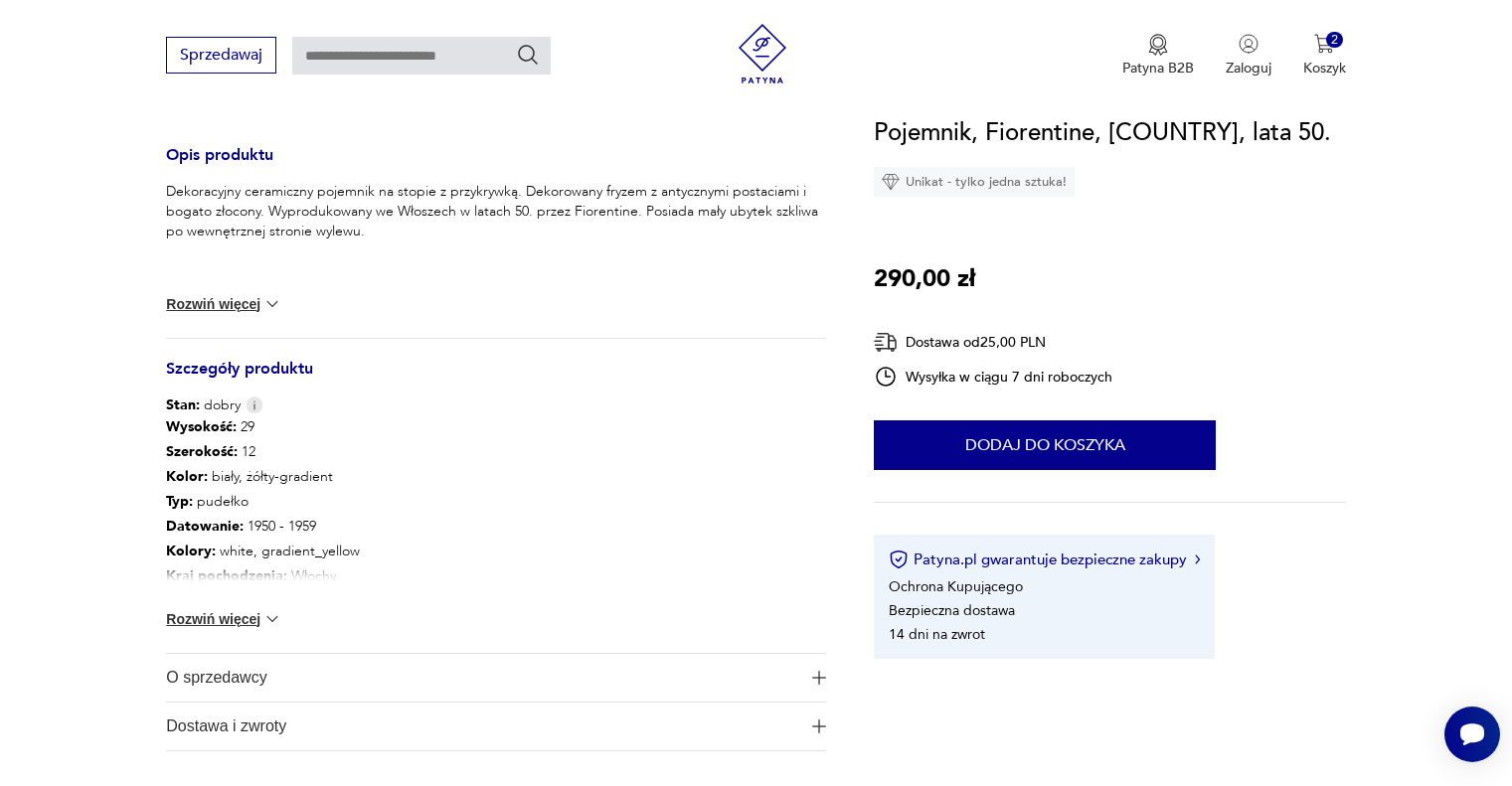 scroll, scrollTop: 894, scrollLeft: 0, axis: vertical 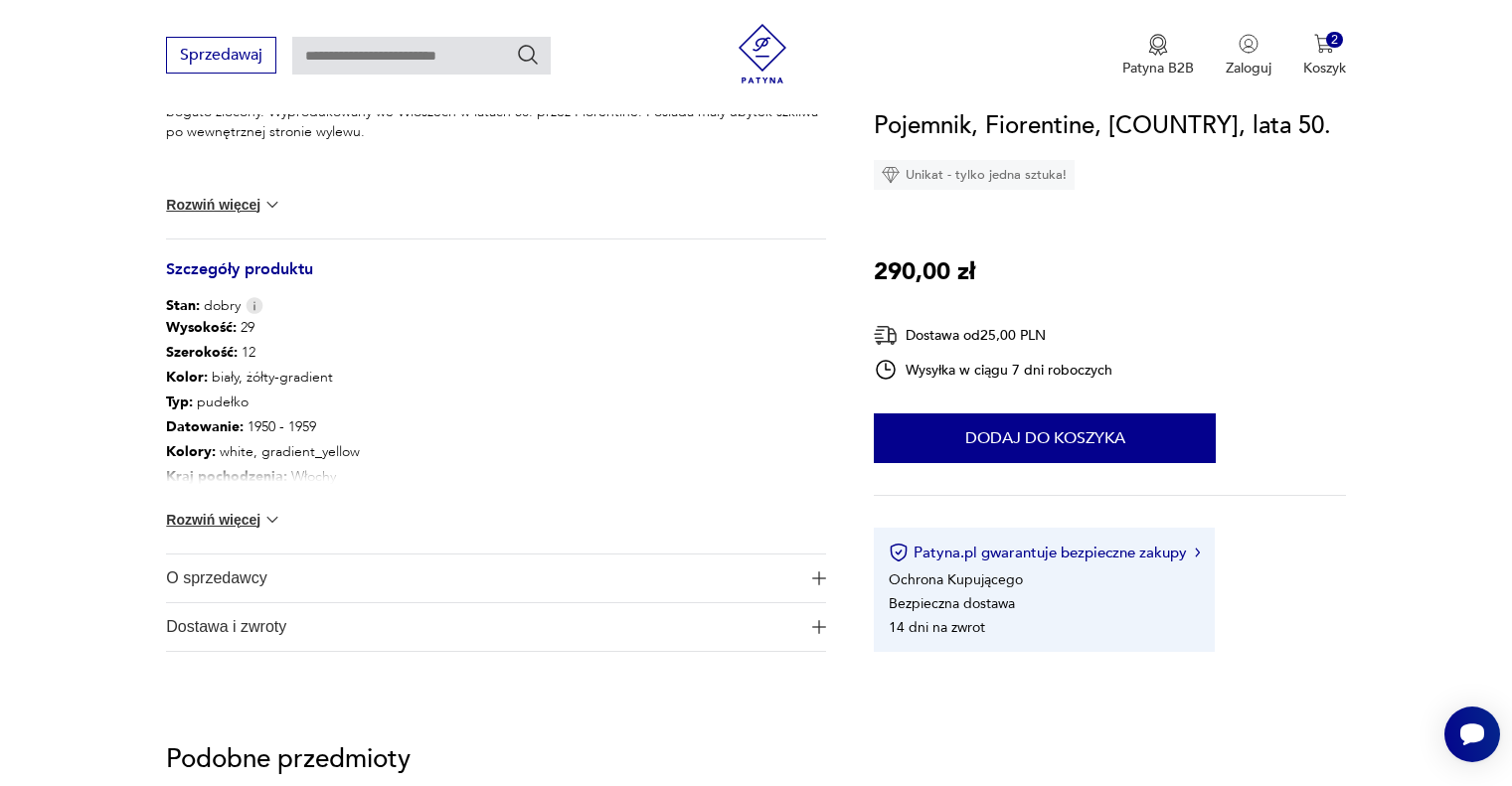 type on "********" 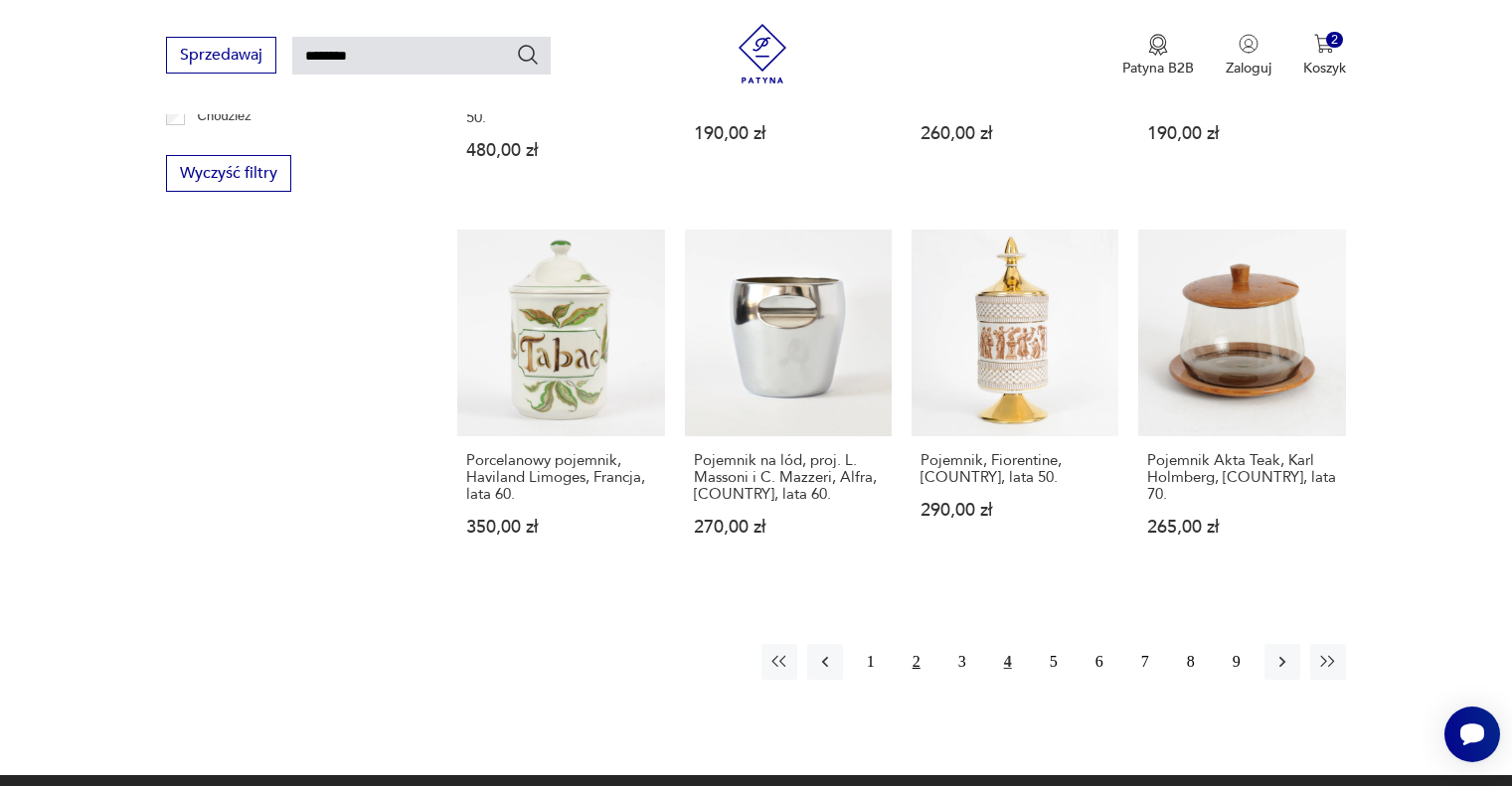 scroll, scrollTop: 1363, scrollLeft: 0, axis: vertical 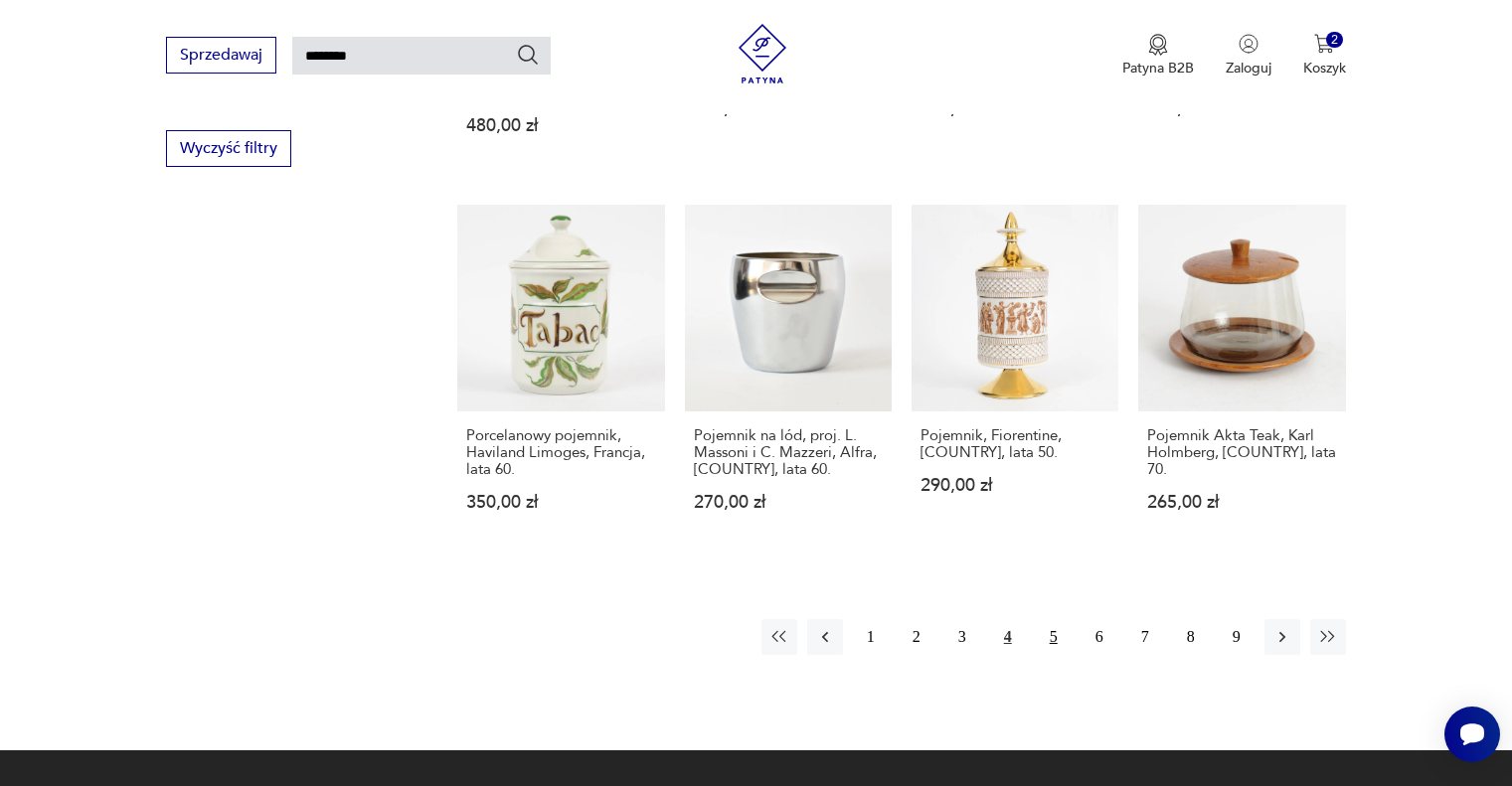 click on "5" at bounding box center [1054, 637] 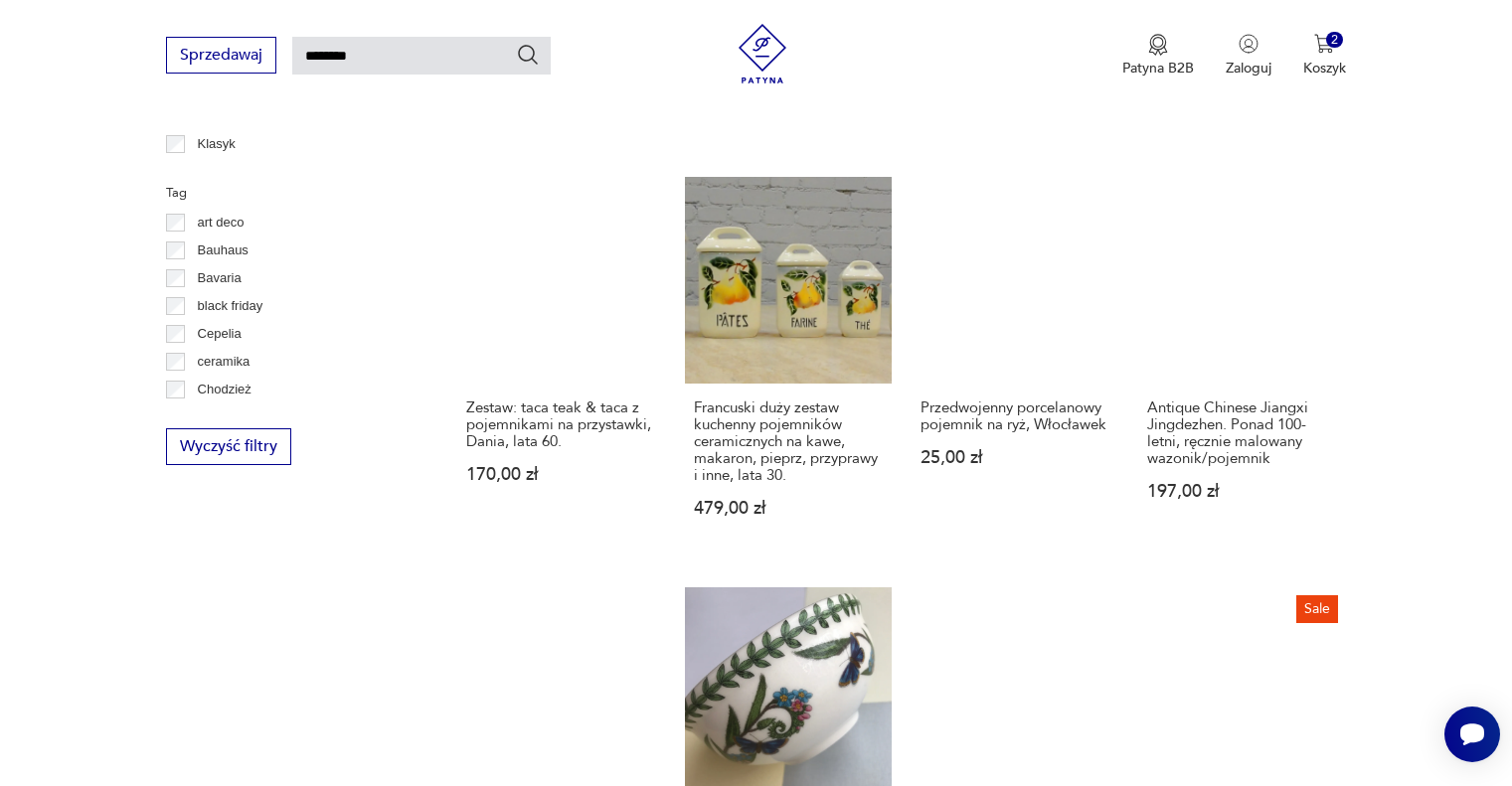 scroll, scrollTop: 1363, scrollLeft: 0, axis: vertical 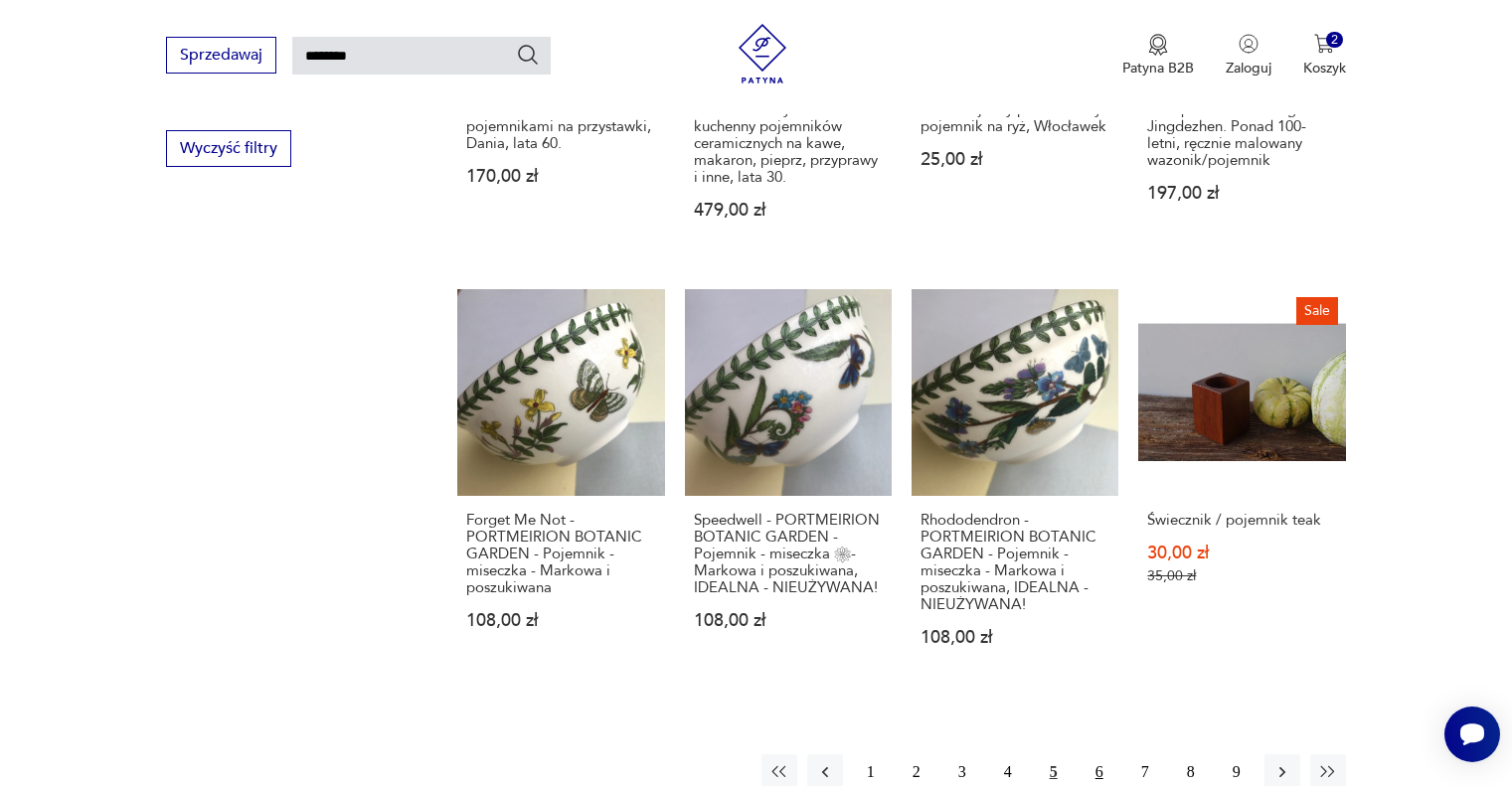 click on "6" at bounding box center (1099, 772) 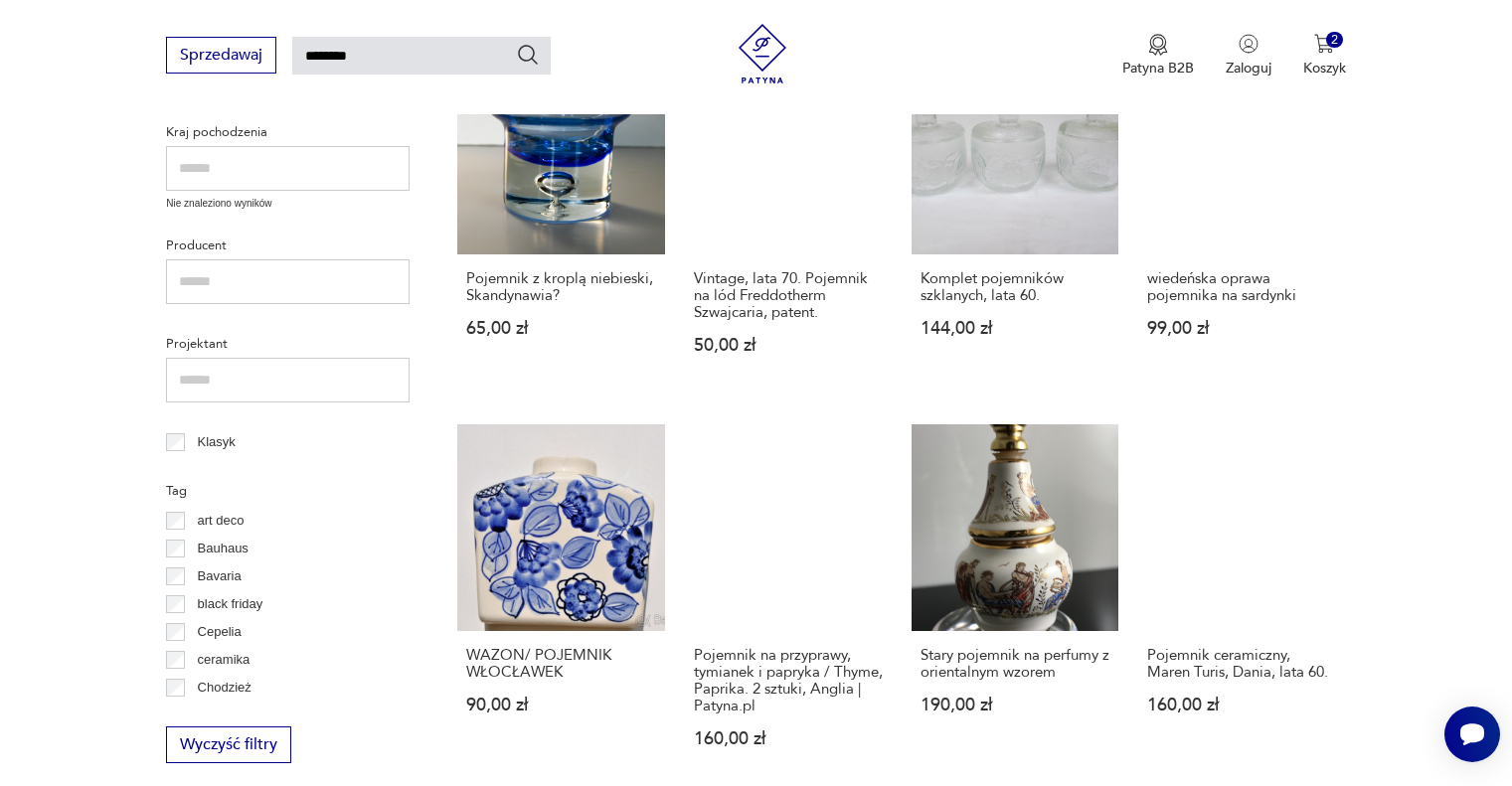 scroll, scrollTop: 668, scrollLeft: 0, axis: vertical 